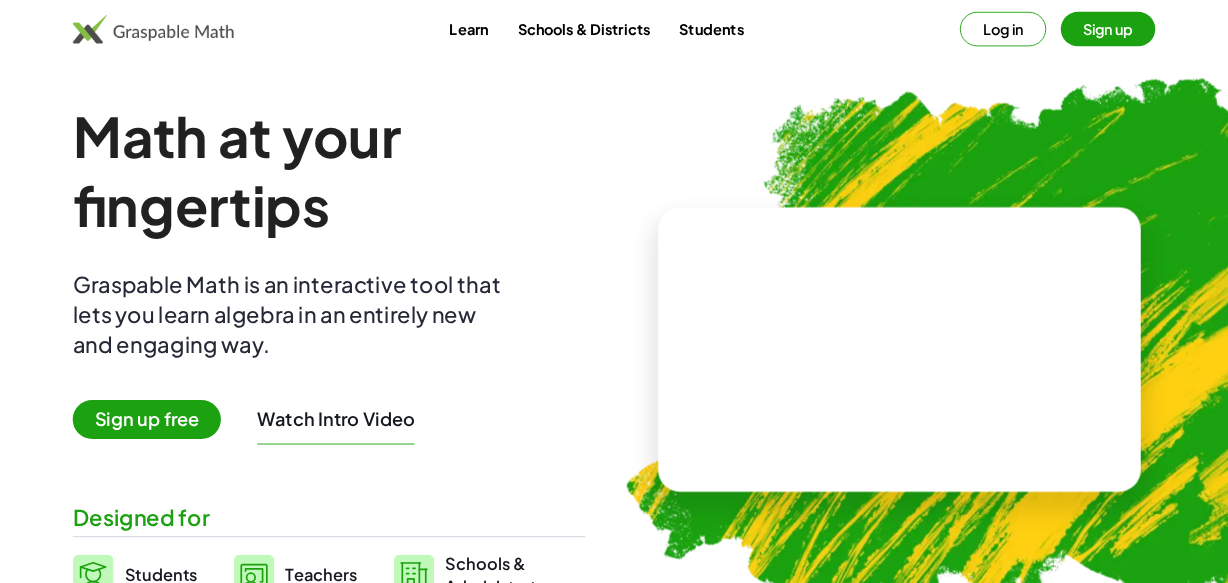 scroll, scrollTop: 0, scrollLeft: 0, axis: both 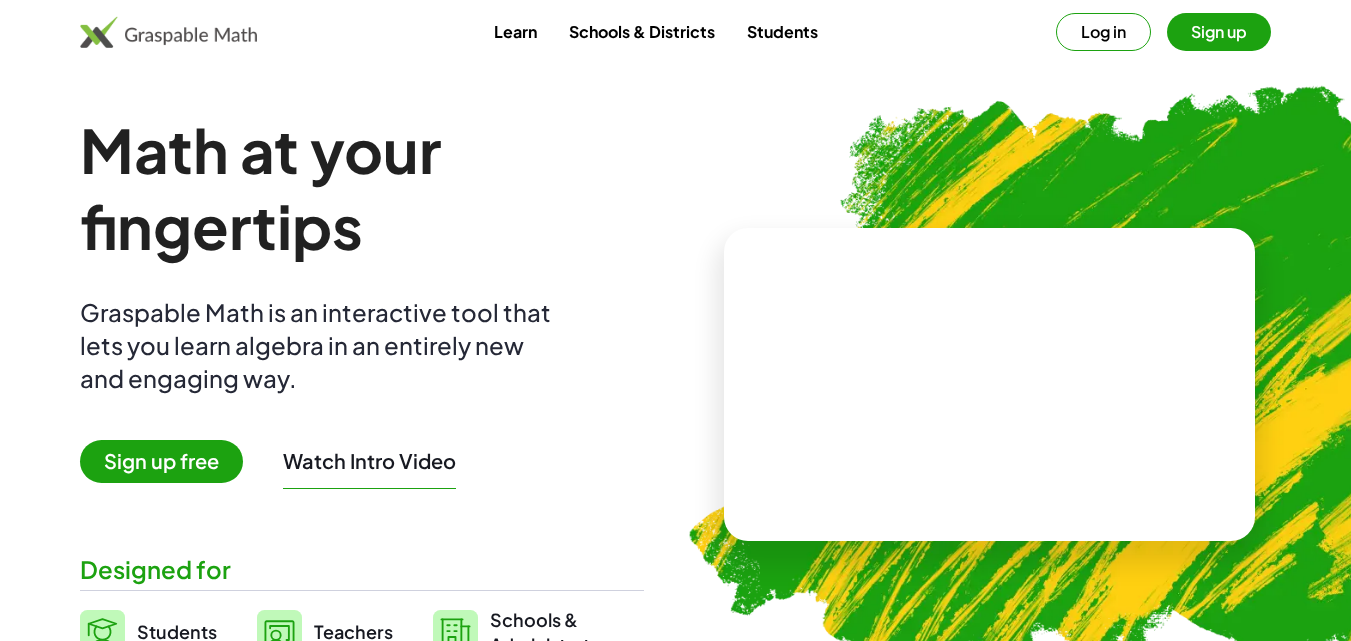 click on "Log in" at bounding box center [1103, 32] 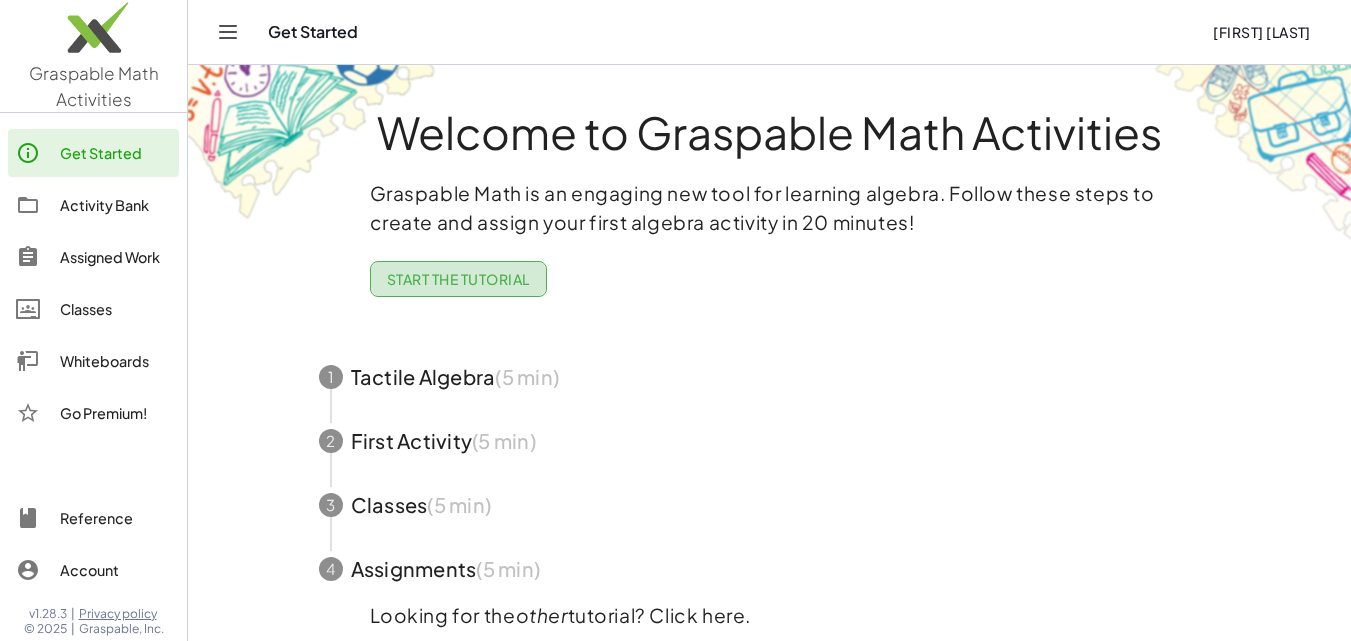 click on "Start the Tutorial" 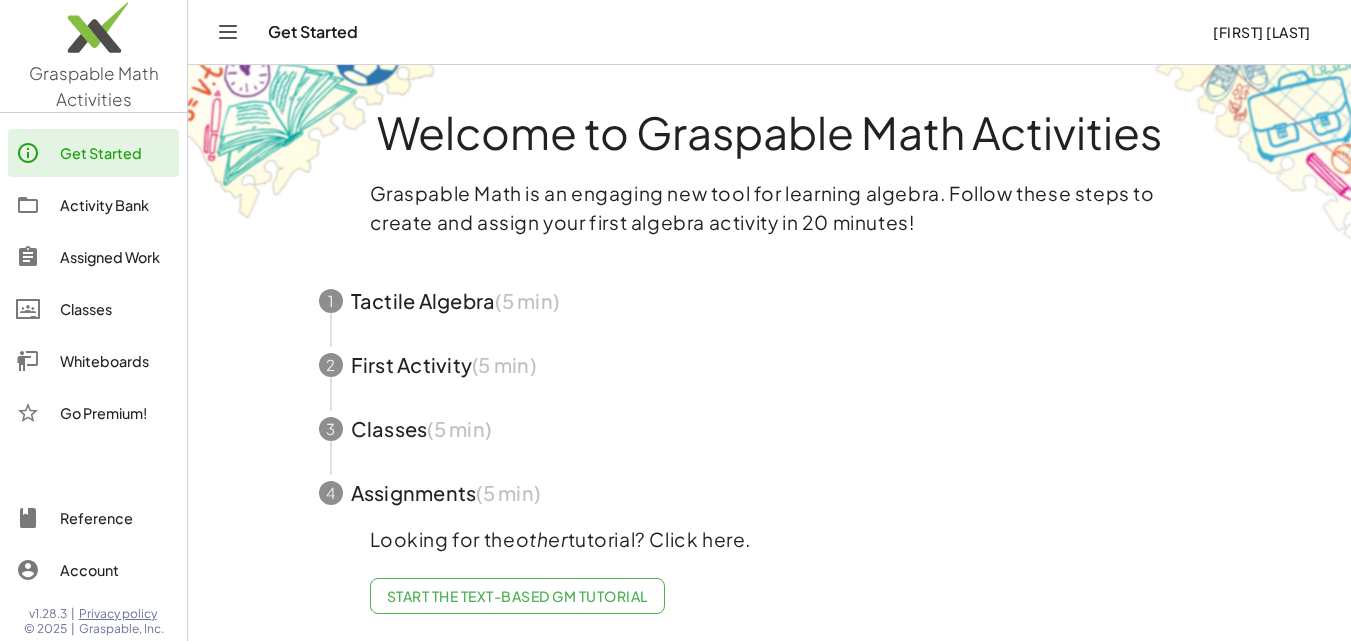 click at bounding box center [770, 301] 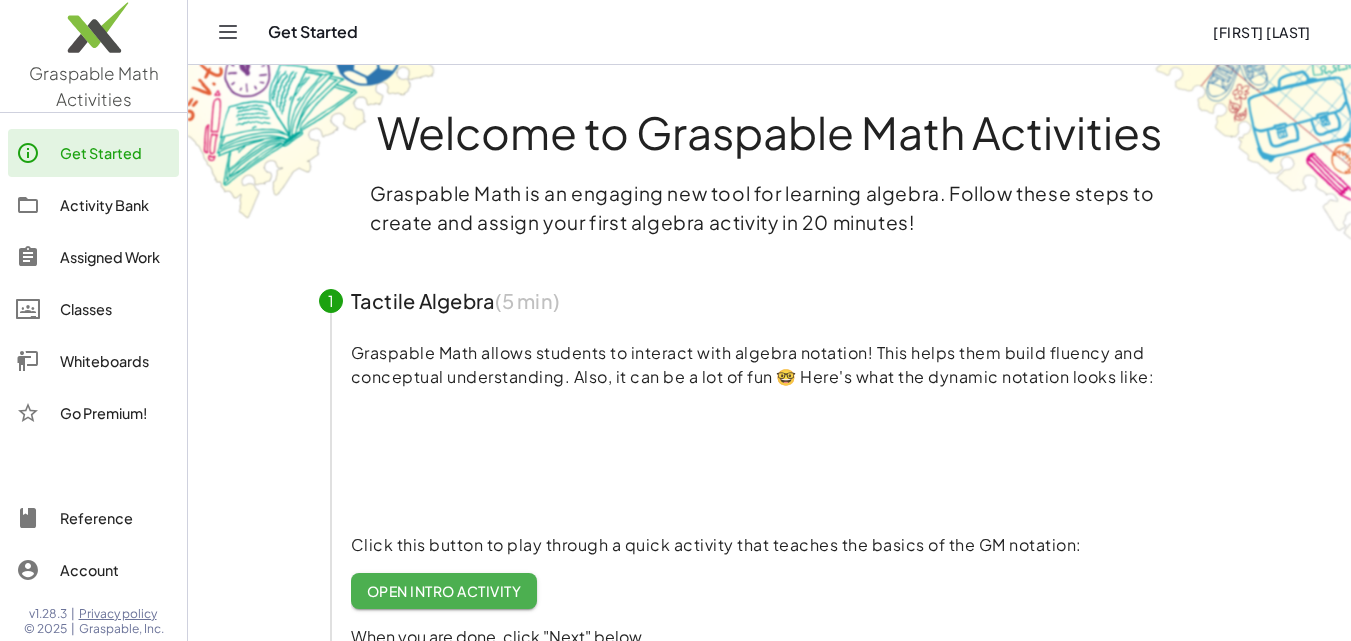 click on "Open Intro Activity" 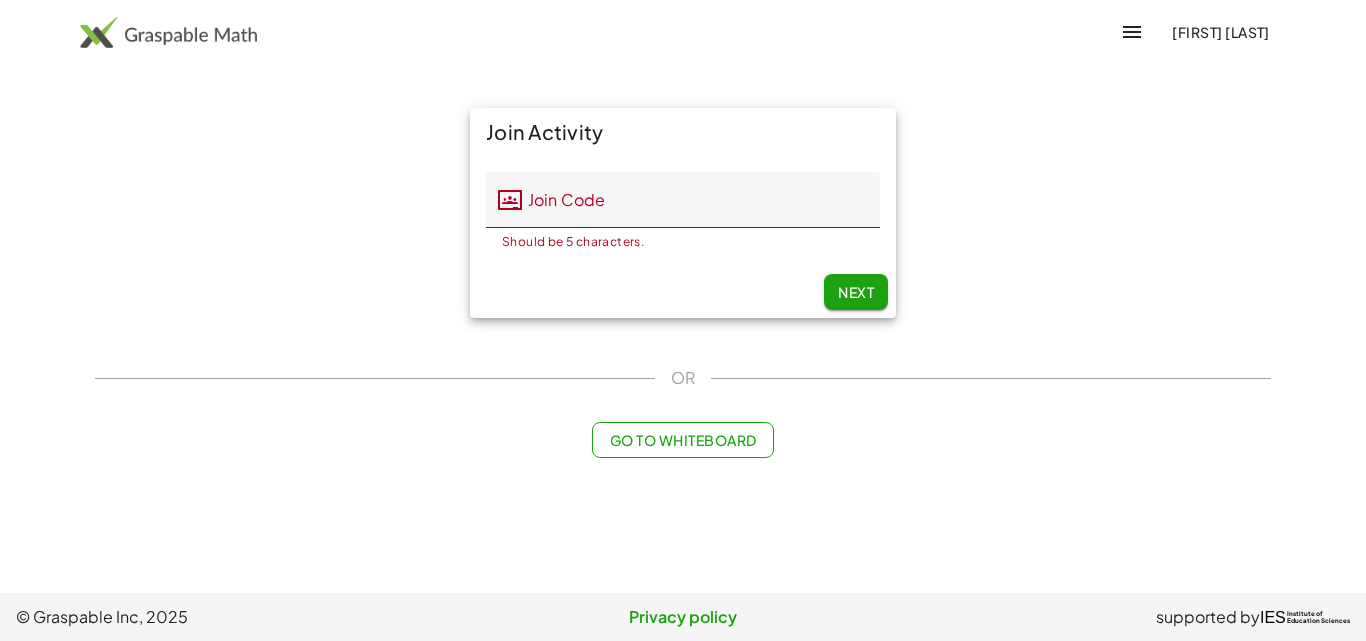 scroll, scrollTop: 0, scrollLeft: 0, axis: both 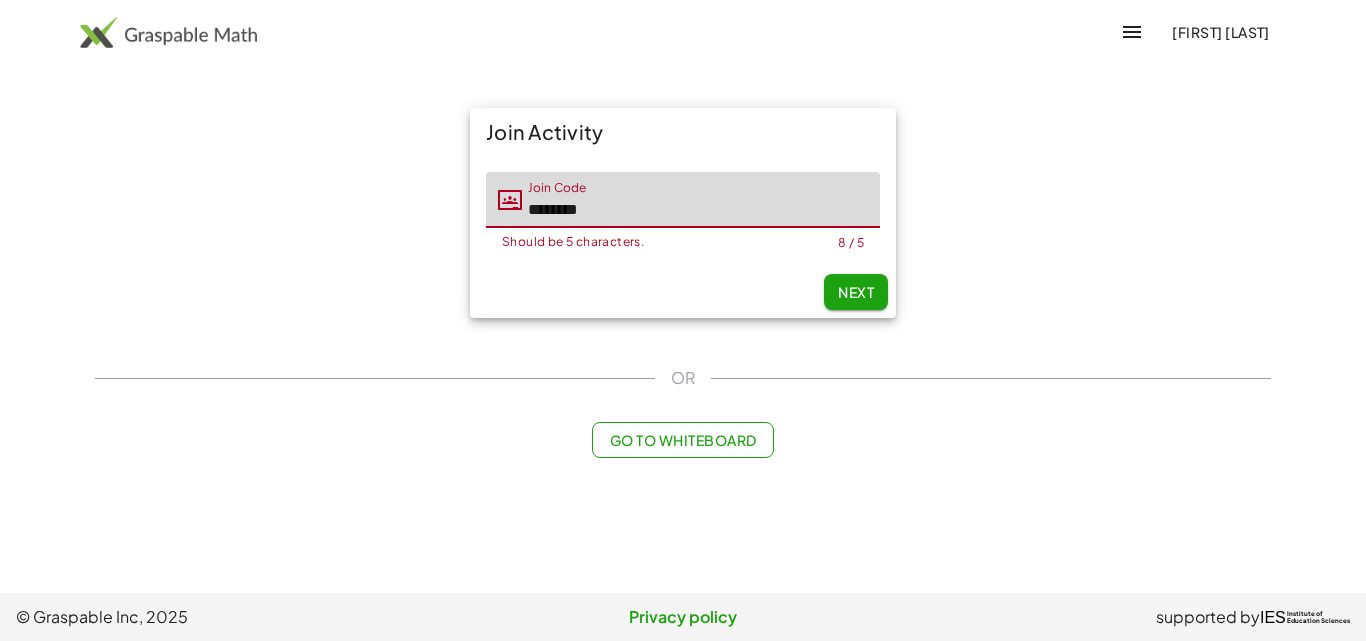 click on "Next" 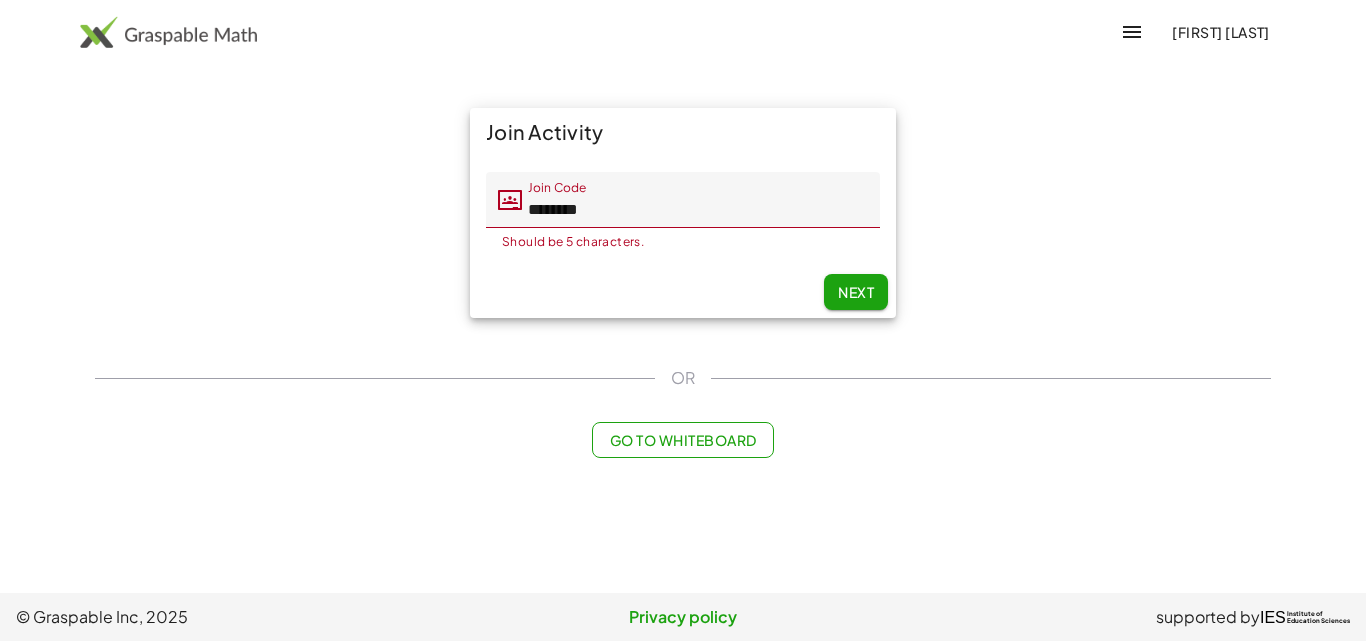click on "Next" 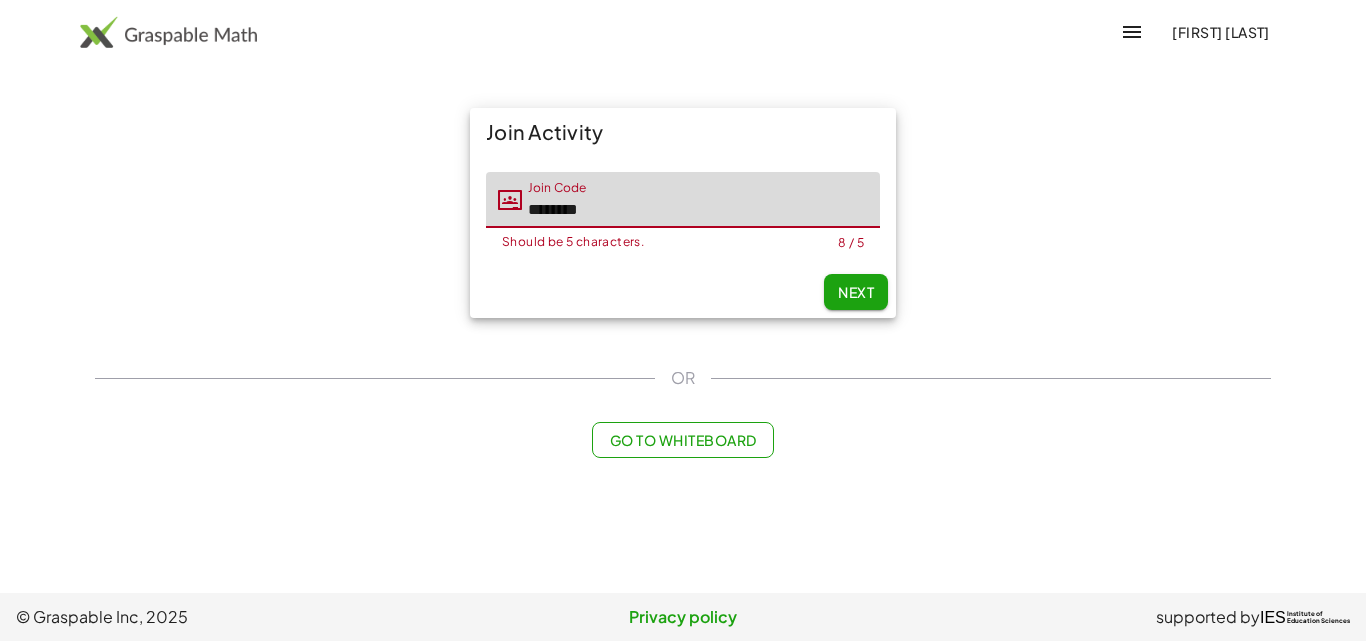 drag, startPoint x: 575, startPoint y: 211, endPoint x: 478, endPoint y: 204, distance: 97.25225 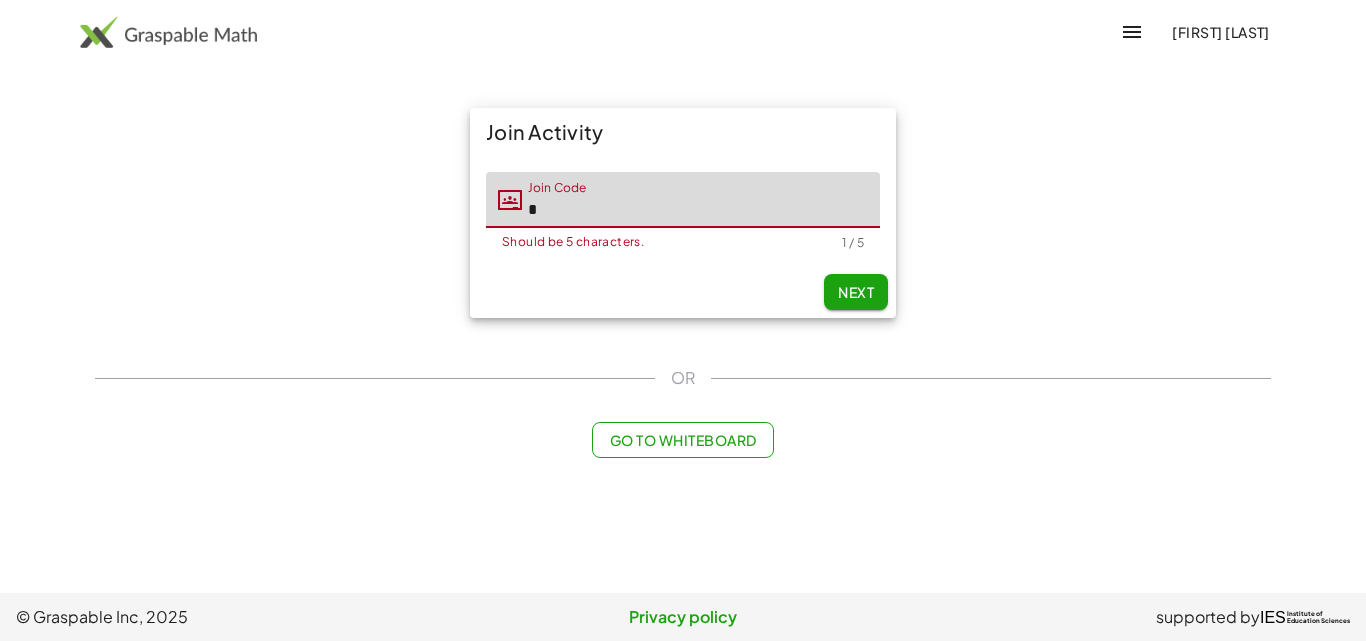 type on "*" 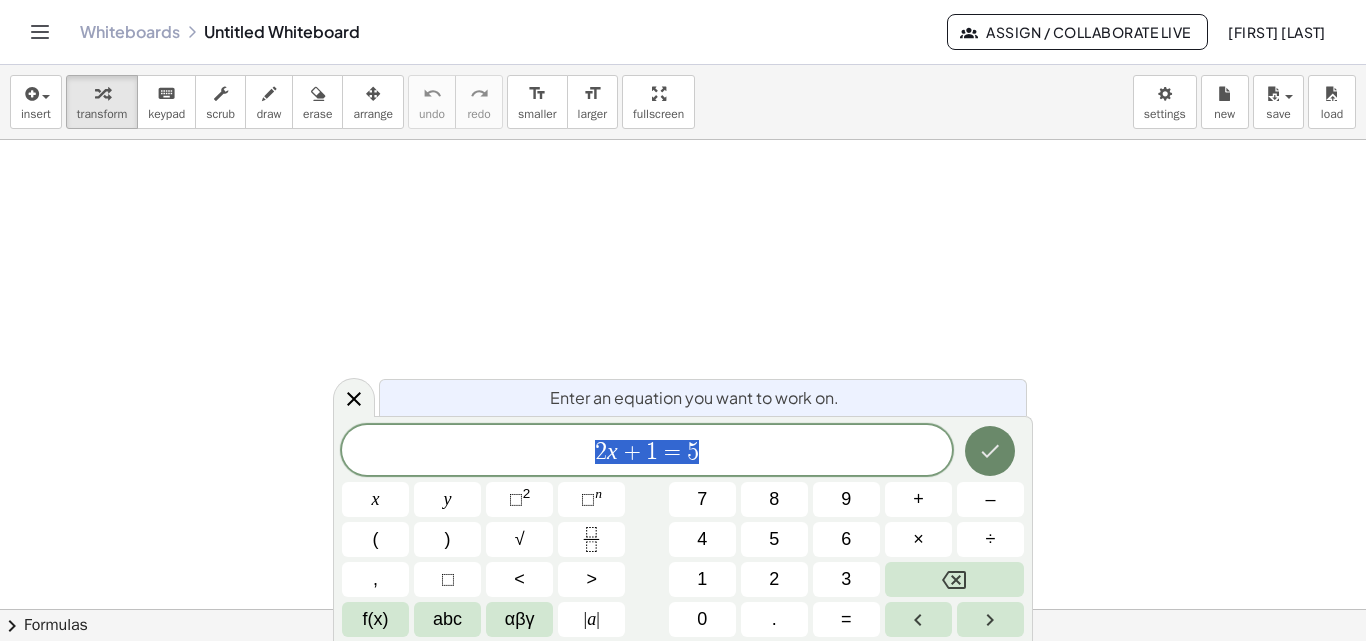 click 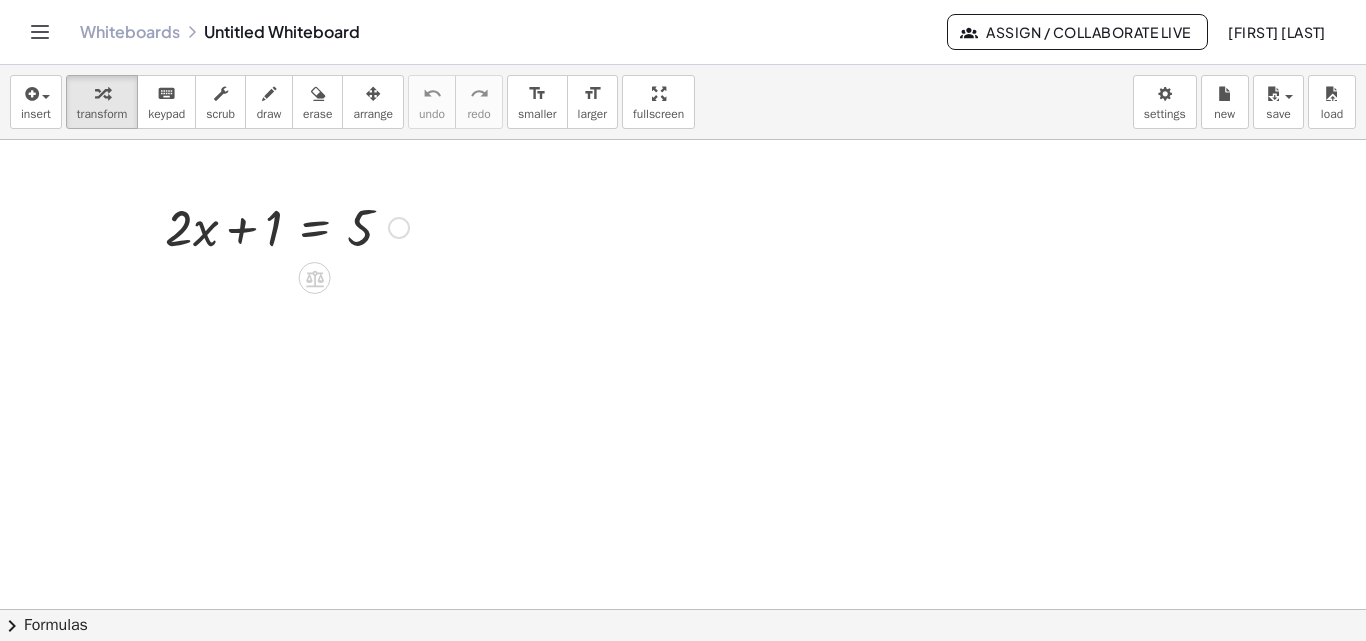 click at bounding box center [287, 226] 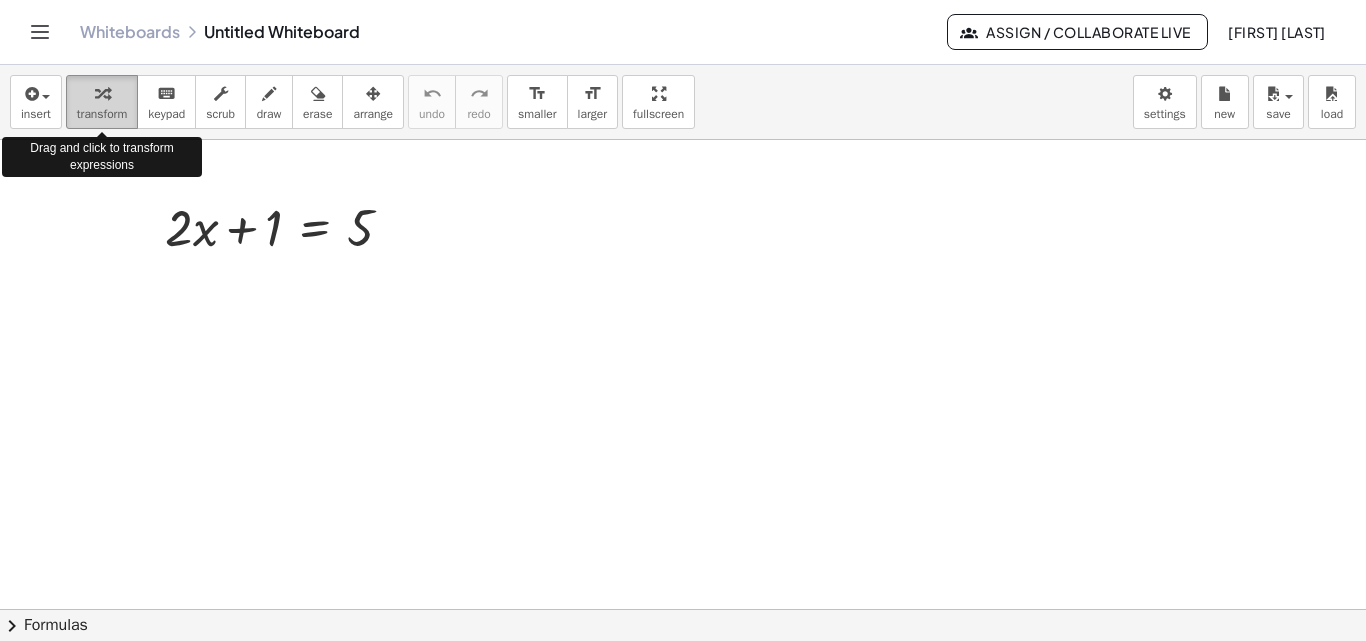 click at bounding box center (102, 93) 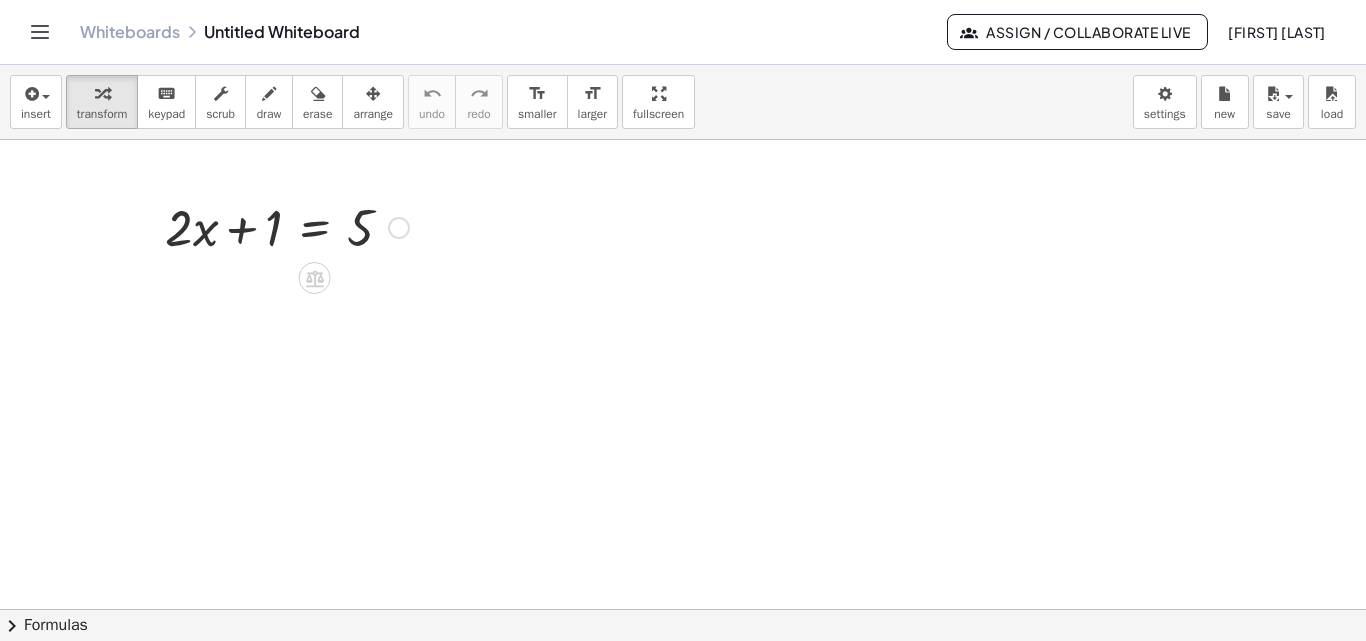 drag, startPoint x: 219, startPoint y: 231, endPoint x: 227, endPoint y: 248, distance: 18.788294 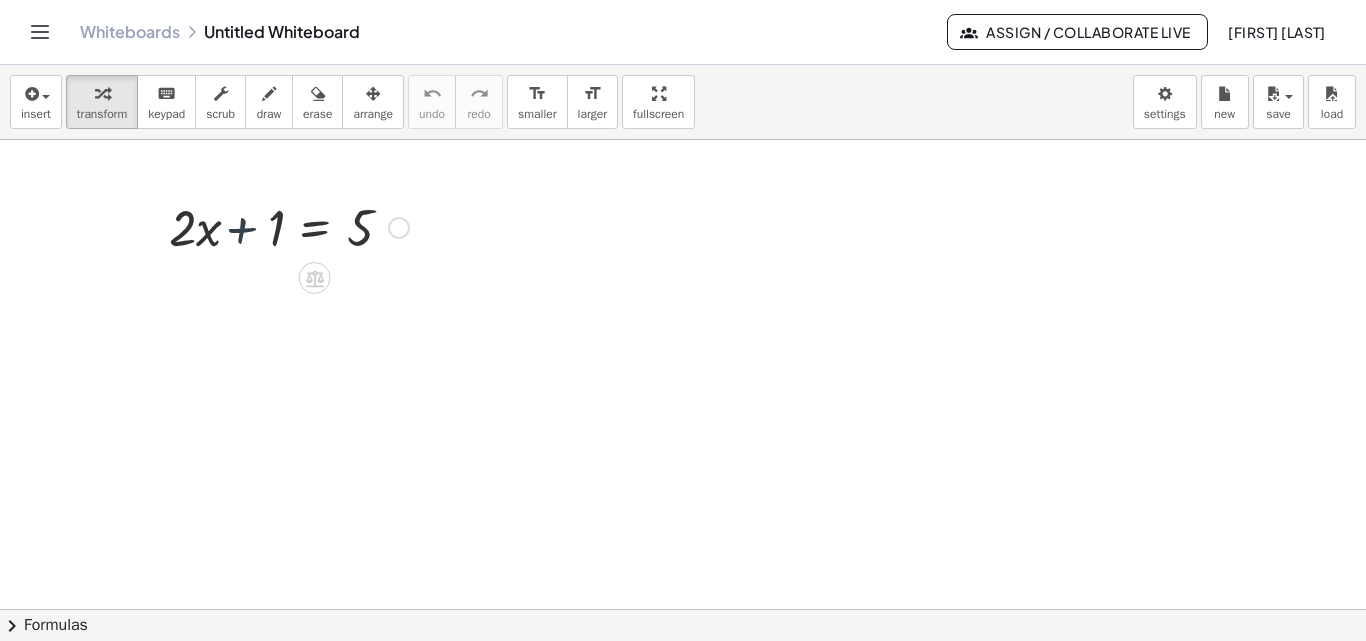 click at bounding box center (287, 226) 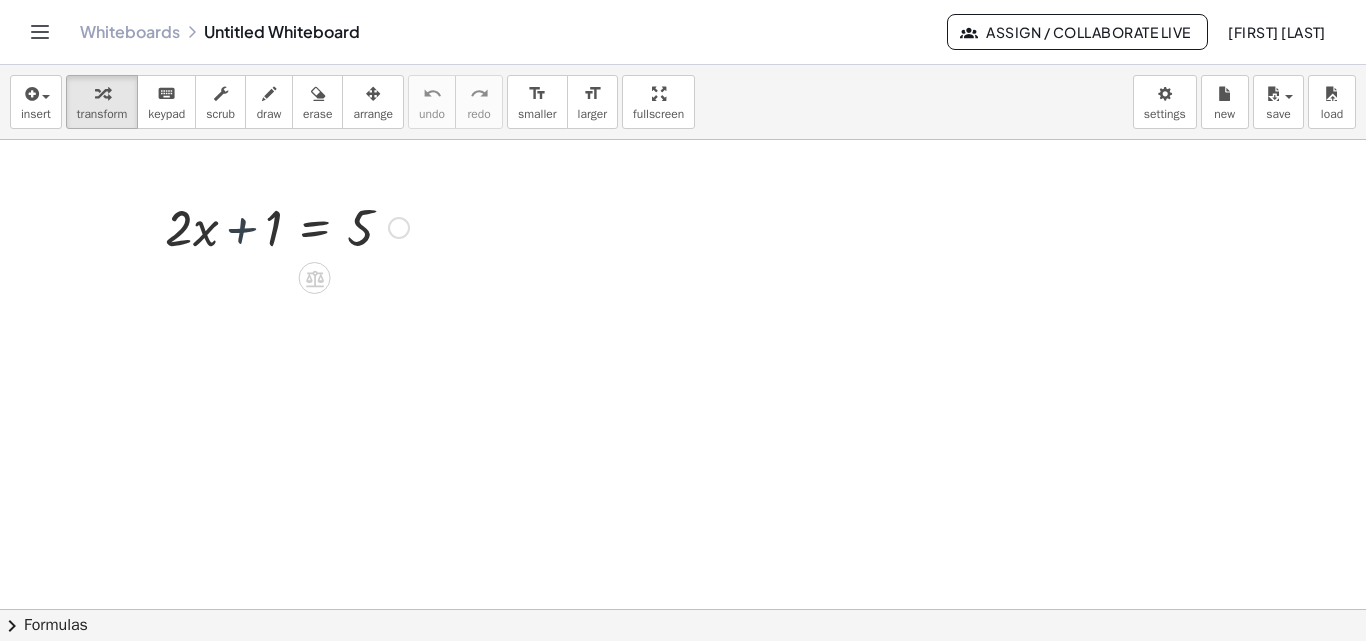 click at bounding box center [287, 226] 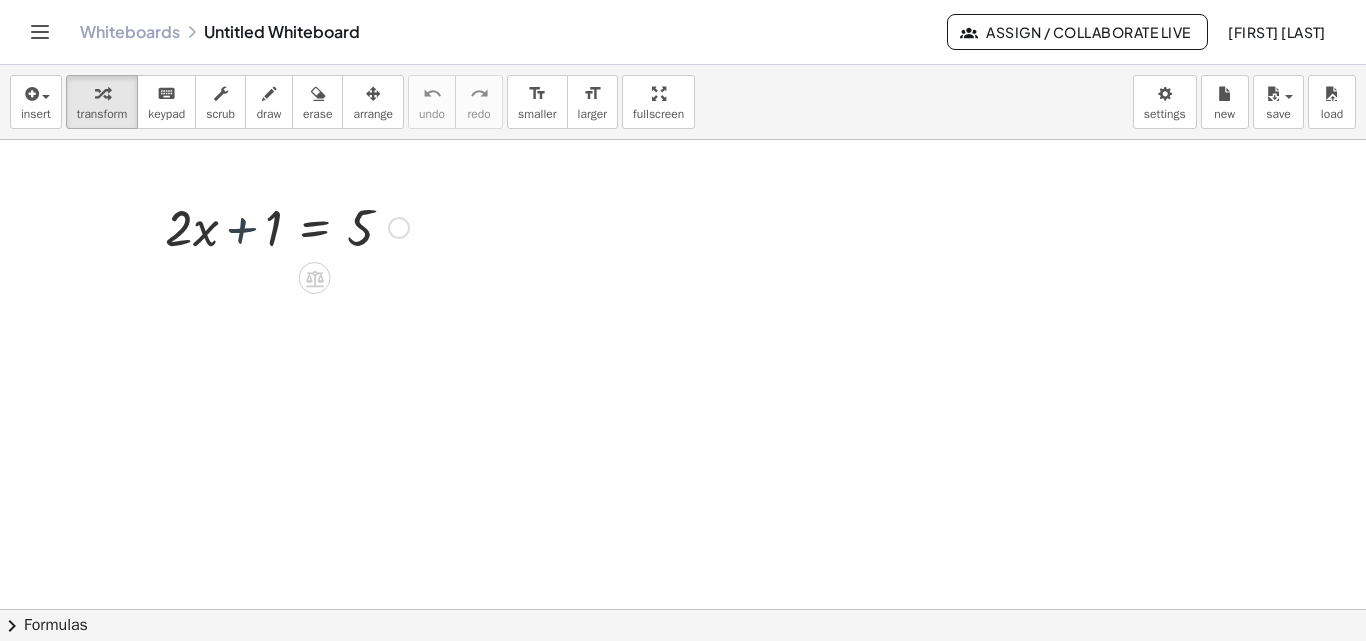 drag, startPoint x: 231, startPoint y: 253, endPoint x: 244, endPoint y: 352, distance: 99.849884 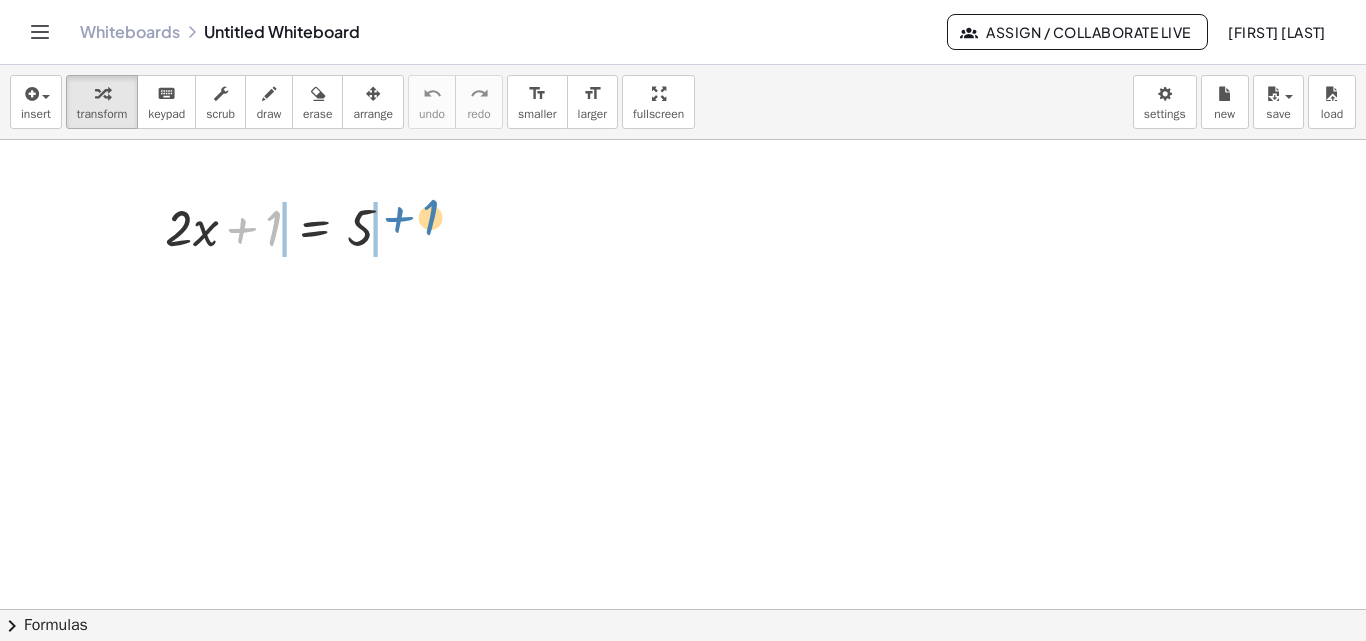 drag, startPoint x: 268, startPoint y: 240, endPoint x: 425, endPoint y: 231, distance: 157.25775 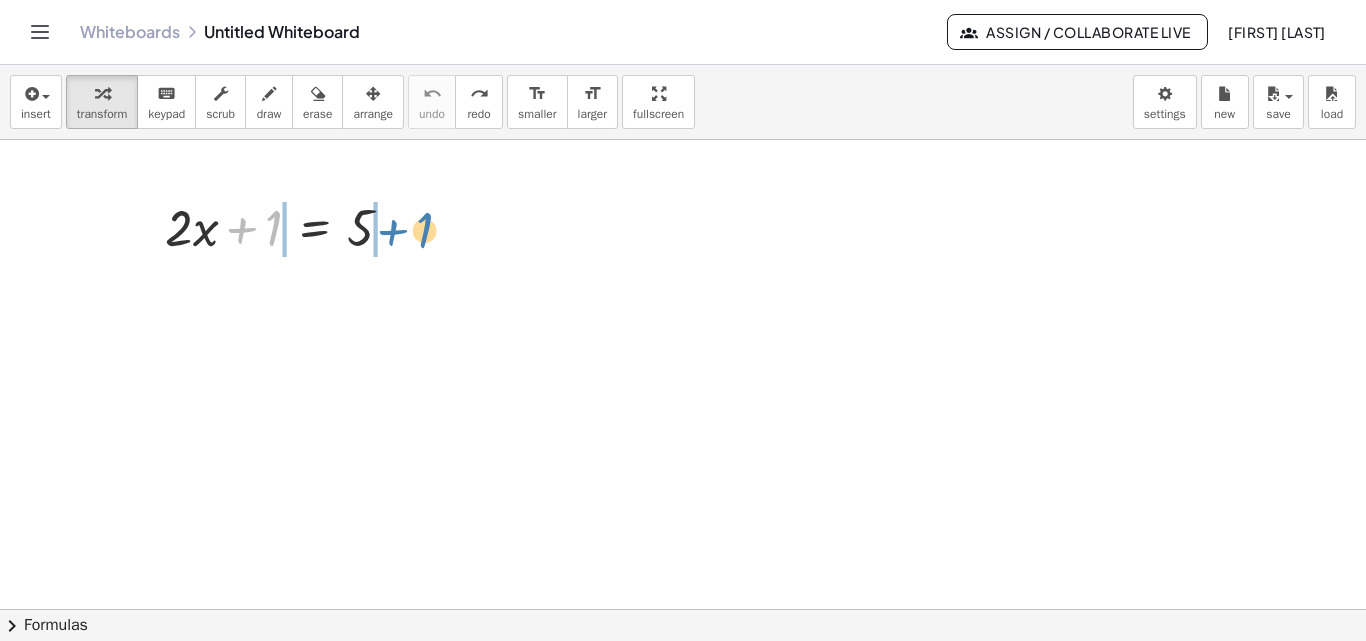 drag, startPoint x: 265, startPoint y: 227, endPoint x: 416, endPoint y: 229, distance: 151.01324 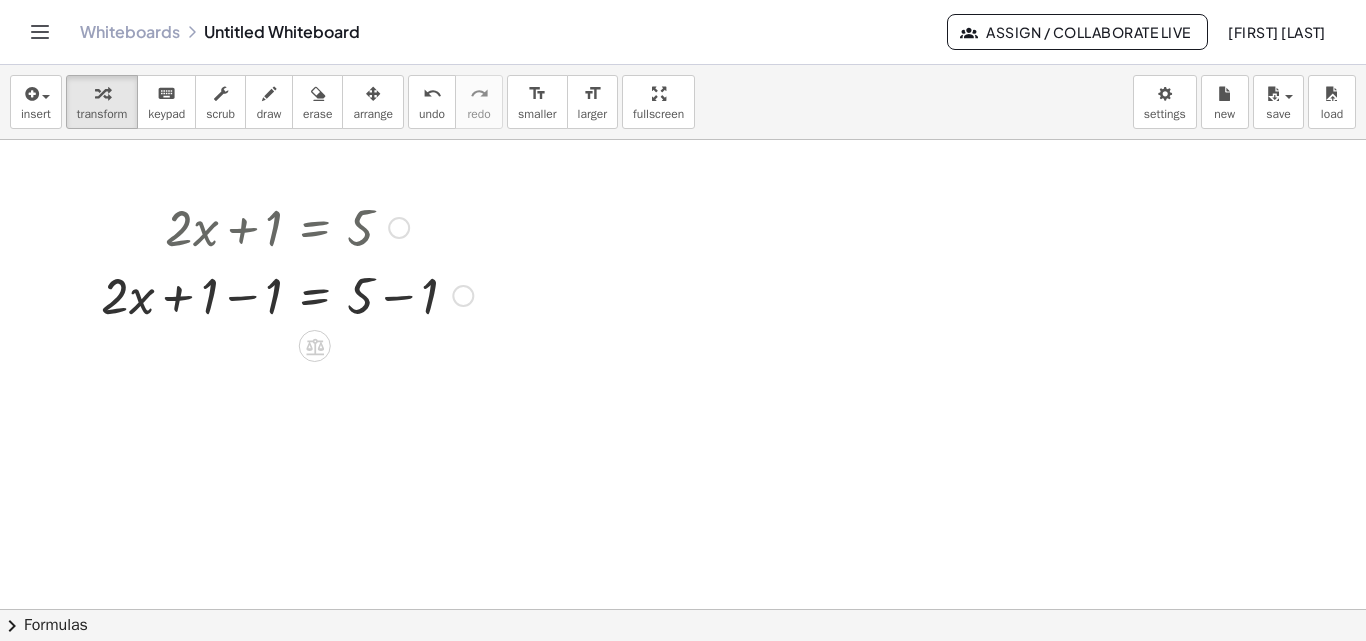 click at bounding box center [463, 296] 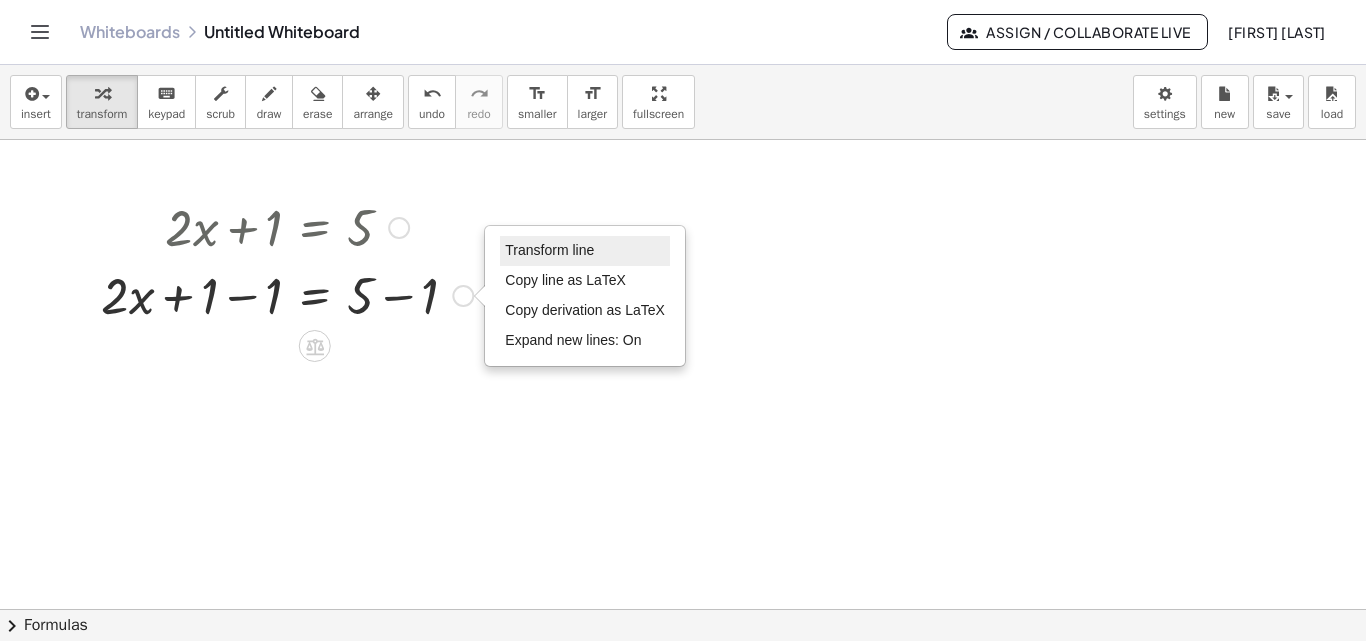 click on "Transform line" at bounding box center [549, 250] 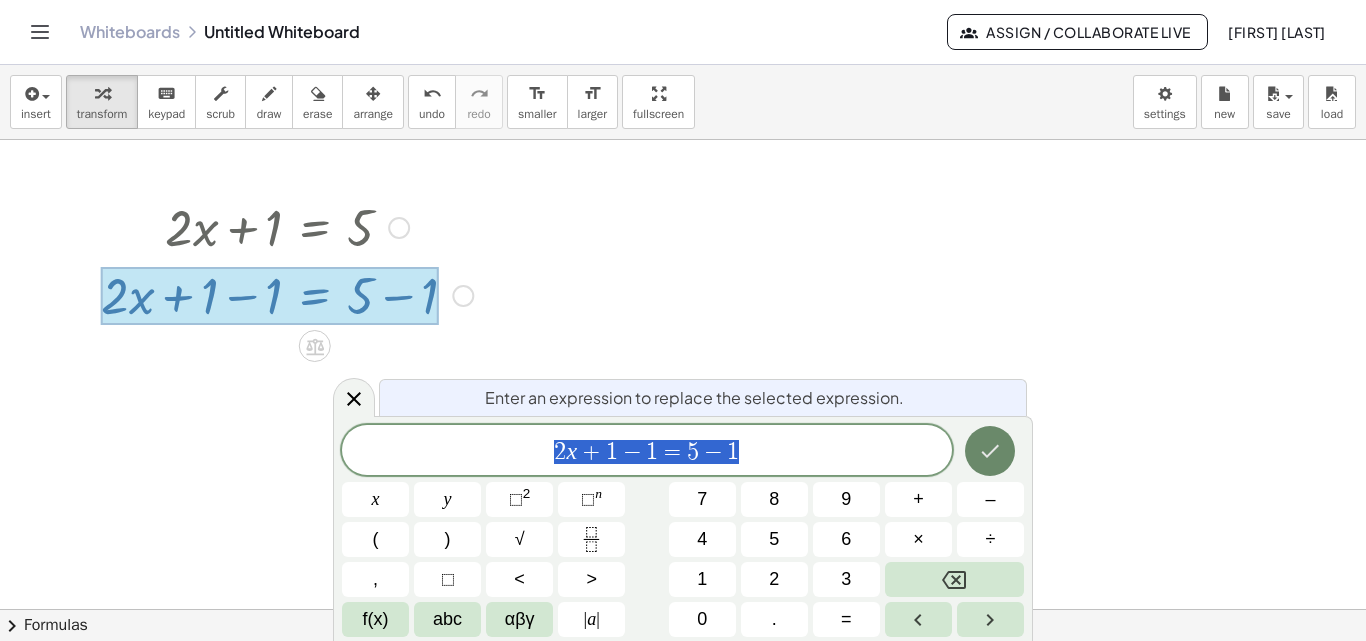 click 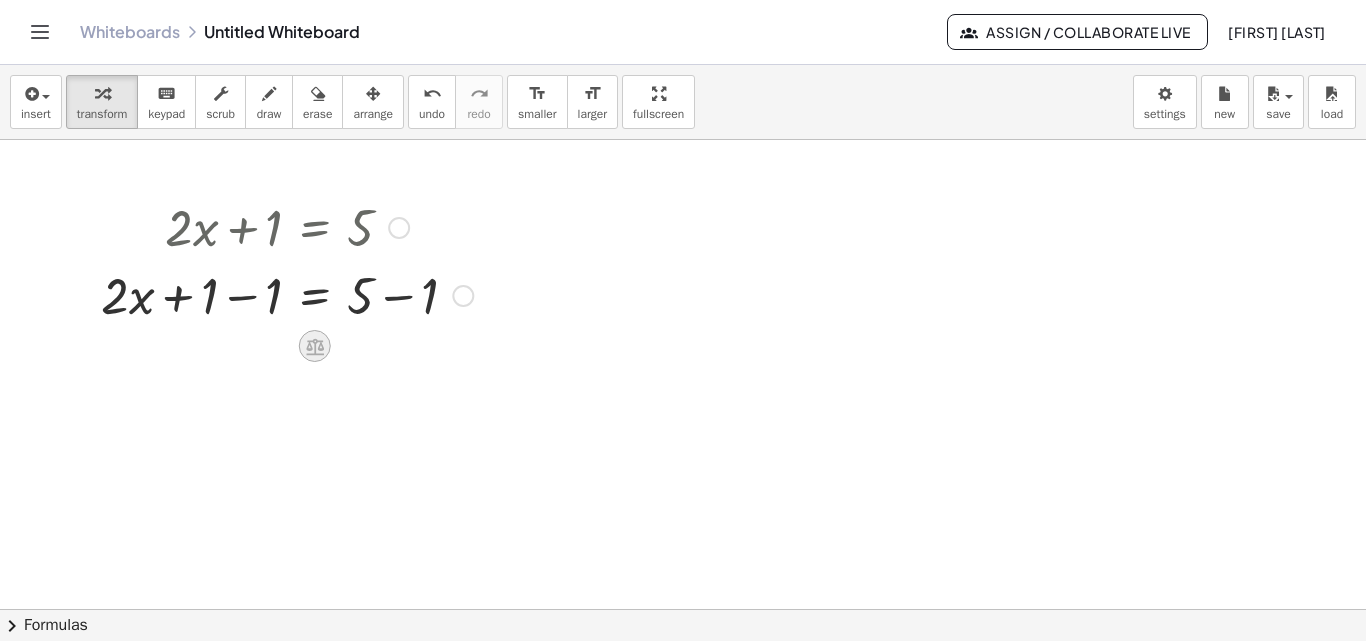 click 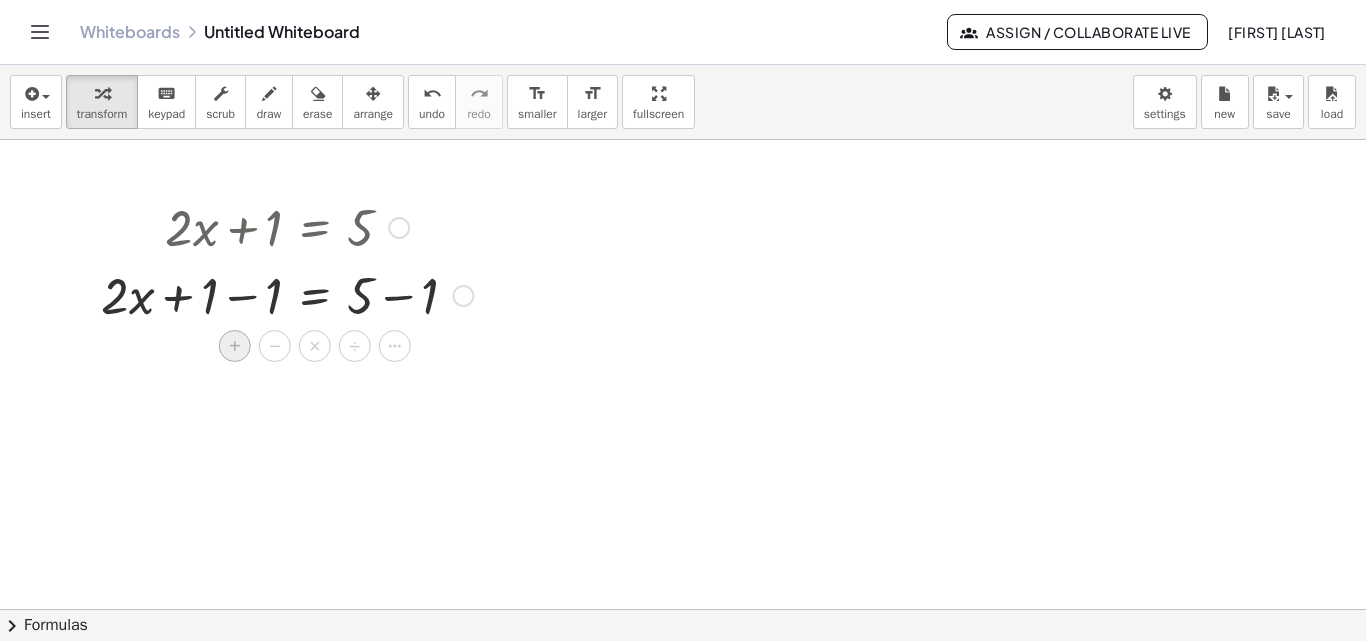 click on "+" at bounding box center (235, 346) 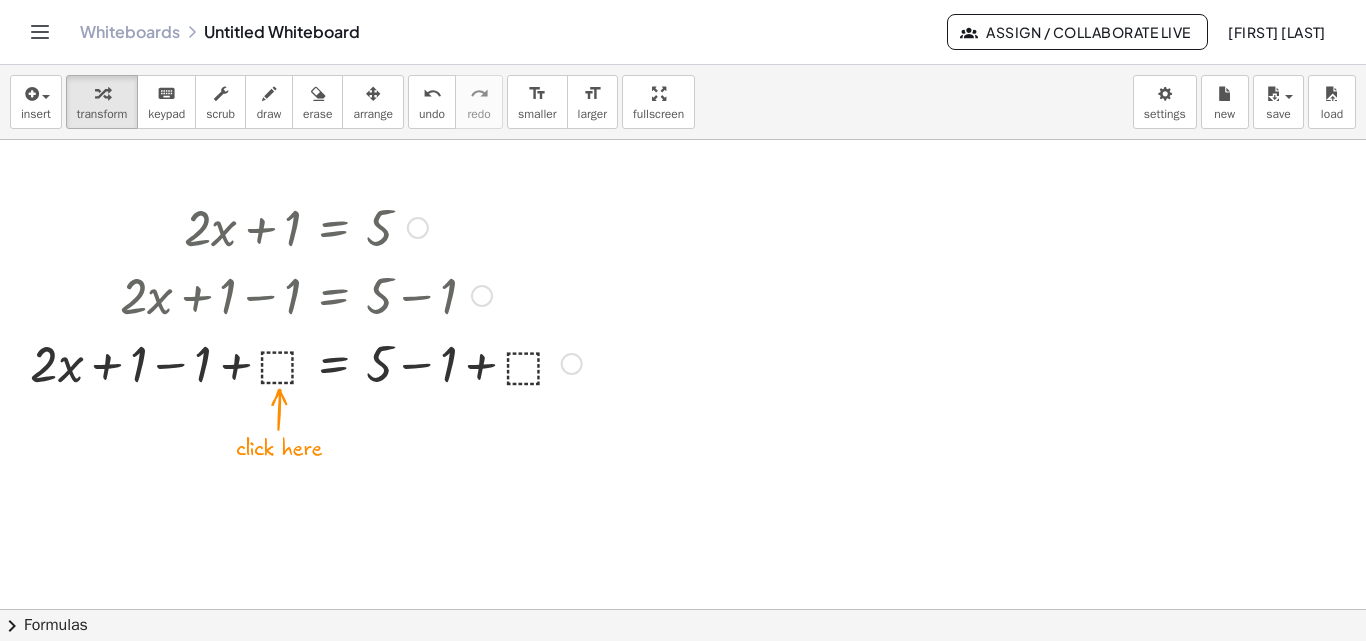 click at bounding box center (306, 362) 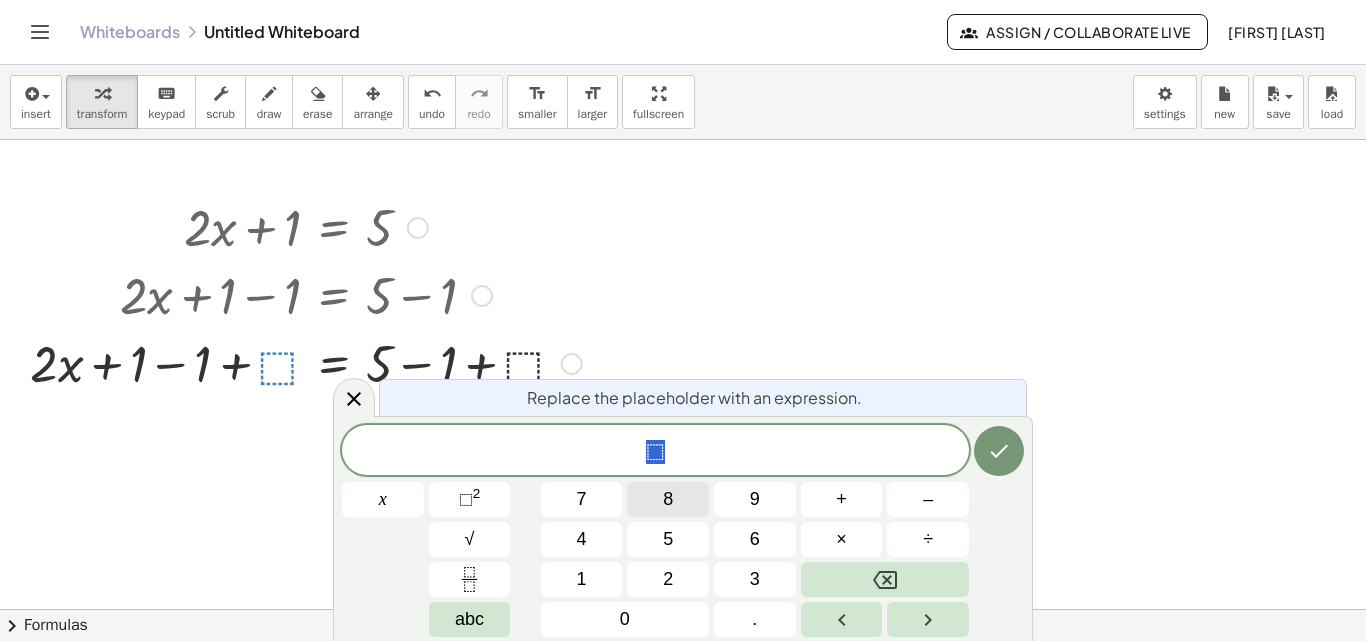 click on "8" at bounding box center [668, 499] 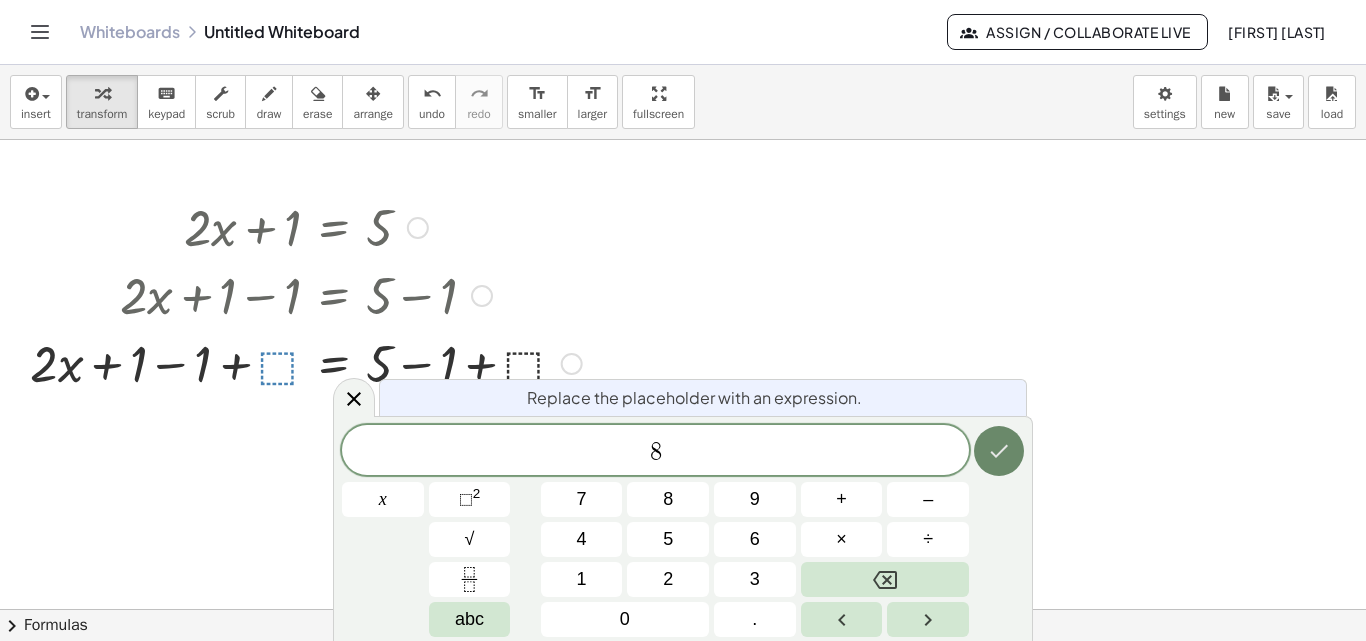 click 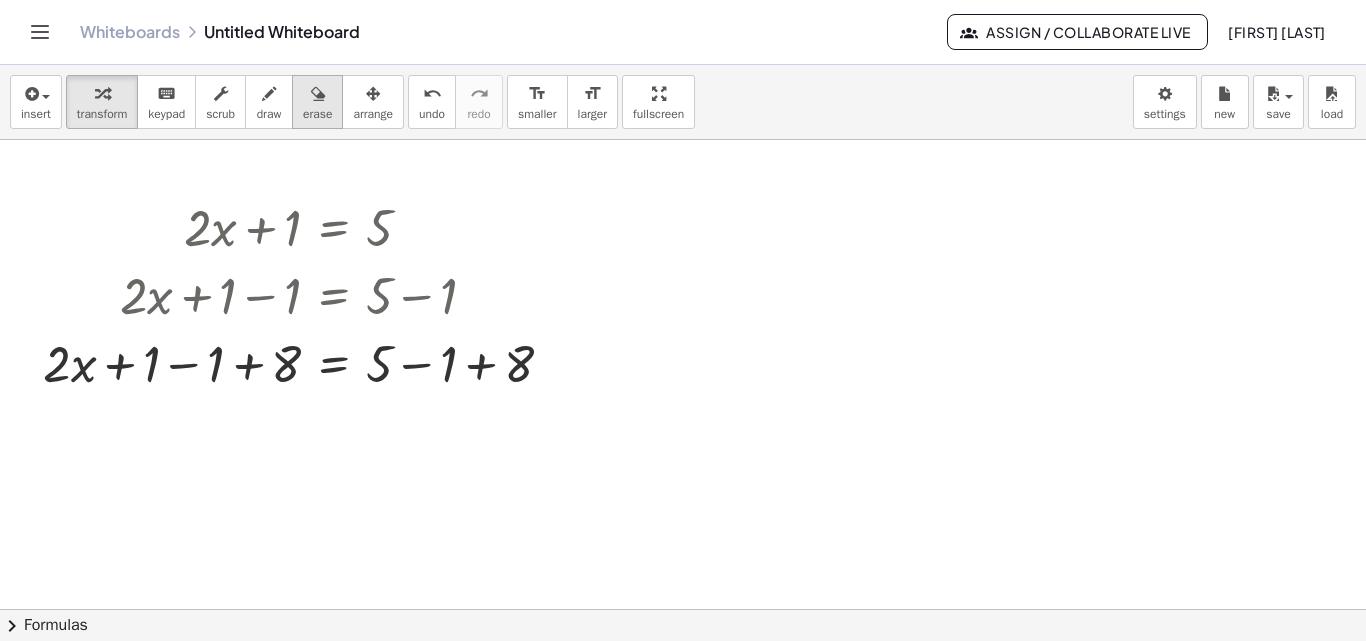 click on "erase" at bounding box center (317, 102) 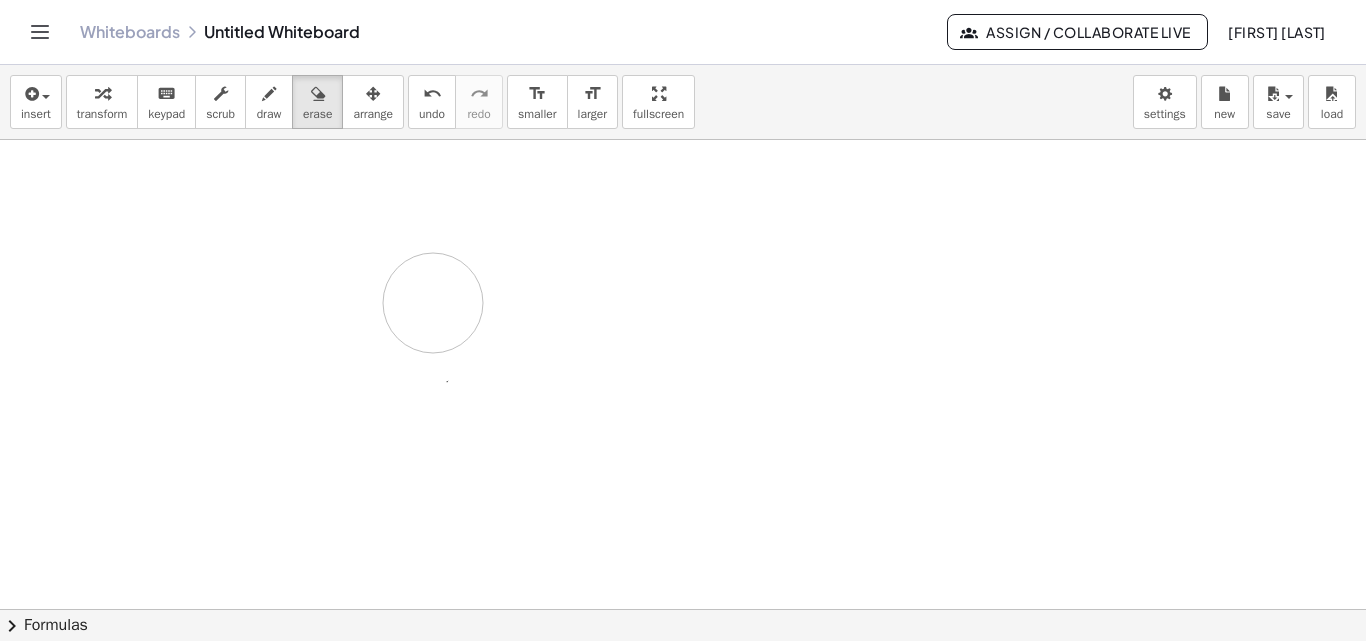 drag, startPoint x: 425, startPoint y: 247, endPoint x: 433, endPoint y: 303, distance: 56.568542 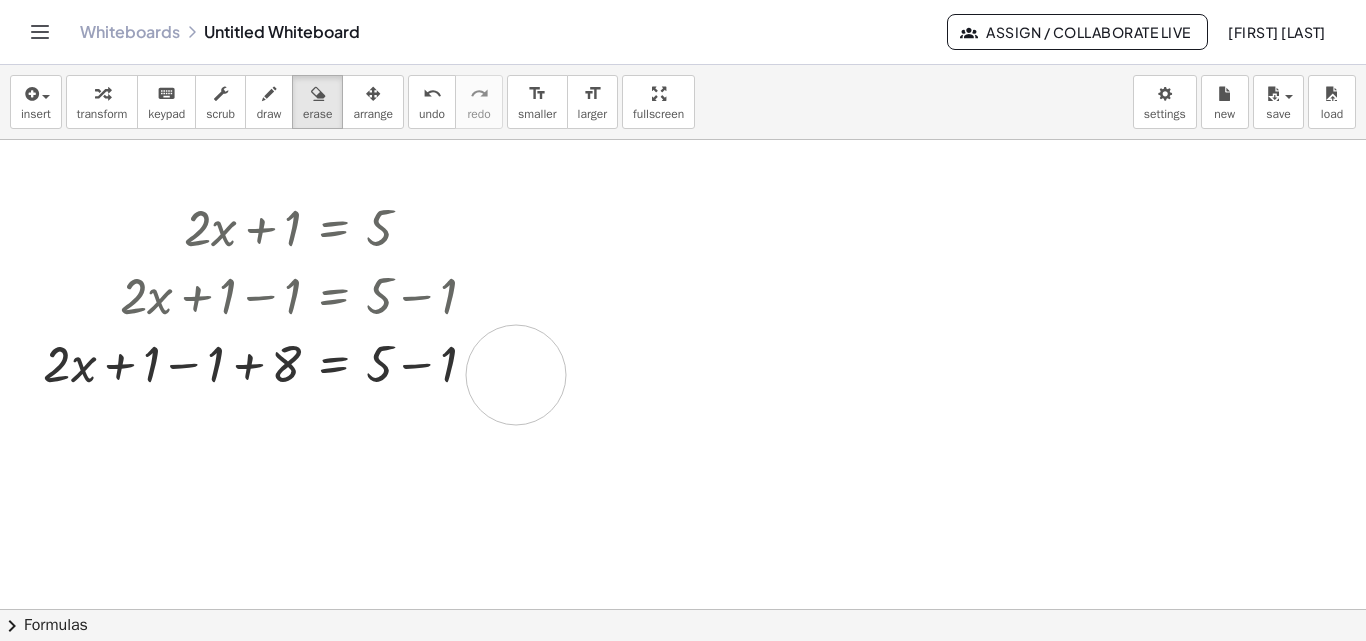 click at bounding box center [683, 674] 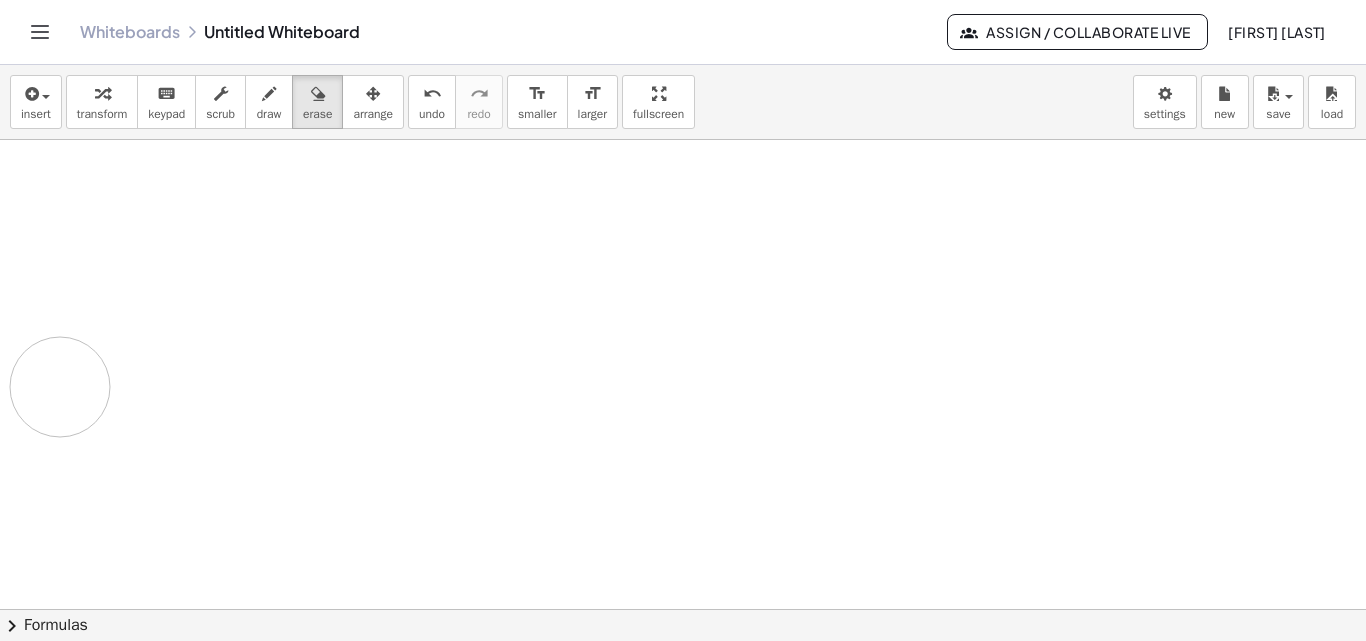 drag, startPoint x: 516, startPoint y: 375, endPoint x: 60, endPoint y: 387, distance: 456.15787 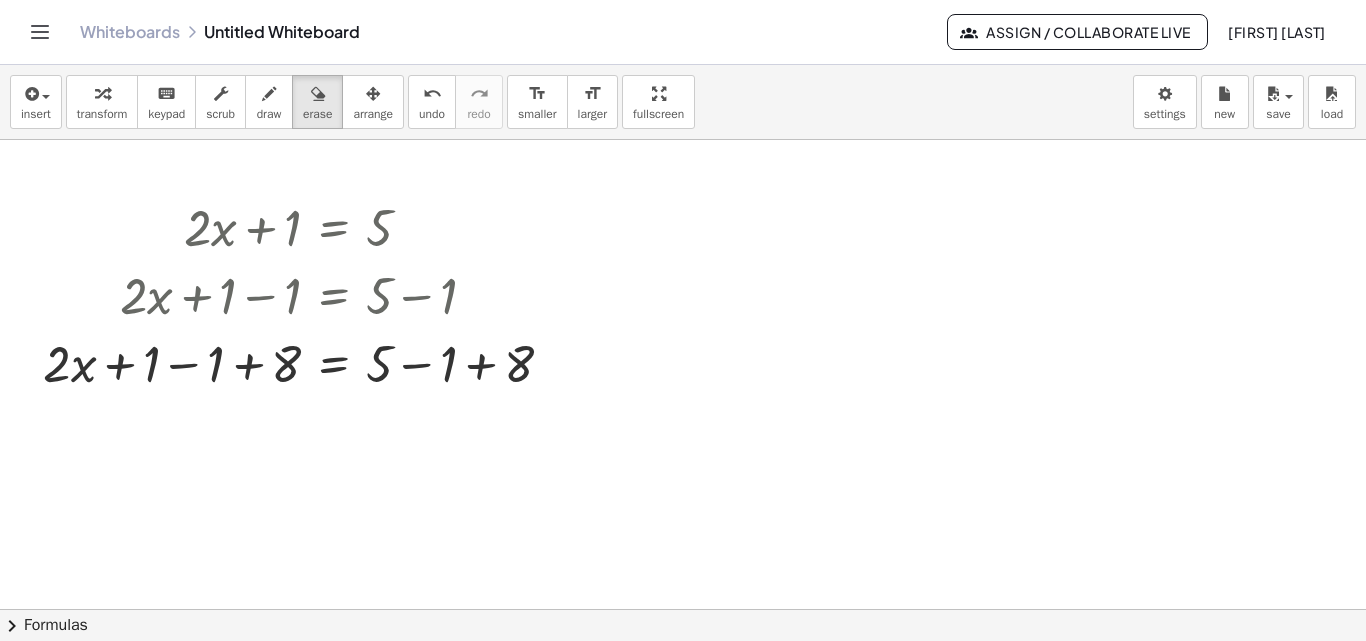 click at bounding box center [683, 674] 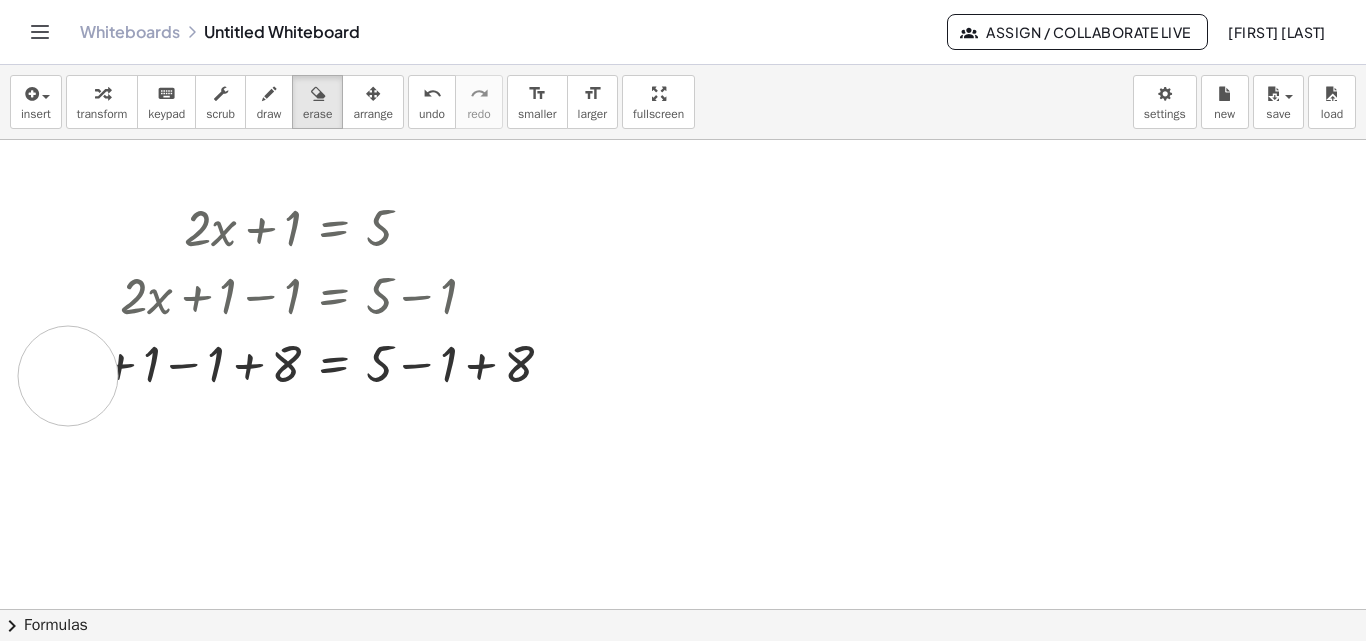 click at bounding box center (683, 674) 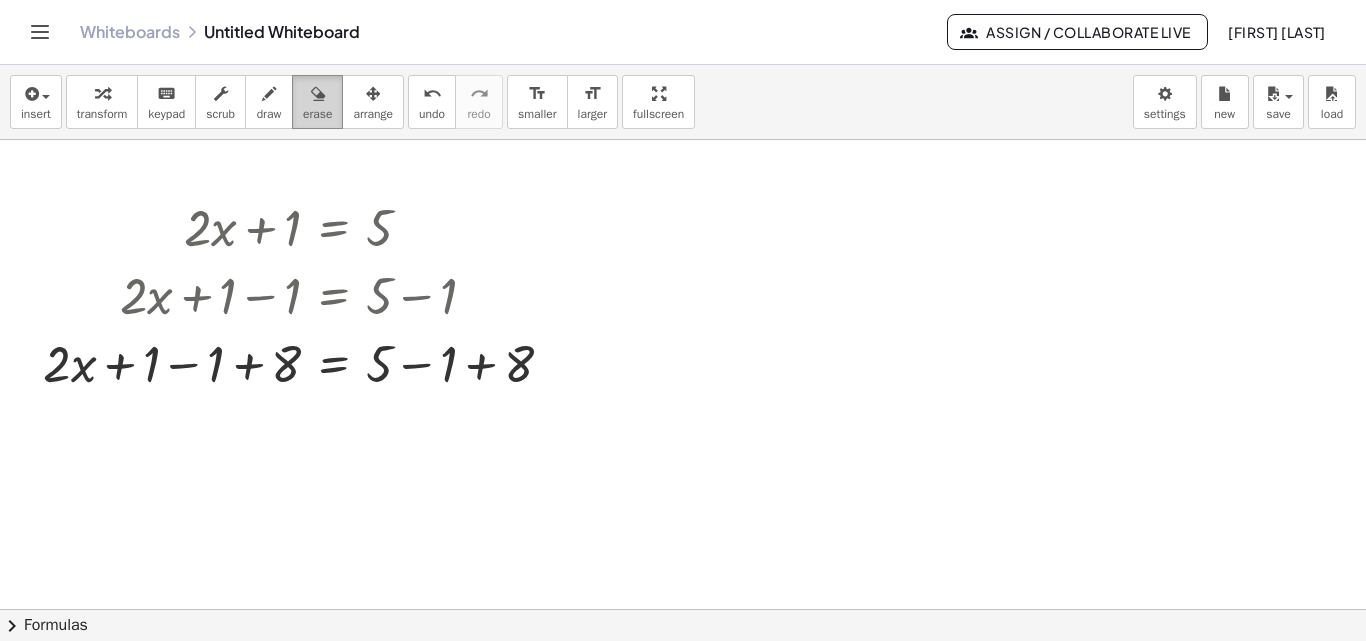 click on "erase" at bounding box center (317, 114) 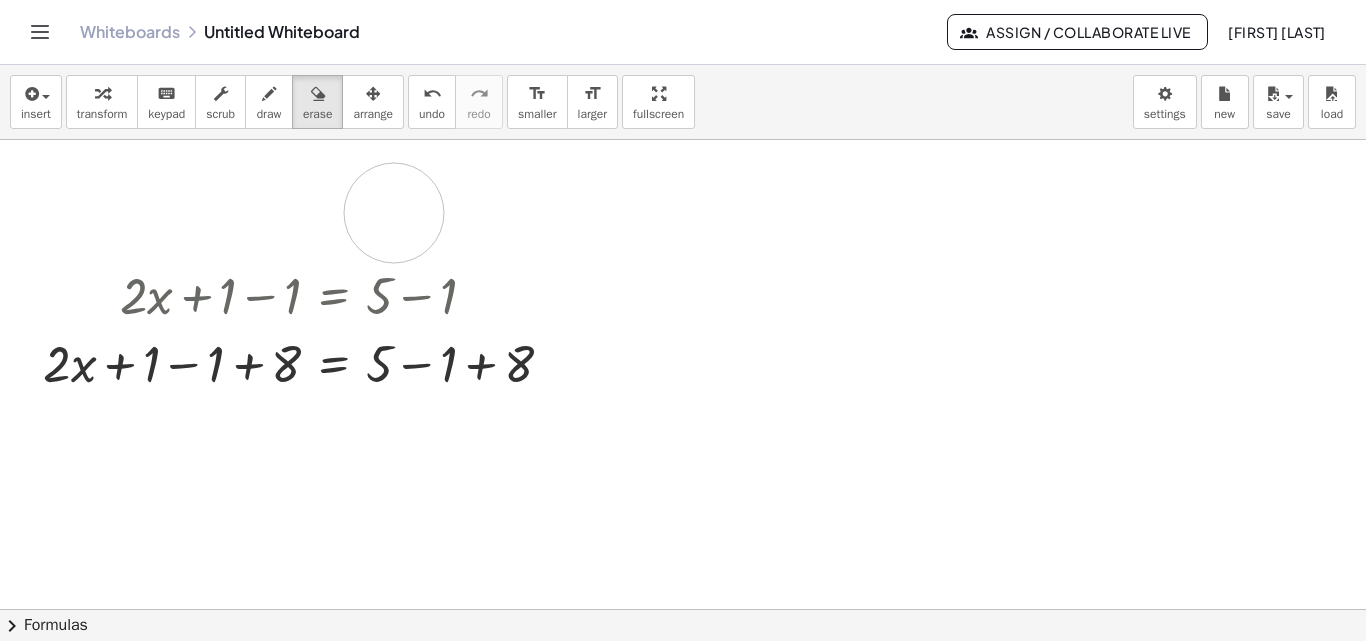 drag, startPoint x: 281, startPoint y: 210, endPoint x: 394, endPoint y: 213, distance: 113.03982 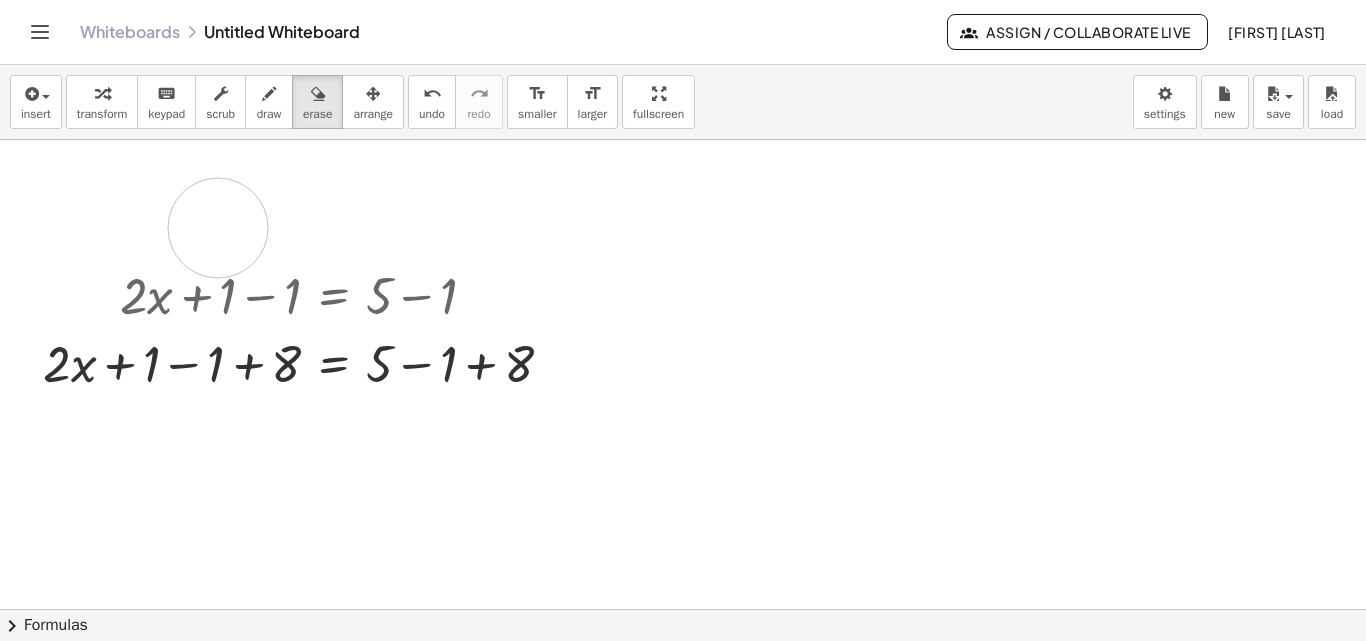scroll, scrollTop: 410, scrollLeft: 0, axis: vertical 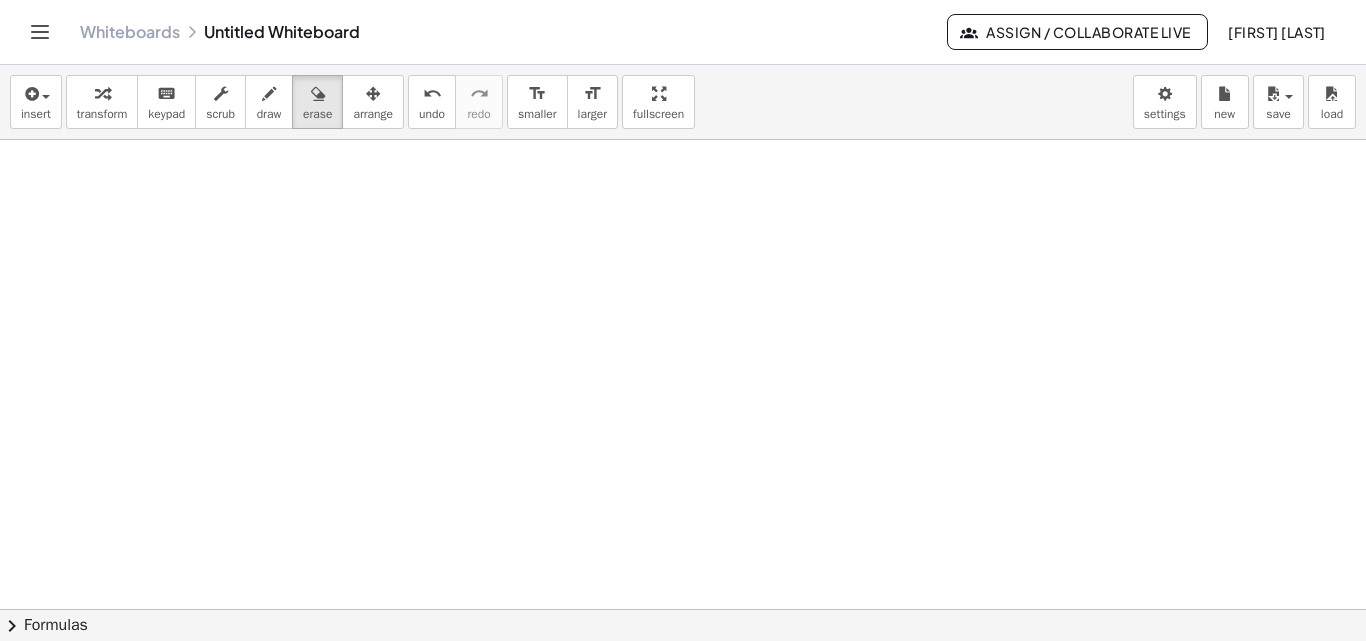 drag, startPoint x: 394, startPoint y: 213, endPoint x: 218, endPoint y: 228, distance: 176.63805 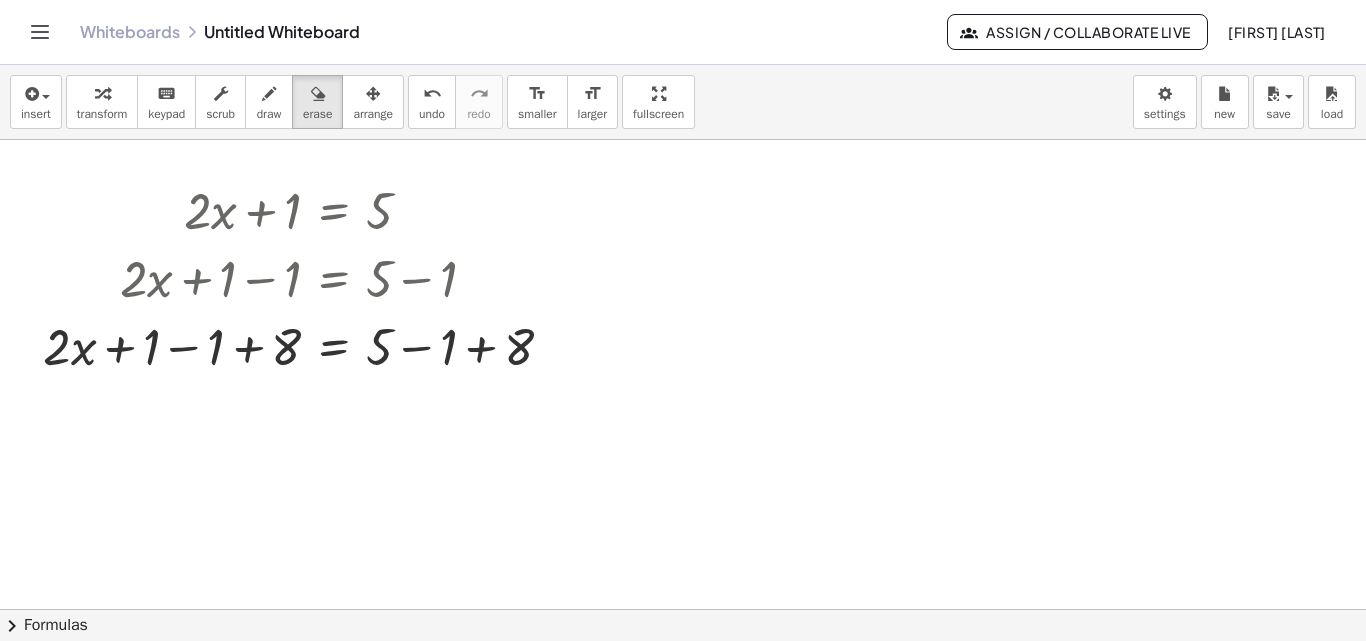 scroll, scrollTop: 0, scrollLeft: 0, axis: both 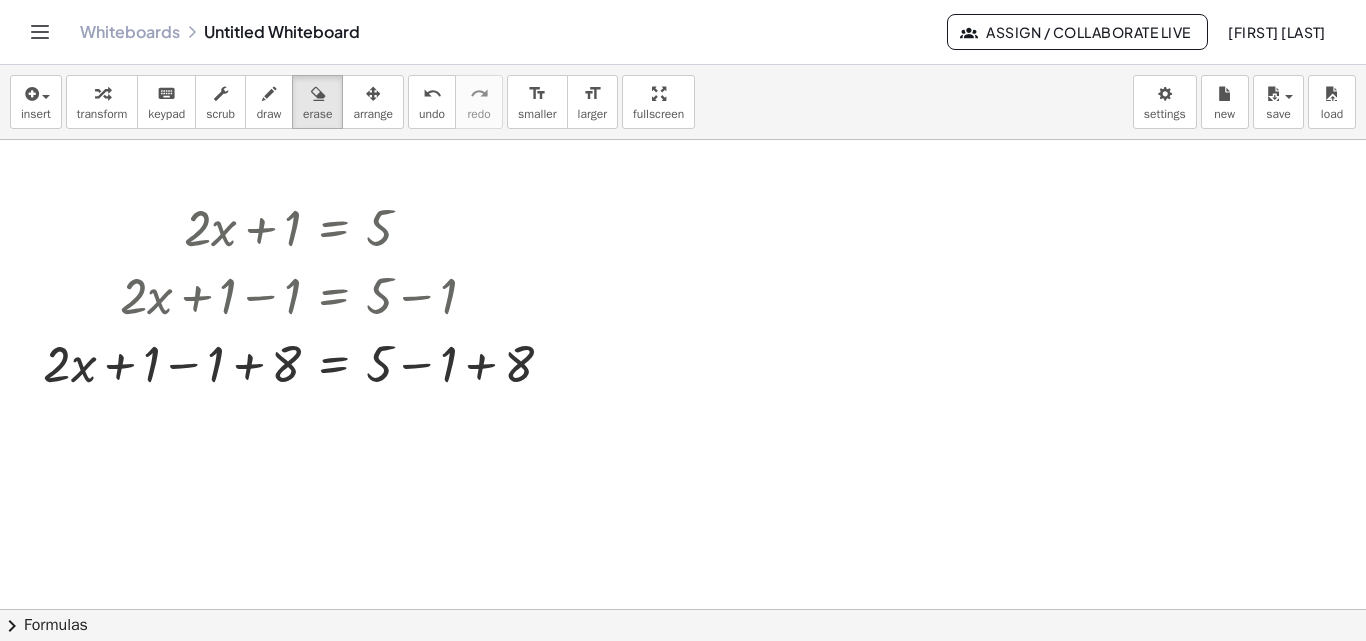 click at bounding box center (683, 609) 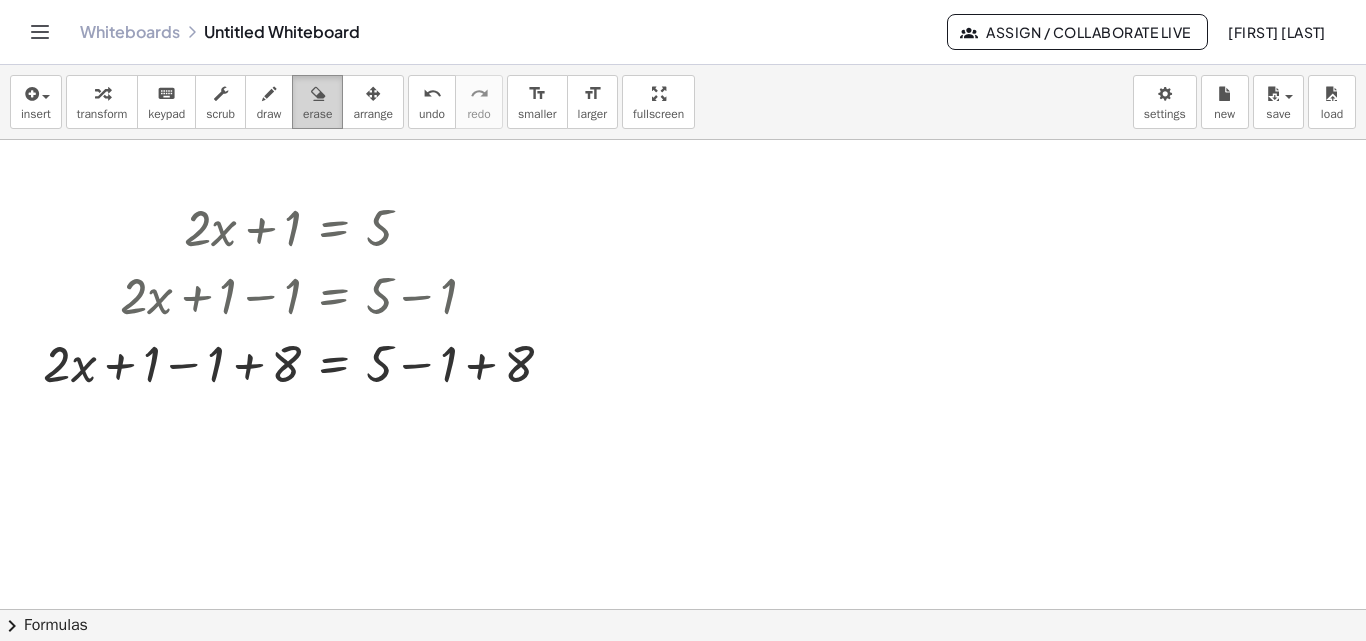 click at bounding box center [318, 94] 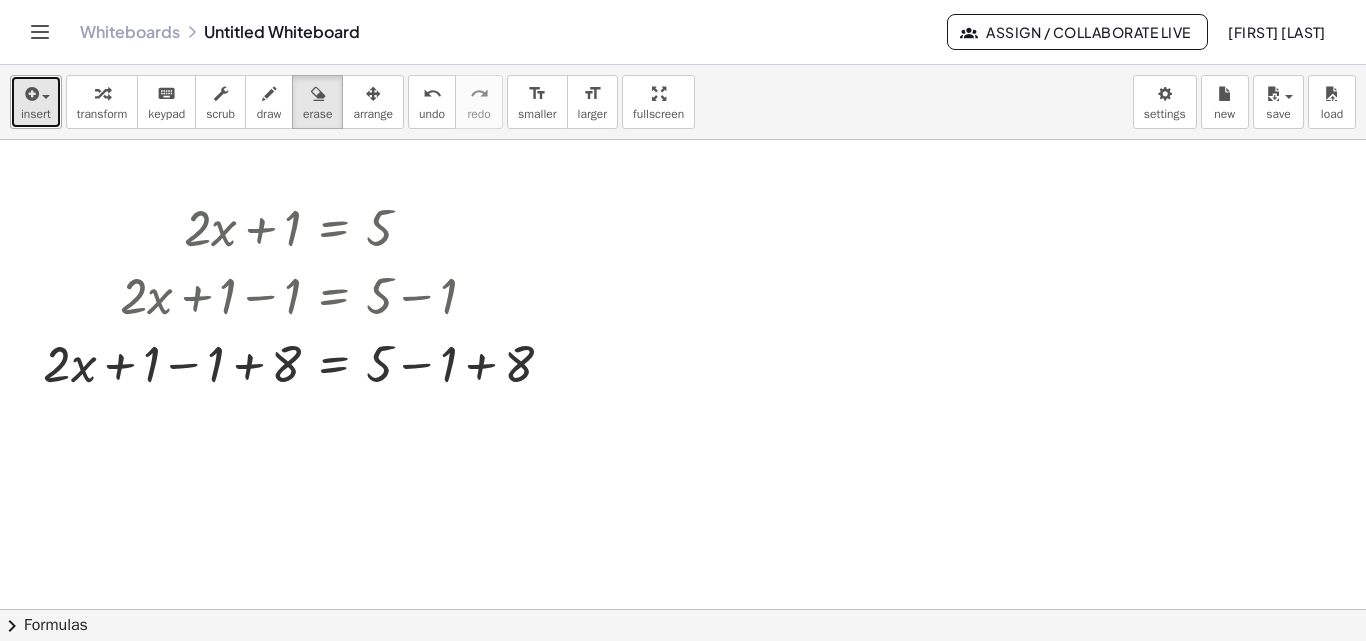 click at bounding box center (30, 94) 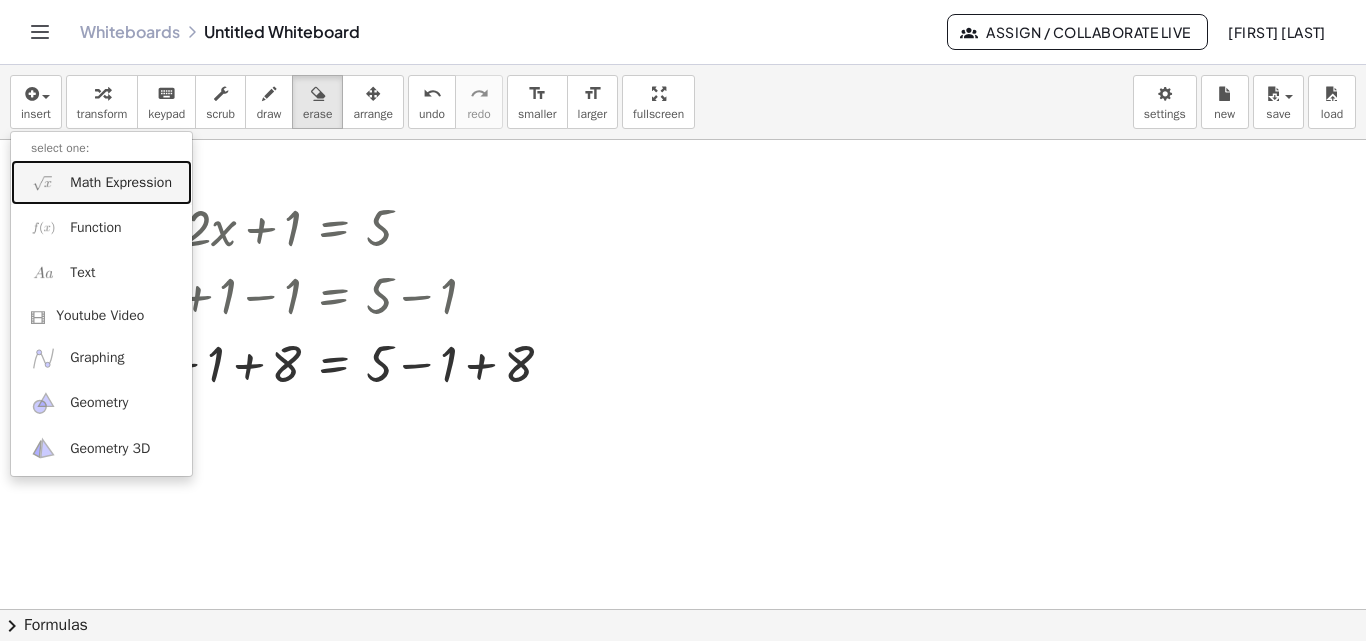 click on "Math Expression" at bounding box center [121, 183] 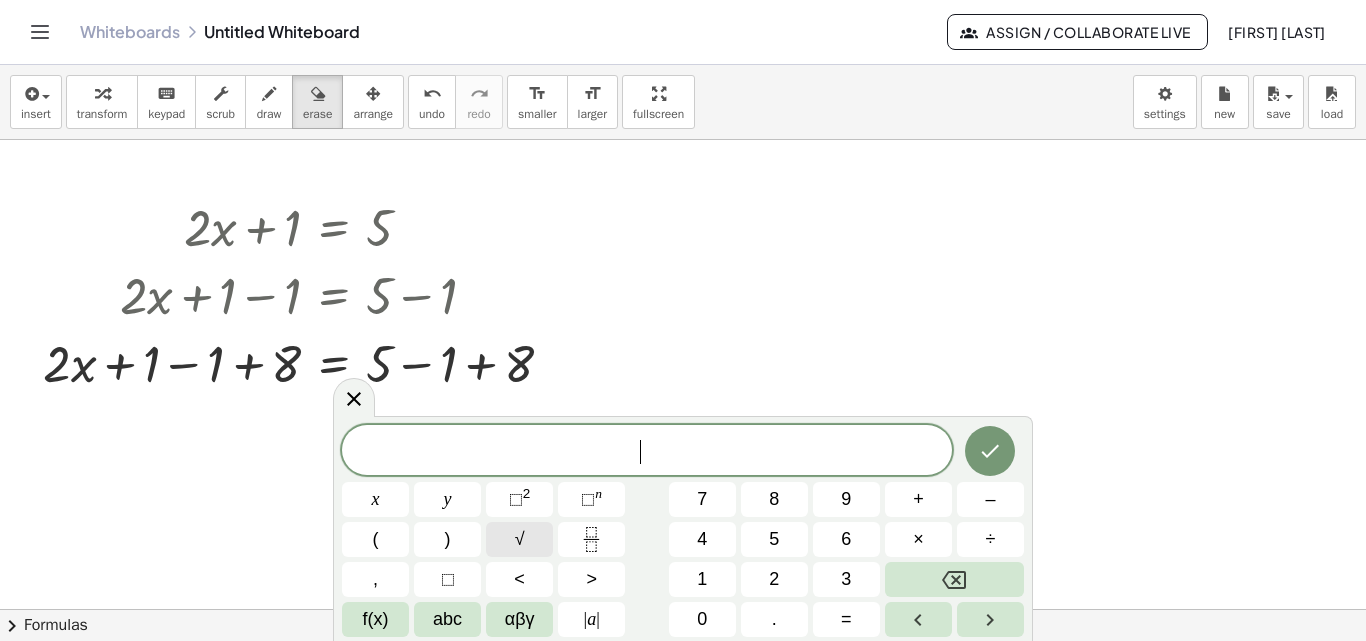 click on "√" at bounding box center [519, 539] 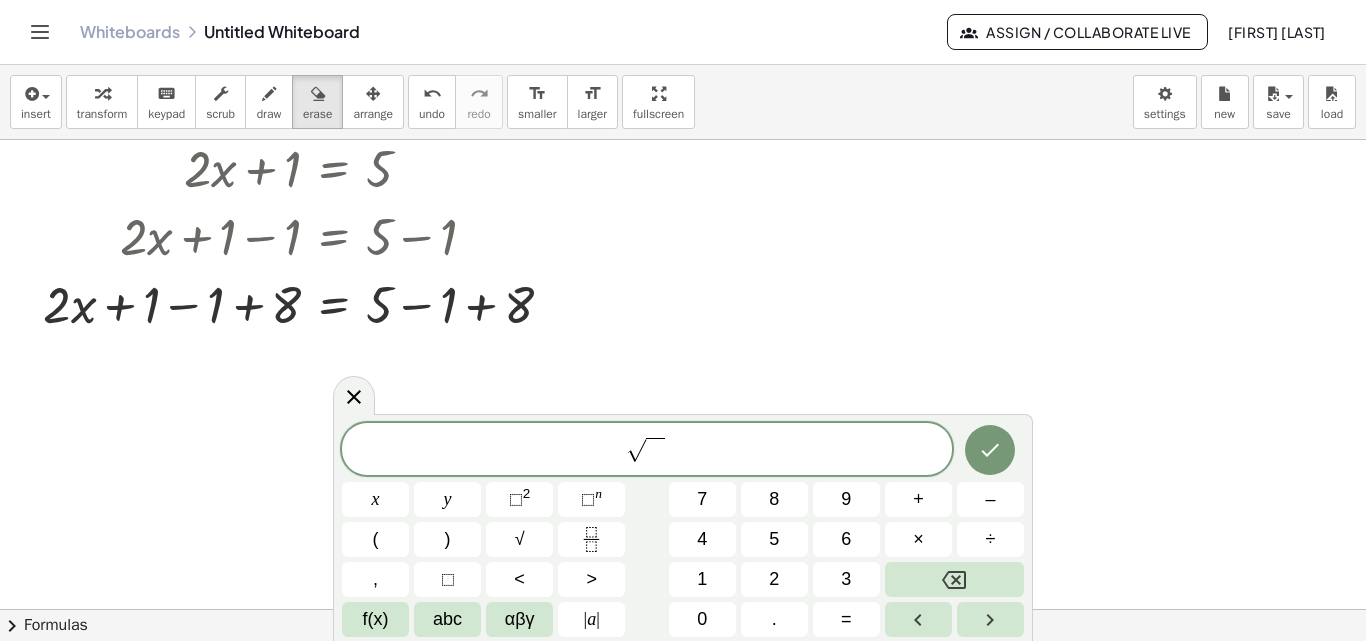 scroll, scrollTop: 65, scrollLeft: 0, axis: vertical 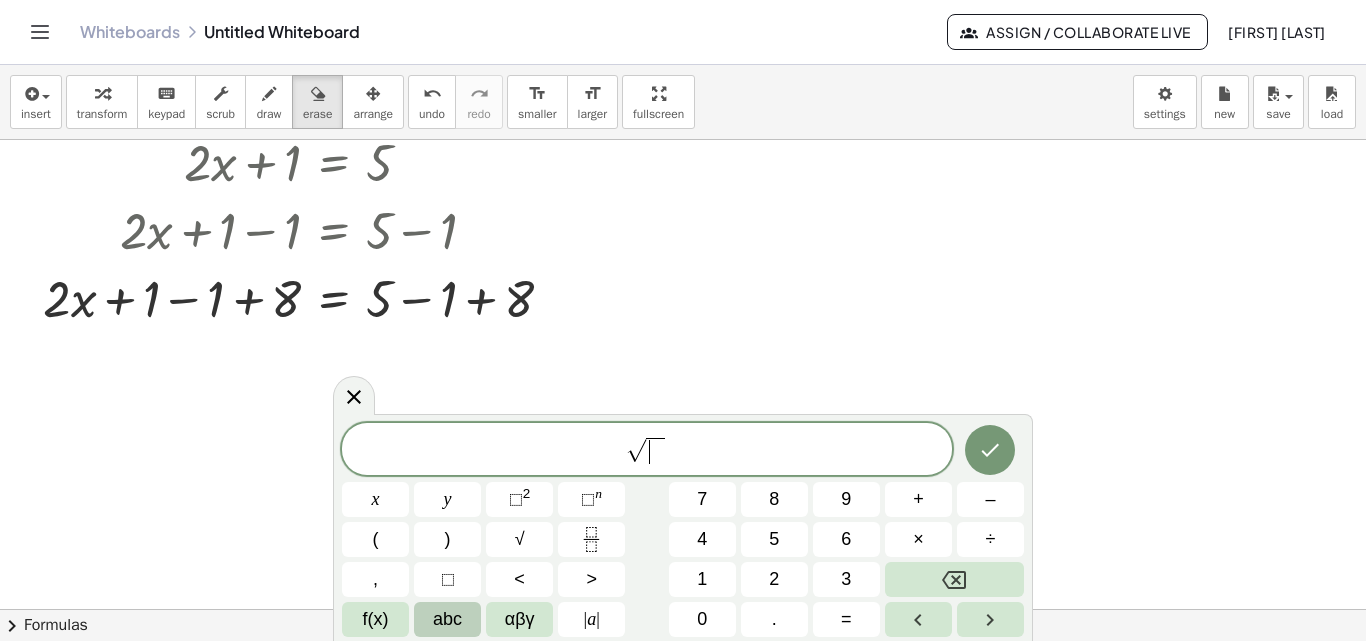 click on "abc" at bounding box center (447, 619) 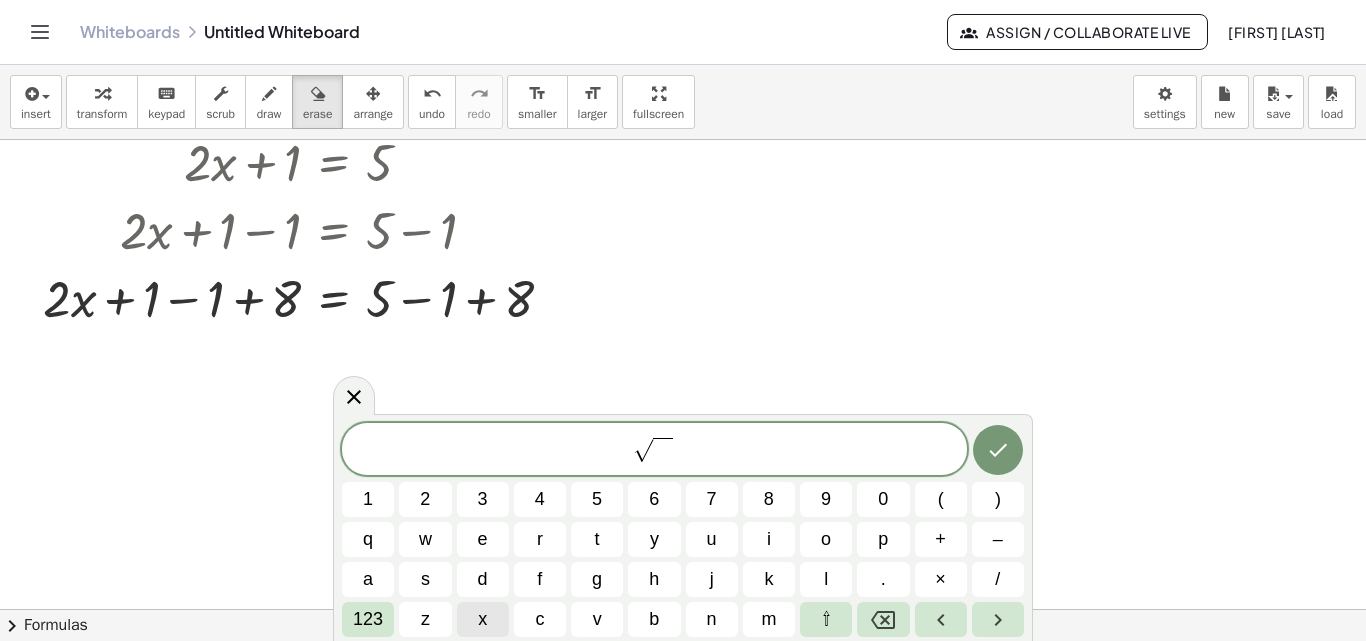 click on "x" at bounding box center [482, 619] 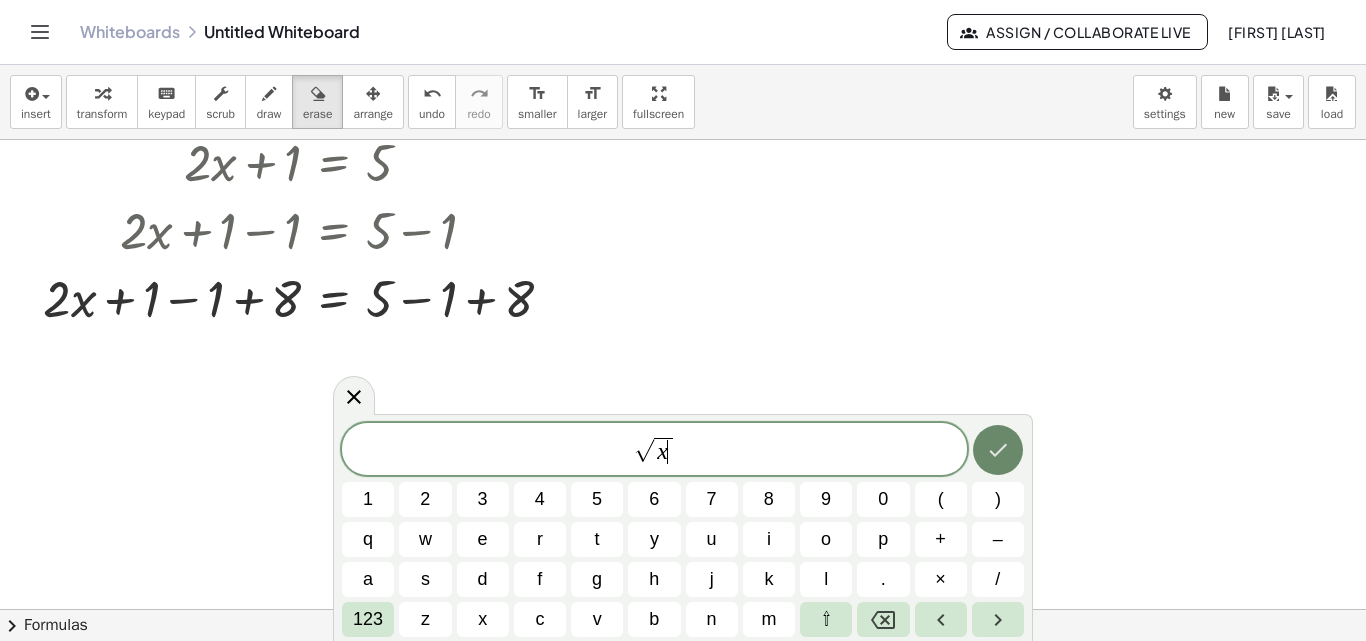 click 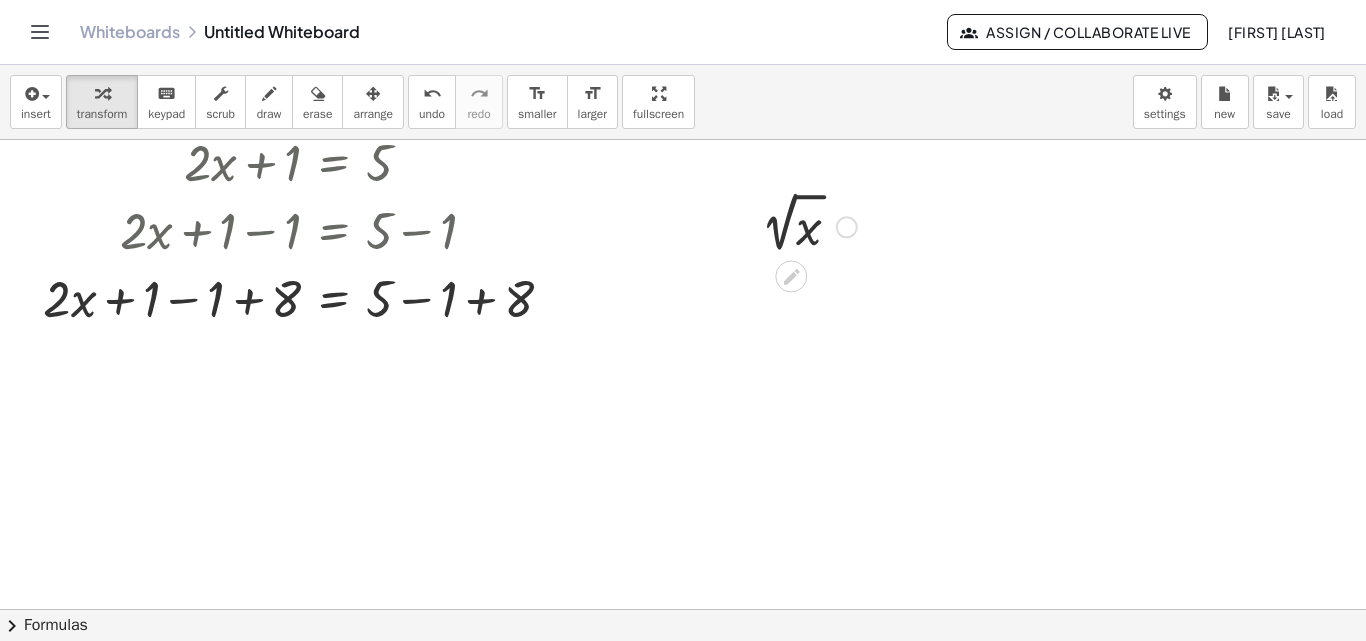 click at bounding box center [847, 227] 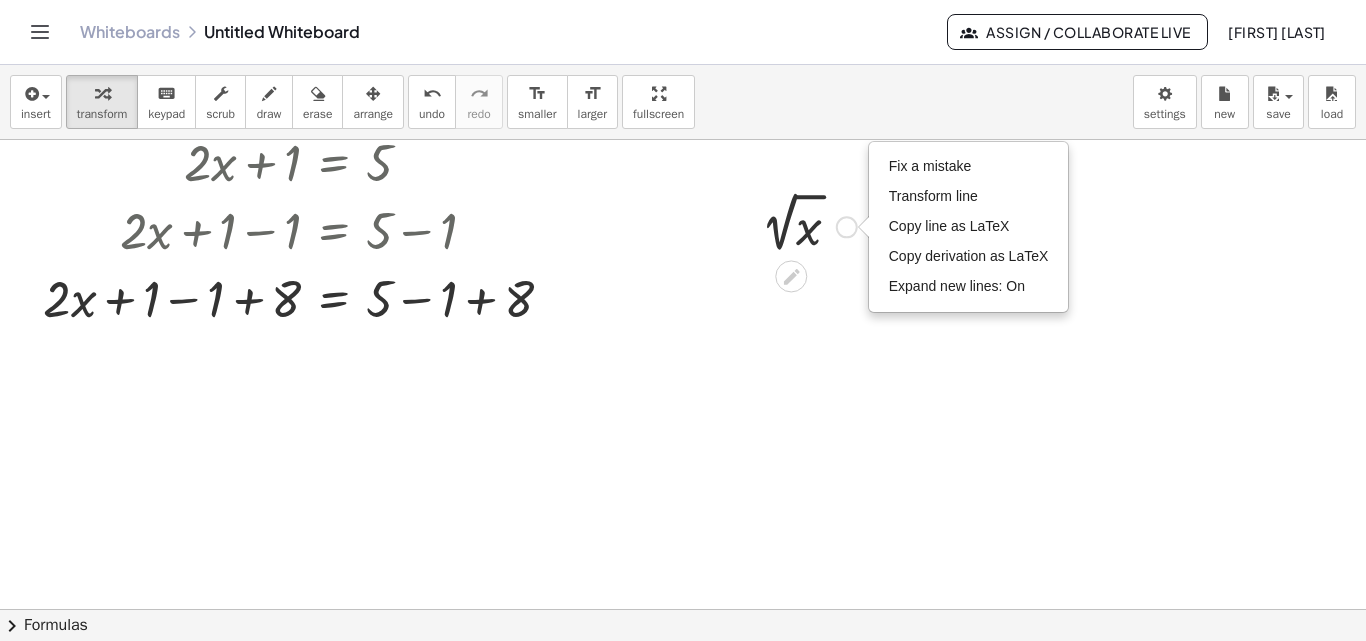 click on "Fix a mistake Transform line Copy line as LaTeX Copy derivation as LaTeX Expand new lines: On" at bounding box center (847, 227) 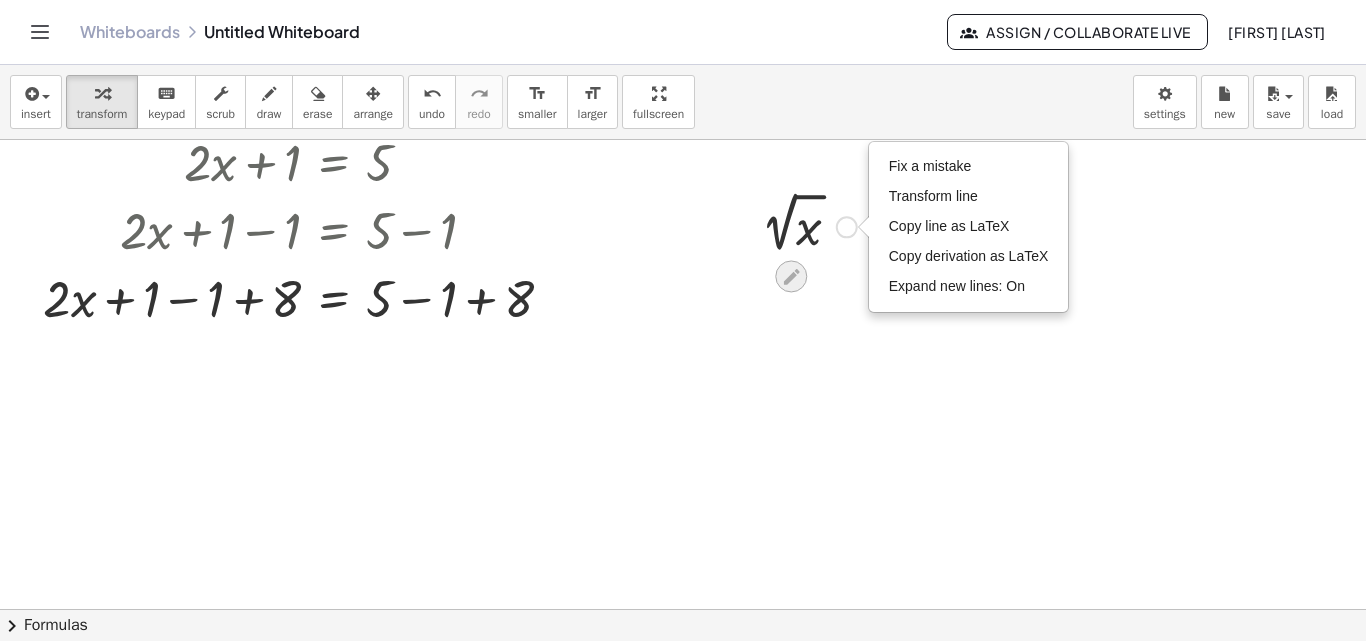 click 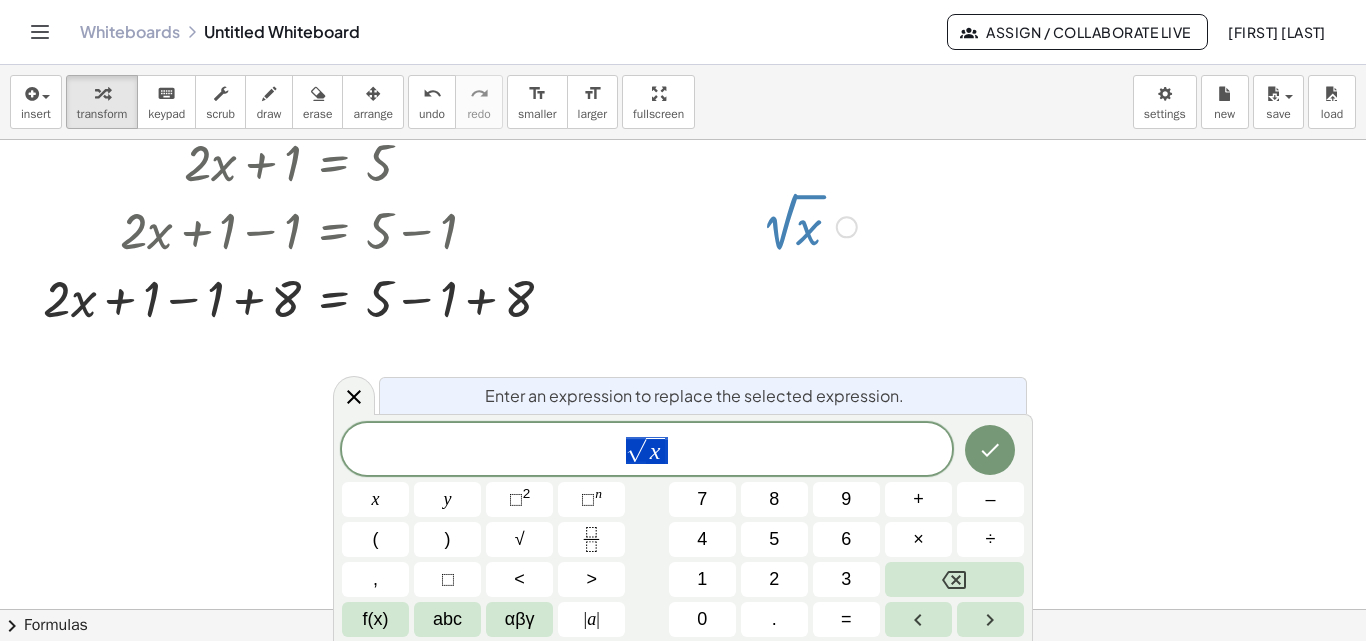 click at bounding box center (683, 544) 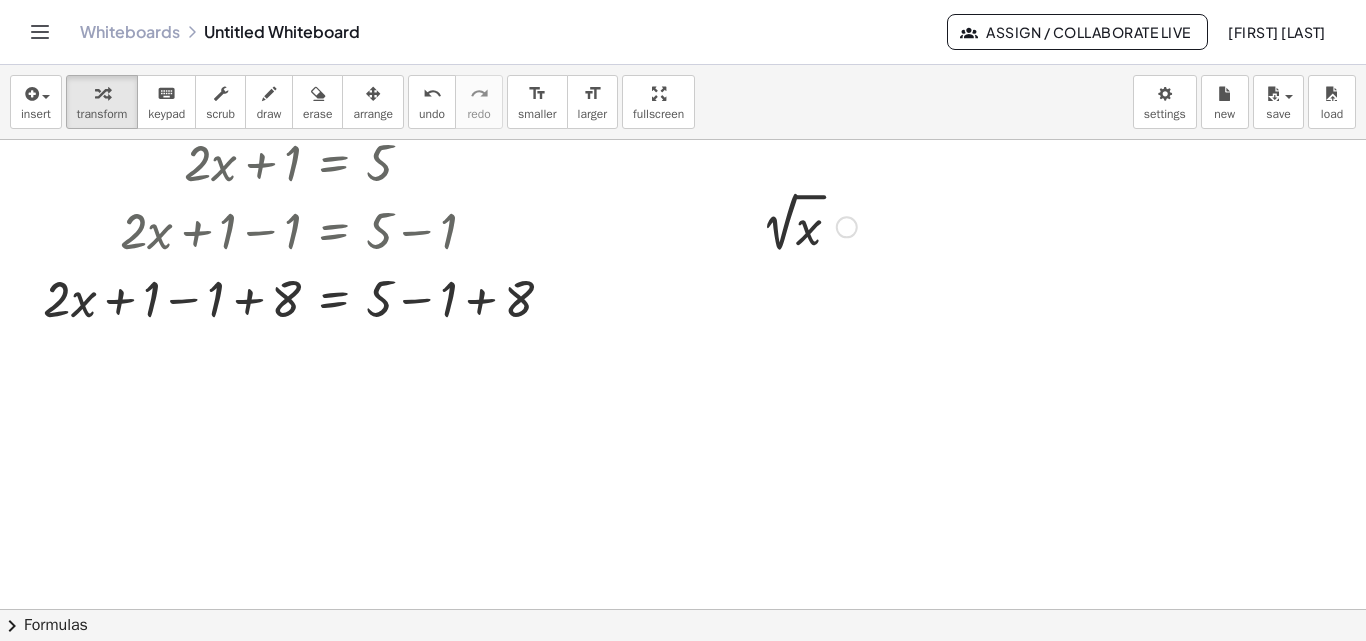 click at bounding box center [803, 225] 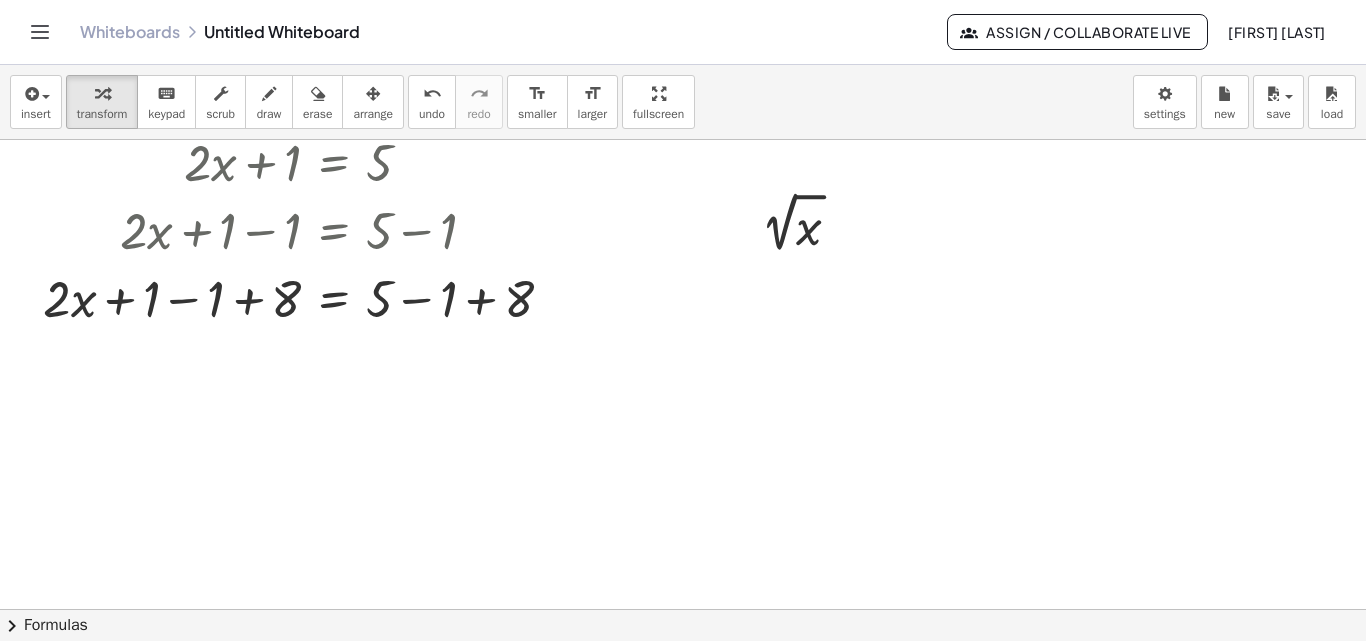 click at bounding box center [683, 544] 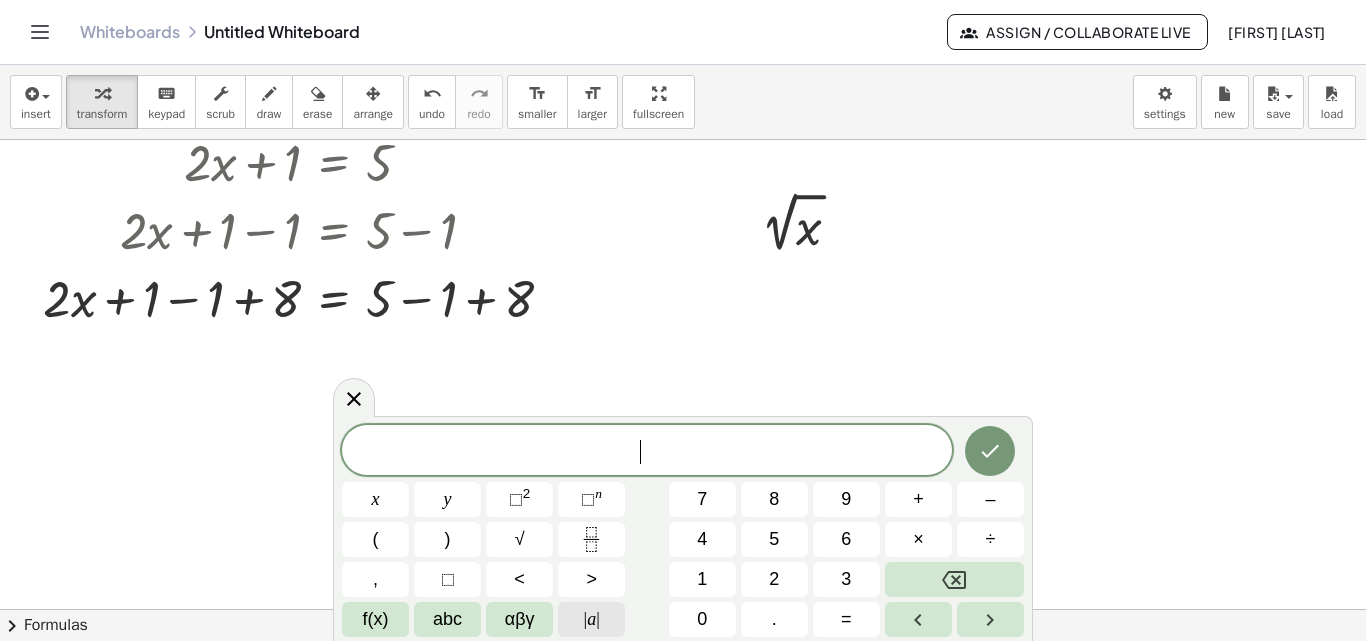 click on "| a |" at bounding box center [591, 619] 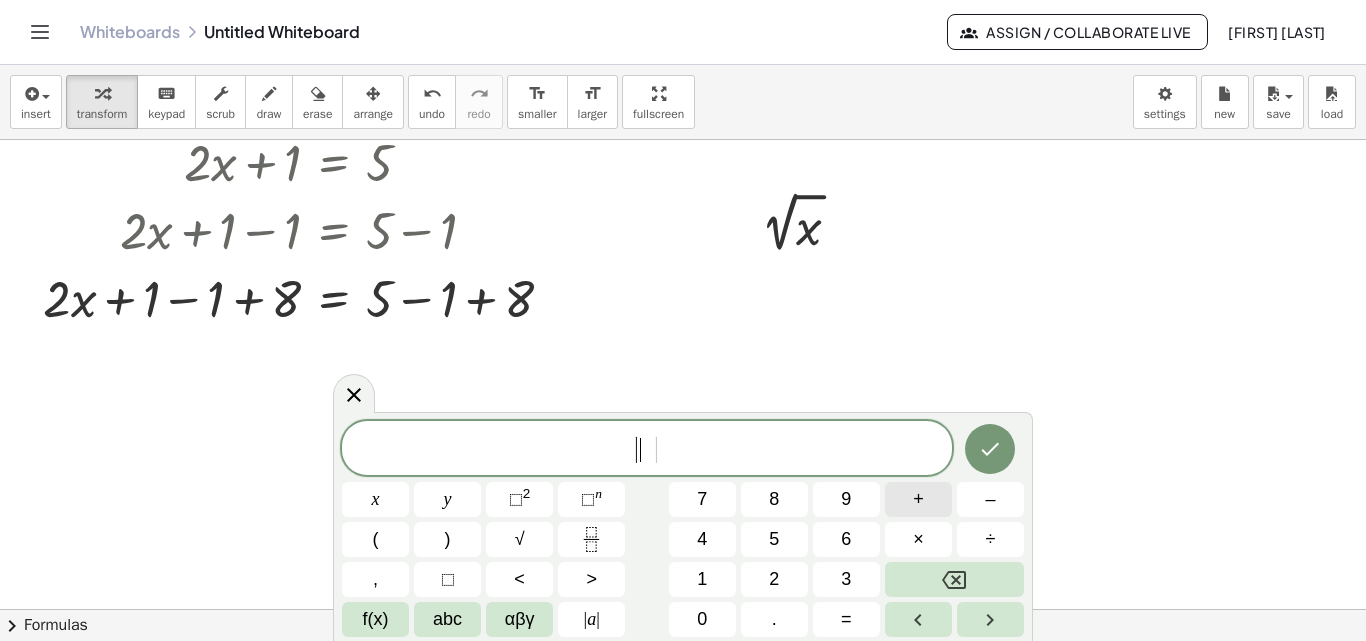 click on "+" at bounding box center [918, 499] 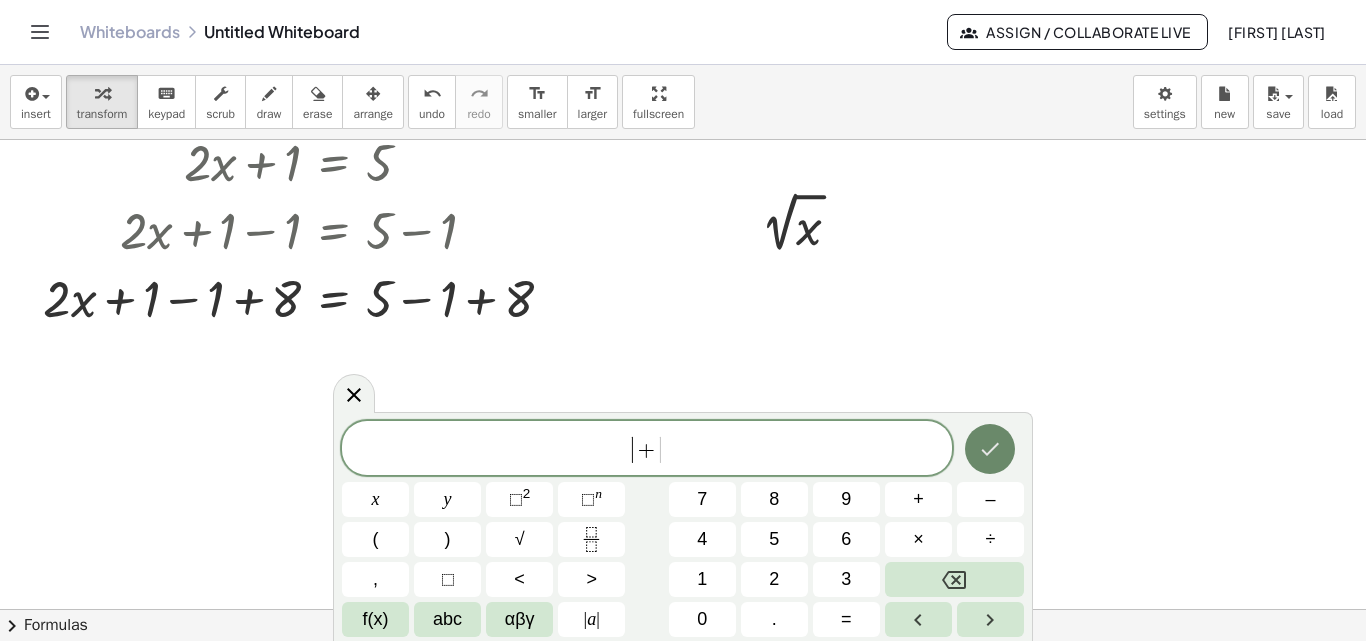 click 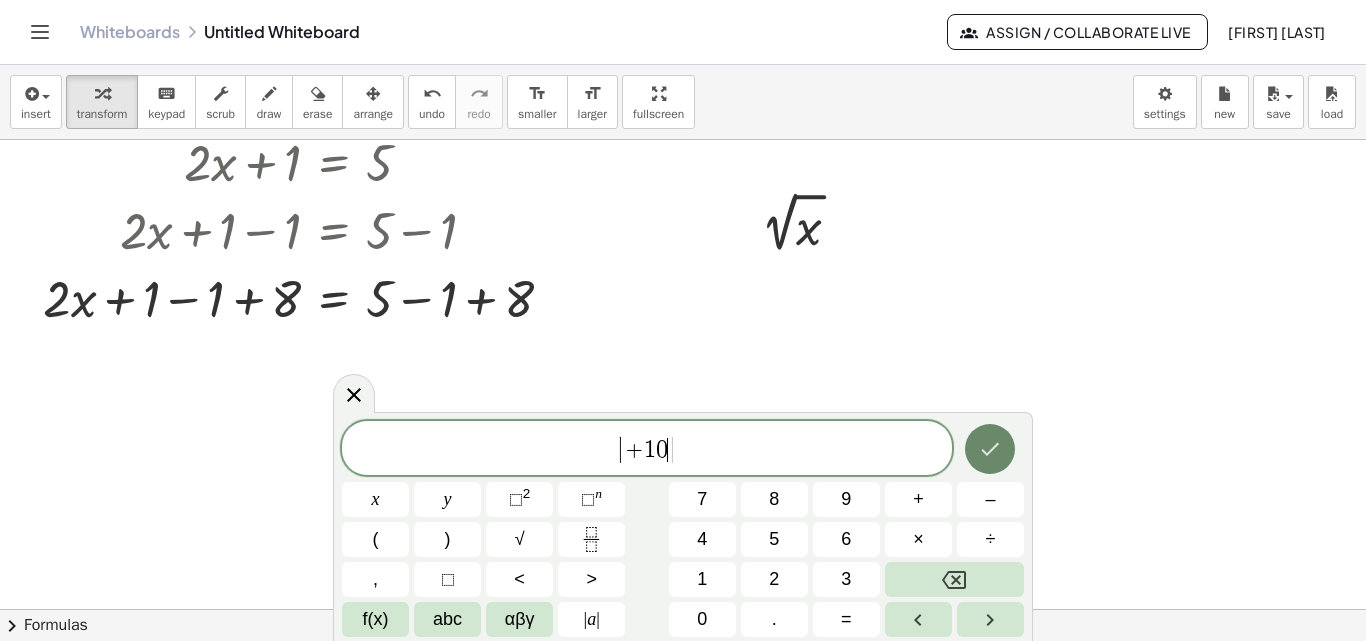 click 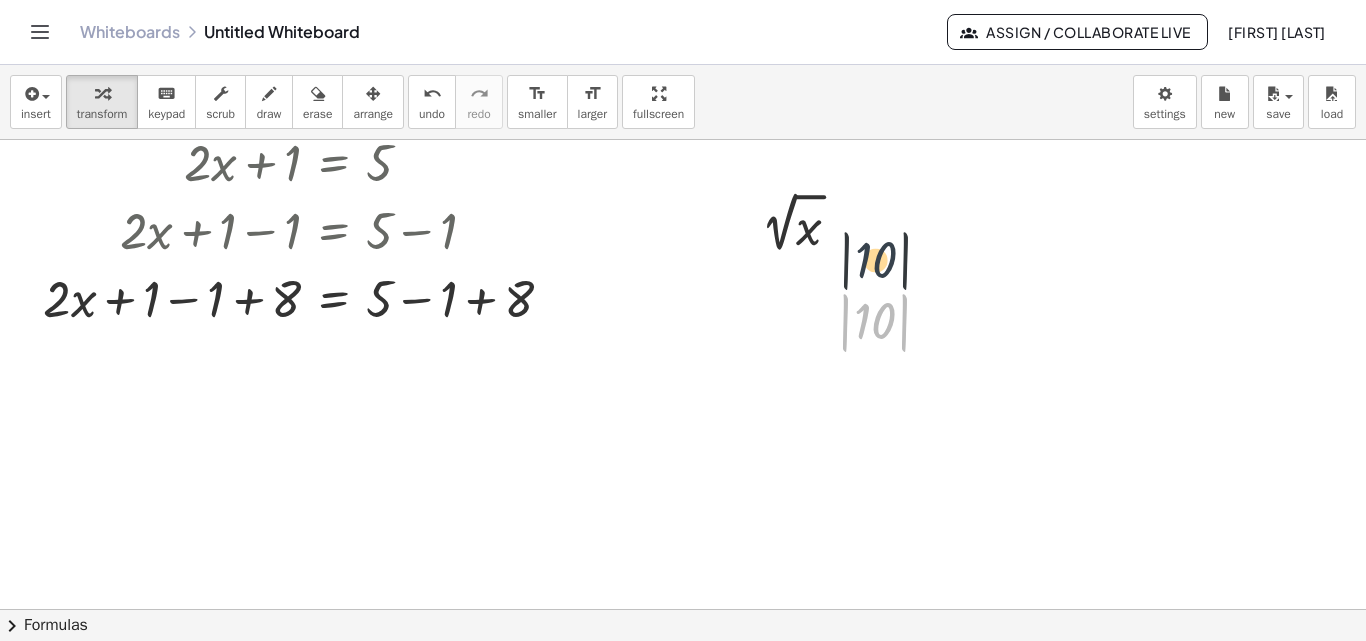 drag, startPoint x: 878, startPoint y: 337, endPoint x: 880, endPoint y: 252, distance: 85.02353 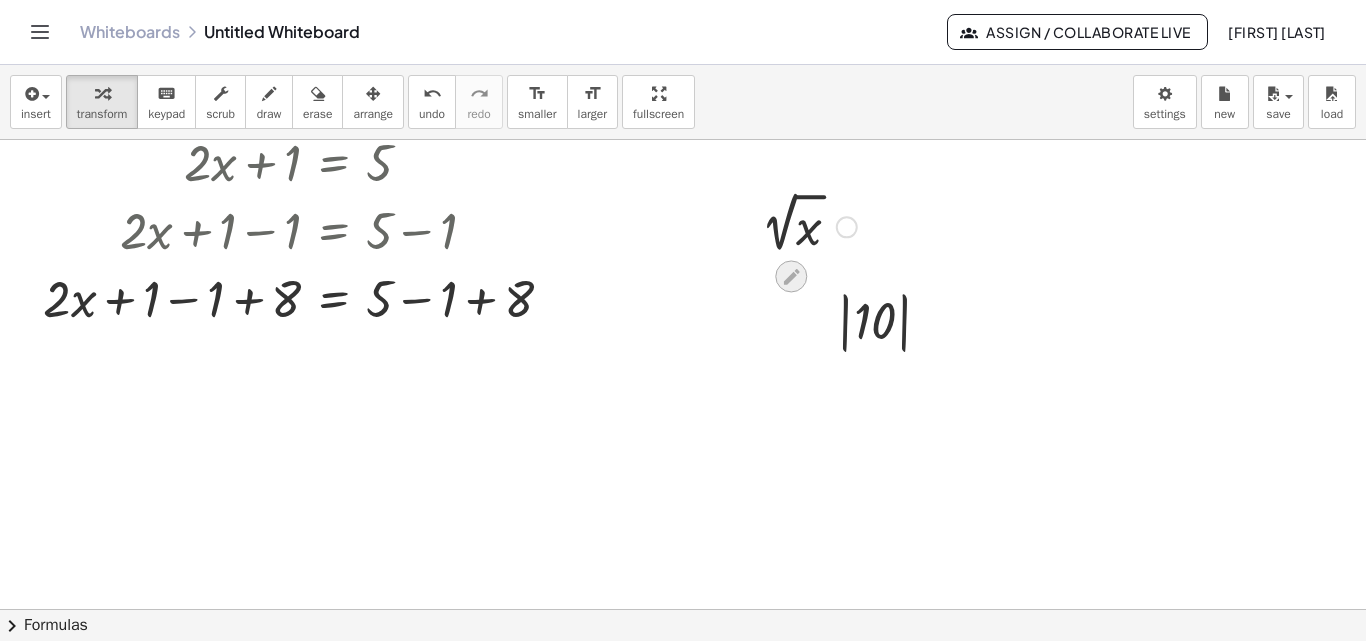 click 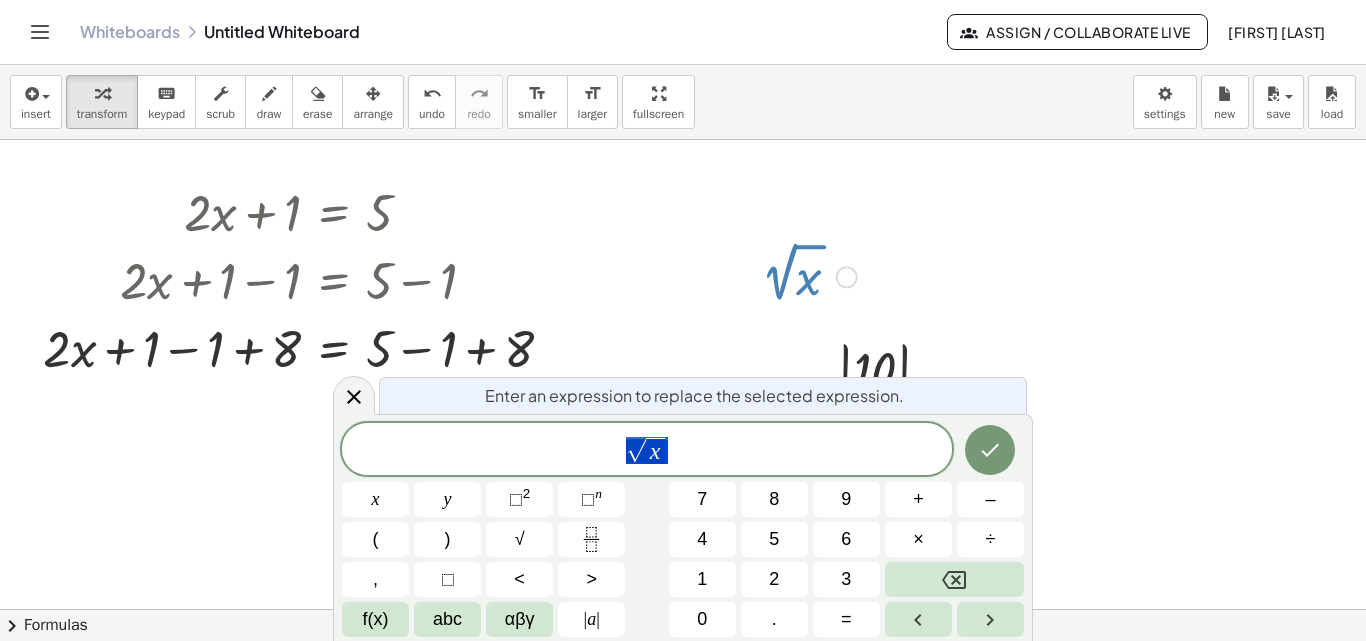 scroll, scrollTop: 0, scrollLeft: 0, axis: both 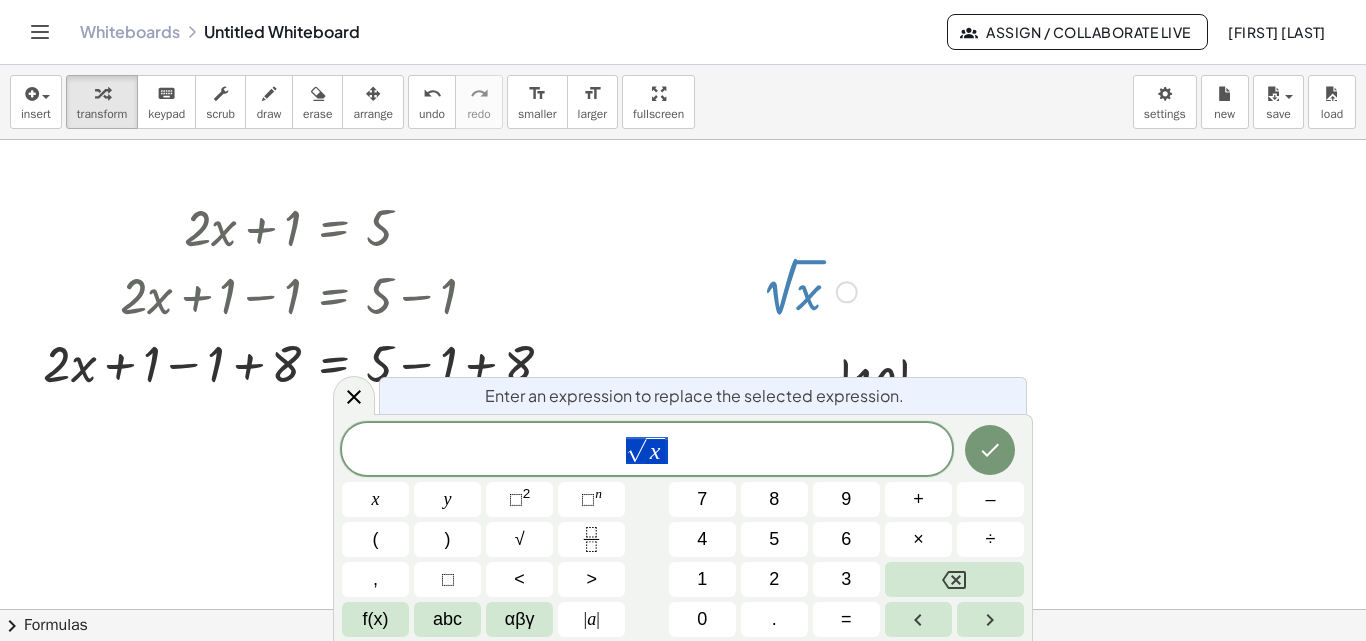 click at bounding box center [683, 609] 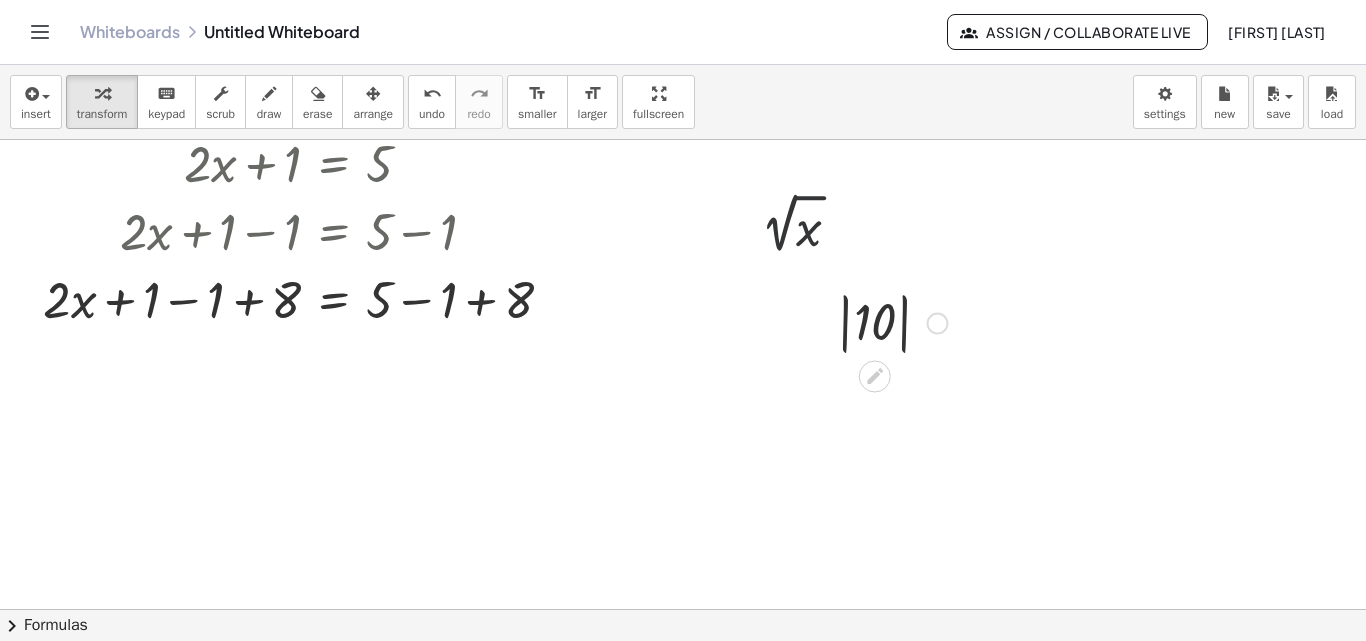 scroll, scrollTop: 65, scrollLeft: 0, axis: vertical 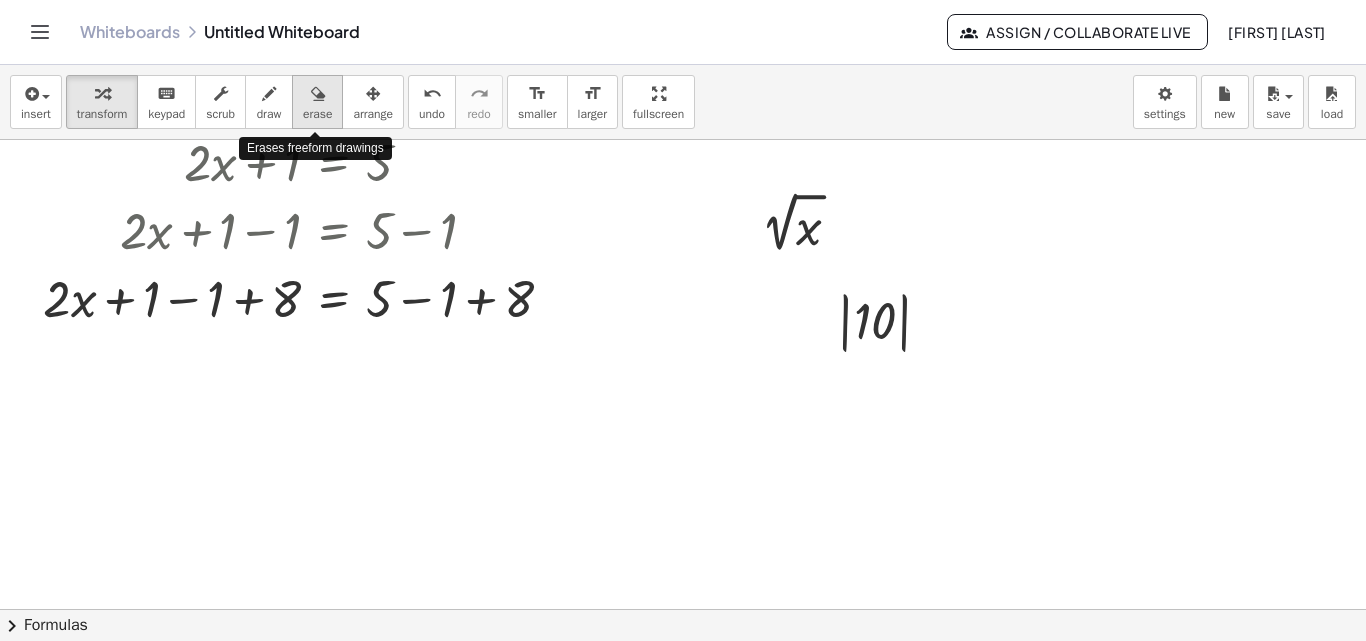 click at bounding box center [318, 94] 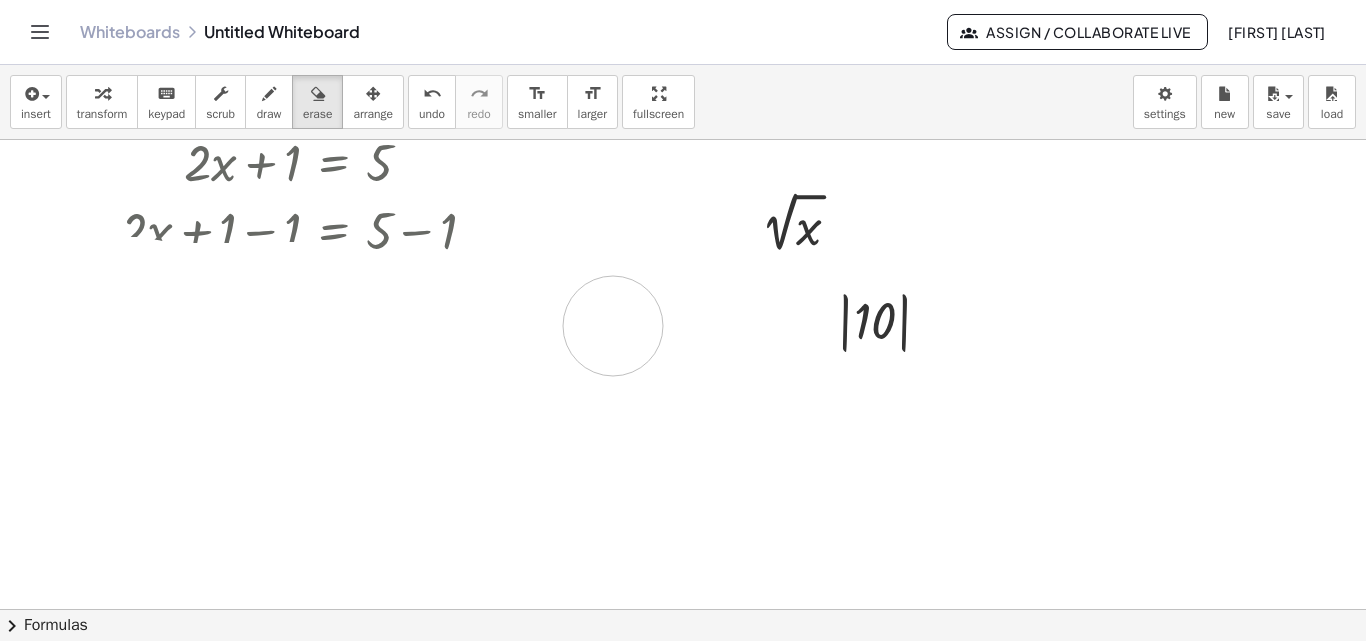 drag, startPoint x: 60, startPoint y: 286, endPoint x: 674, endPoint y: 311, distance: 614.5087 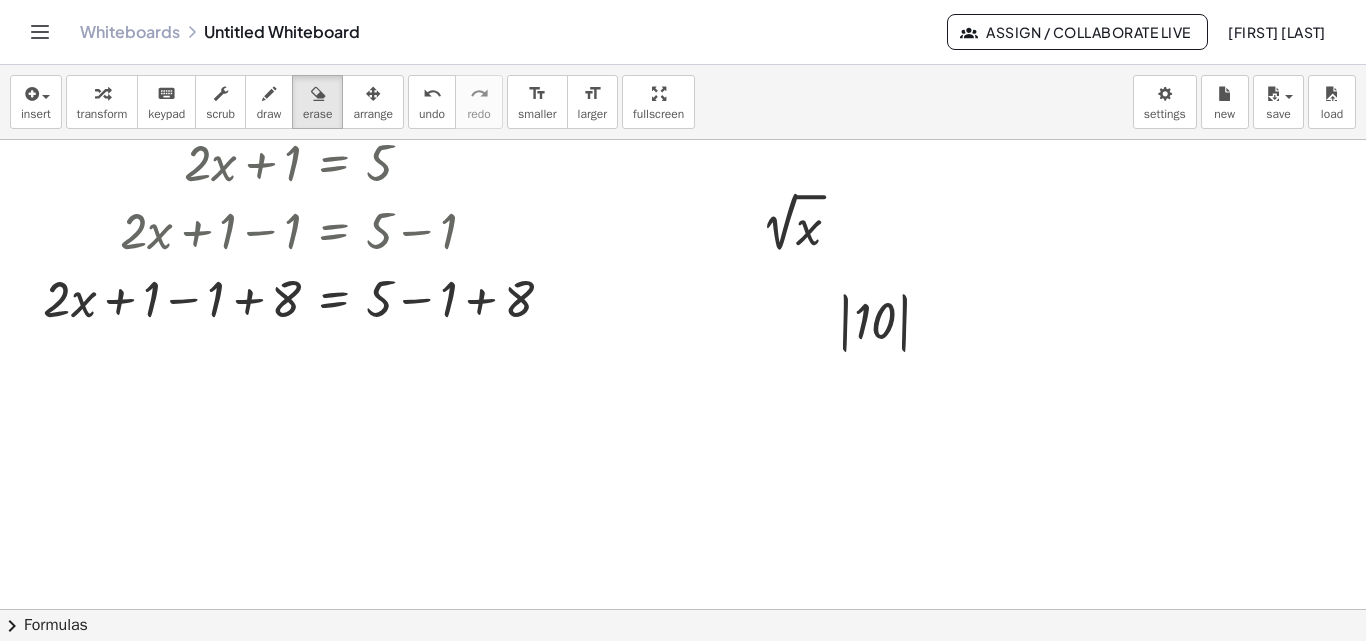 drag, startPoint x: 557, startPoint y: 307, endPoint x: 500, endPoint y: 314, distance: 57.428215 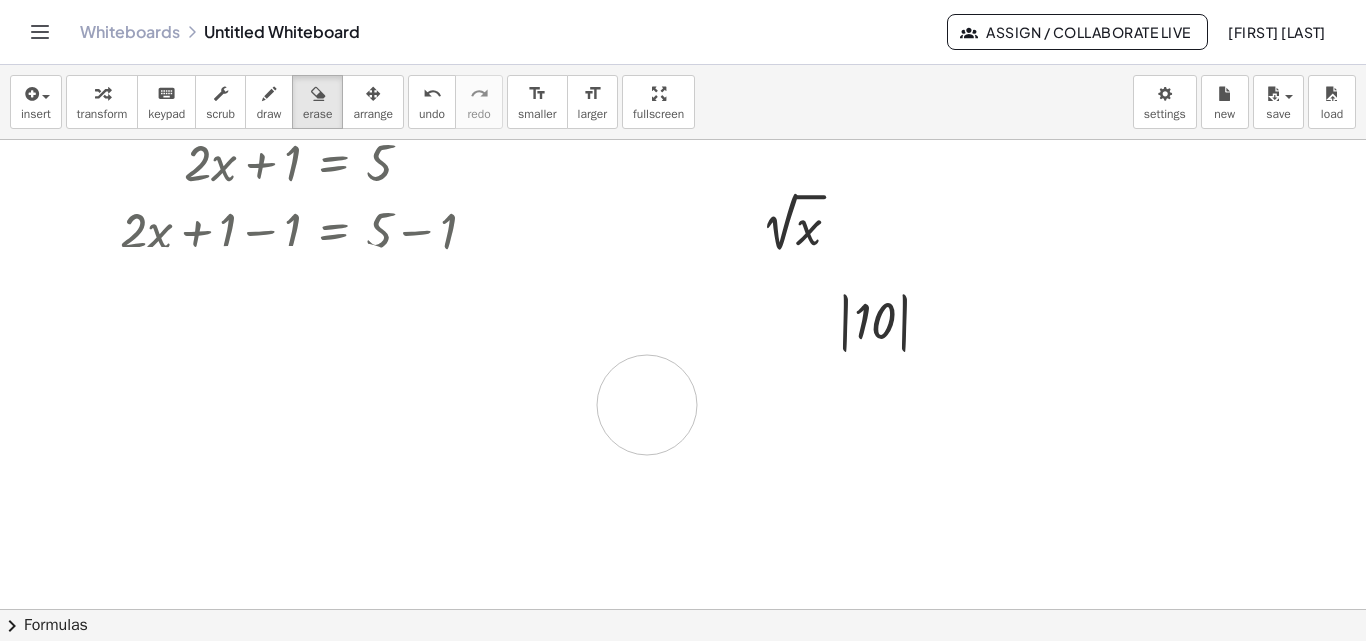 drag, startPoint x: 500, startPoint y: 314, endPoint x: 647, endPoint y: 405, distance: 172.88725 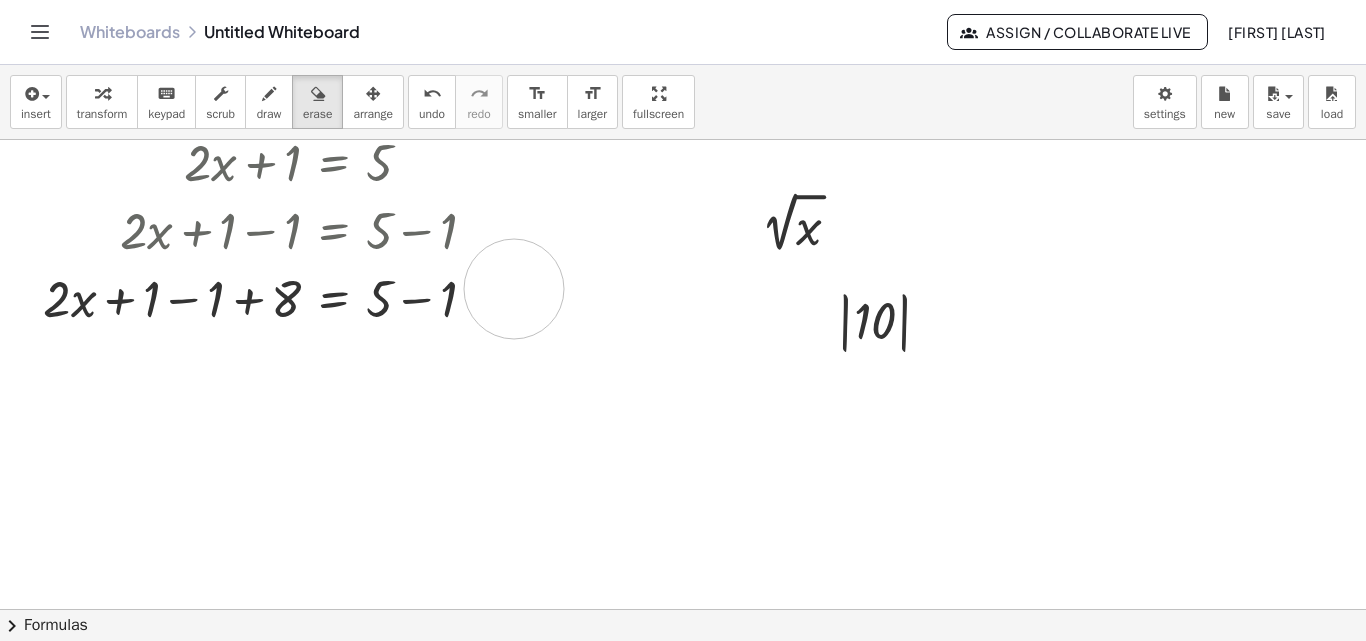 click at bounding box center [683, 544] 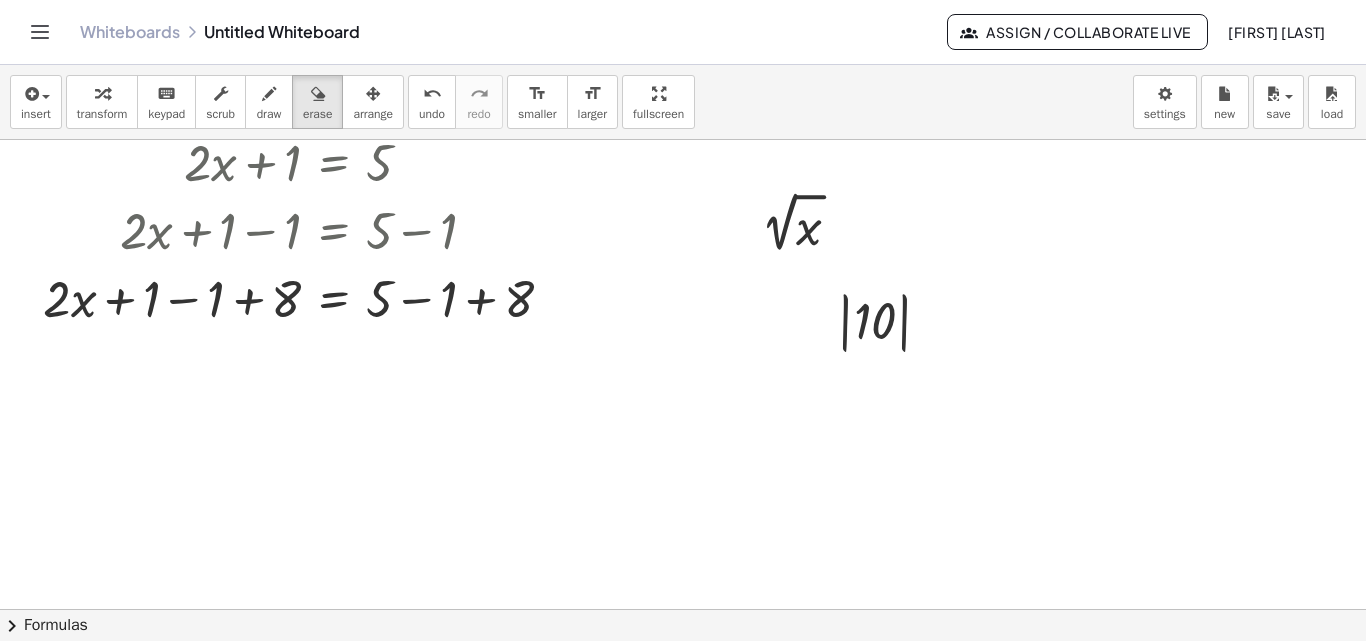 drag, startPoint x: 514, startPoint y: 289, endPoint x: 319, endPoint y: 350, distance: 204.31837 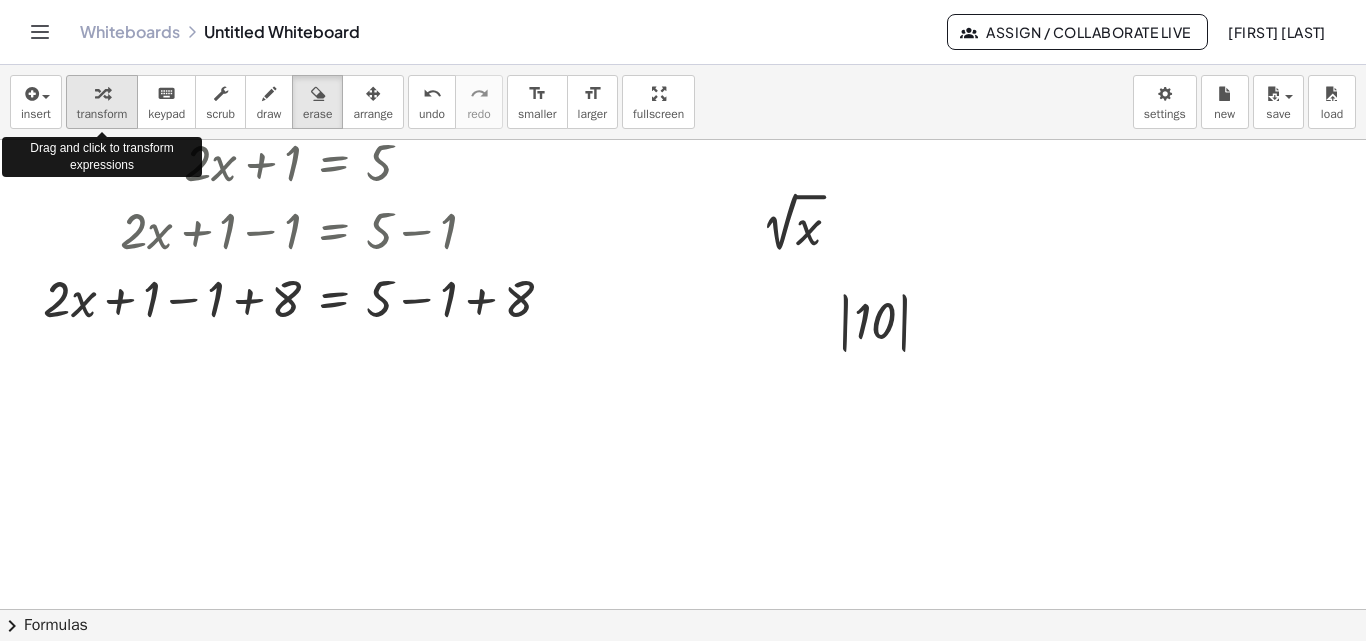 click on "transform" at bounding box center (102, 114) 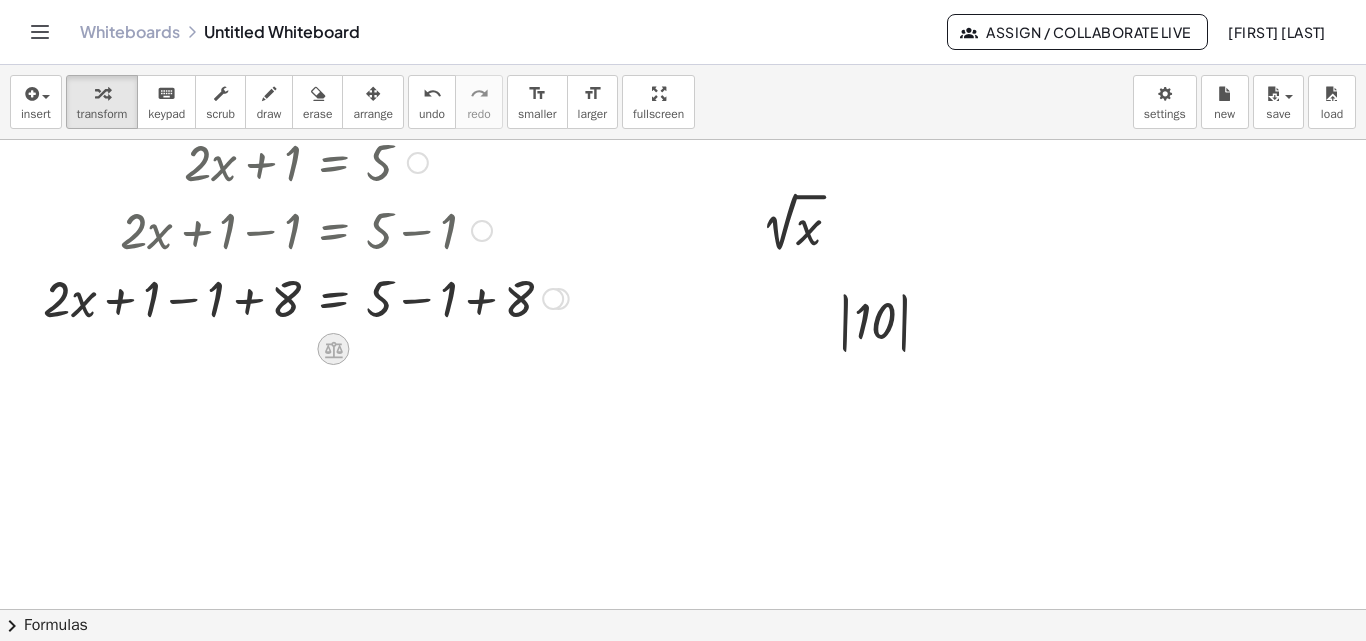 click 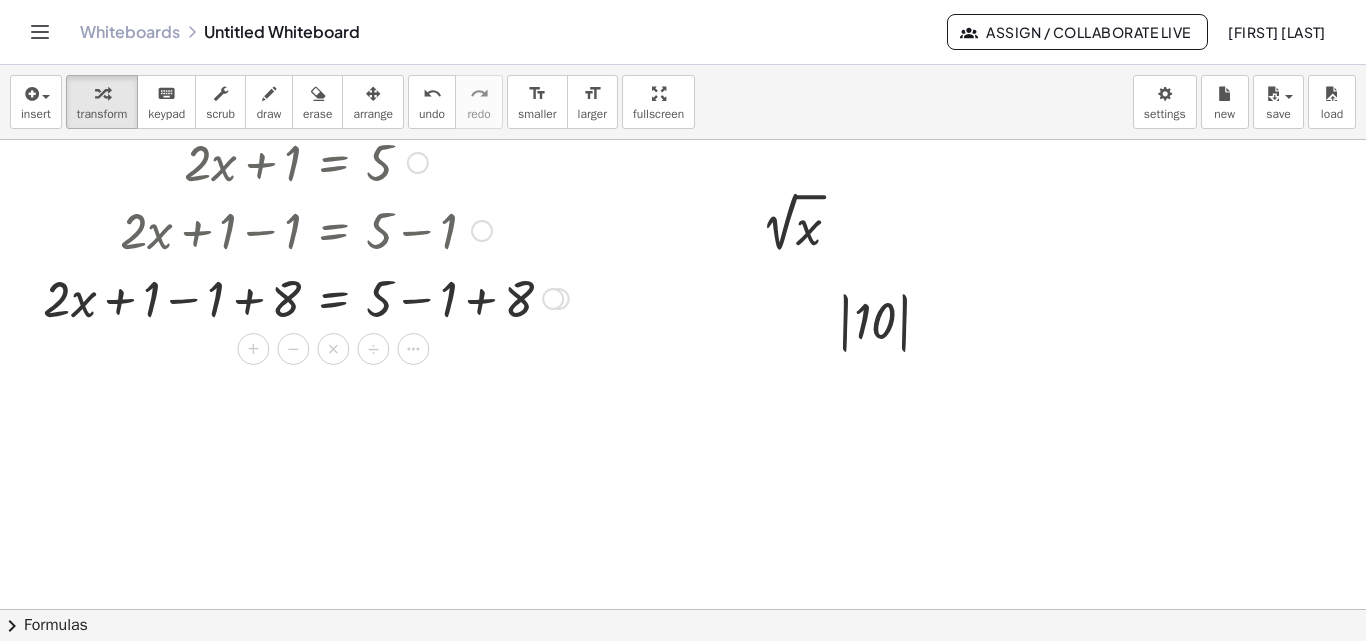 click on "×" at bounding box center [334, 349] 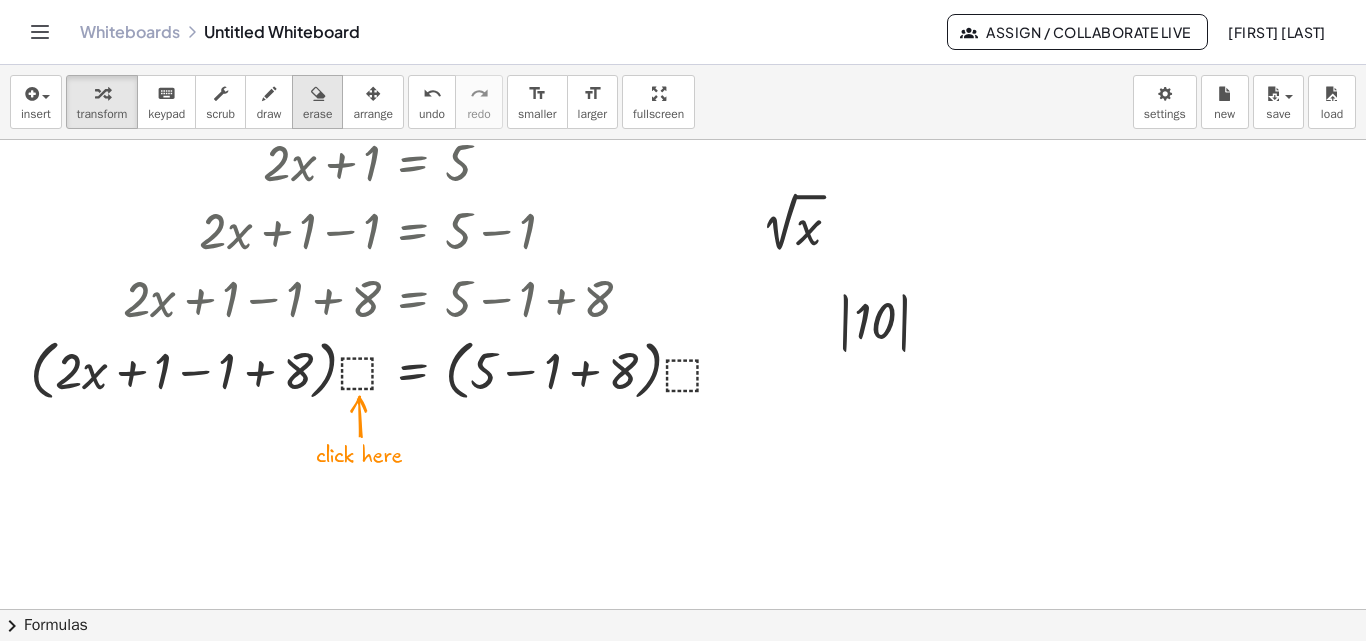 click at bounding box center [318, 94] 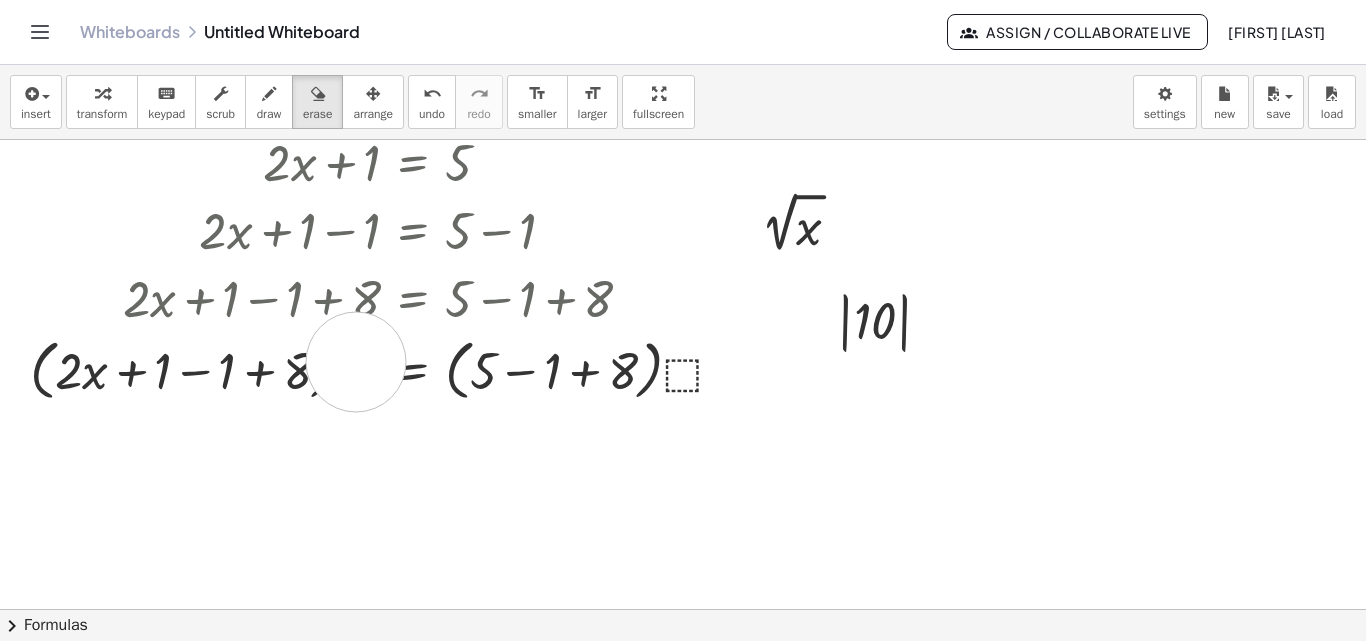 click at bounding box center [683, 544] 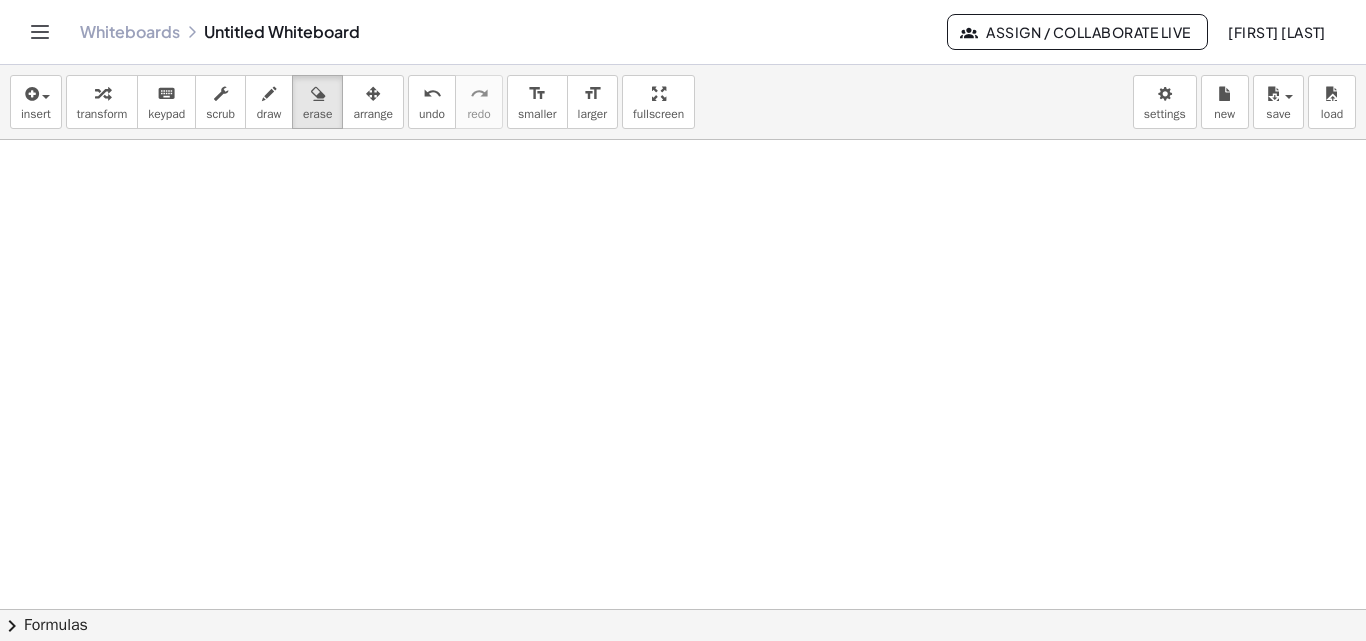 scroll, scrollTop: 469, scrollLeft: 0, axis: vertical 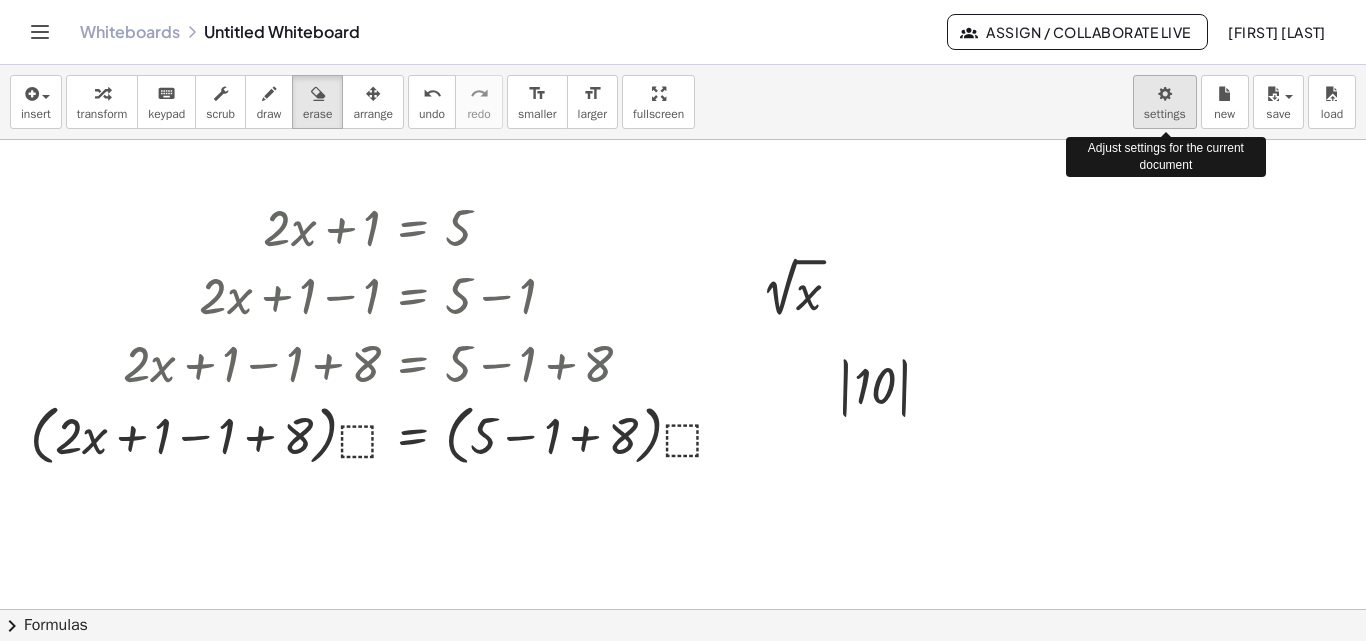 click on "Graspable Math Activities Get Started Activity Bank Assigned Work Classes Whiteboards Go Premium! Reference Account v1.28.3 | Privacy policy © 2025 | Graspable, Inc. Whiteboards Untitled Whiteboard Assign / Collaborate Live  Carlos Ataucusi   insert select one: Math Expression Function Text Youtube Video Graphing Geometry Geometry 3D transform keyboard keypad scrub draw erase arrange undo undo redo redo format_size smaller format_size larger fullscreen load   save new settings Adjust settings for the current document + · 2 · x + 1 = 5 + · 2 · x + 1 − 1 = + 5 − 1 + · 2 · x + 1 − 1 + ⬚ = + 5 − 1 + ⬚ + · 2 · x + 1 − 1 + 8 = + 5 − 1 + 8 + · 2 · x + 1 − 1 = + 5 − 1 + + 8 8 · ( ) · ⬚ · ( ) · ⬚ 2 √ x Fix a mistake Transform line Copy line as LaTeX Copy derivation as LaTeX Expand new lines: On | 10 | × chevron_right  Formulas
Drag one side of a formula onto a highlighted expression on the canvas to apply it.
Quadratic Formula
+ · a ·" at bounding box center (683, 320) 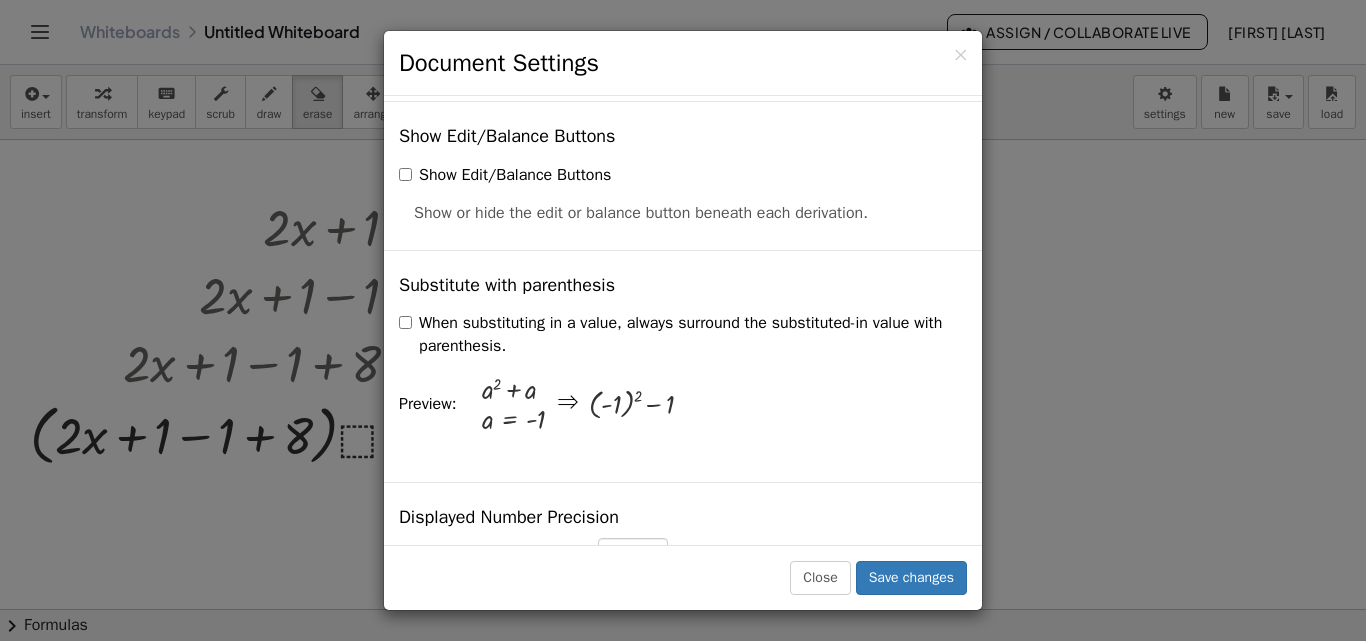 scroll, scrollTop: 466, scrollLeft: 0, axis: vertical 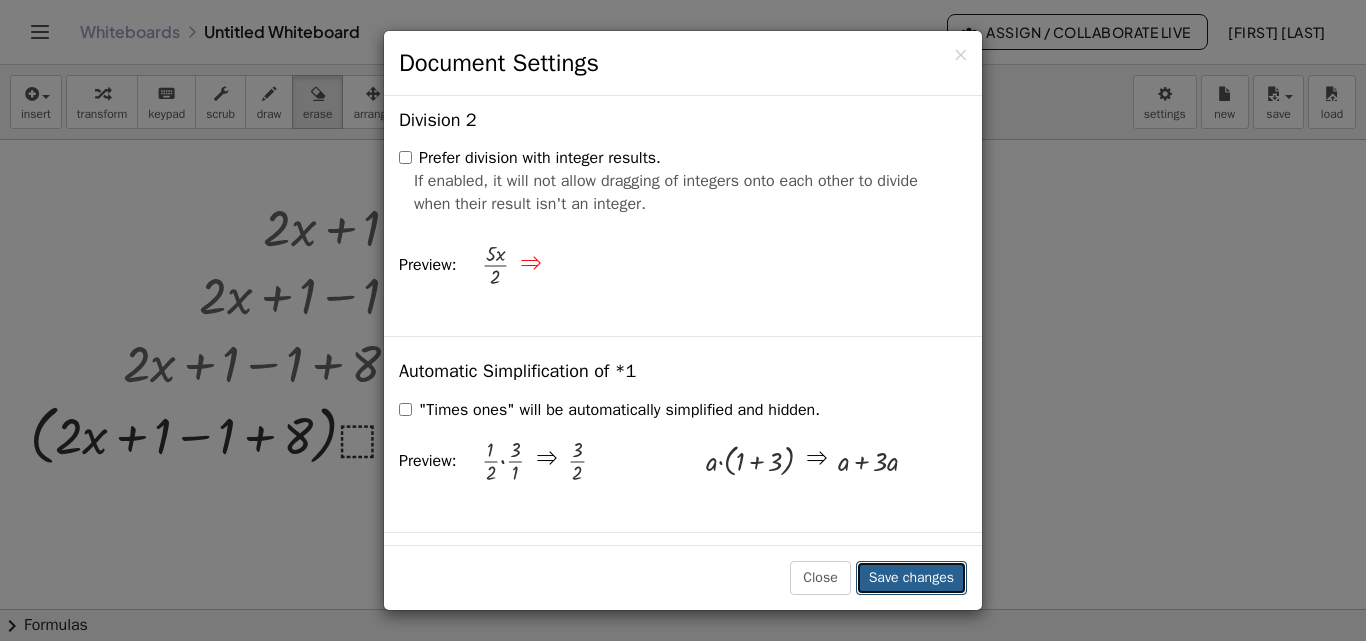 click on "Save changes" at bounding box center [911, 578] 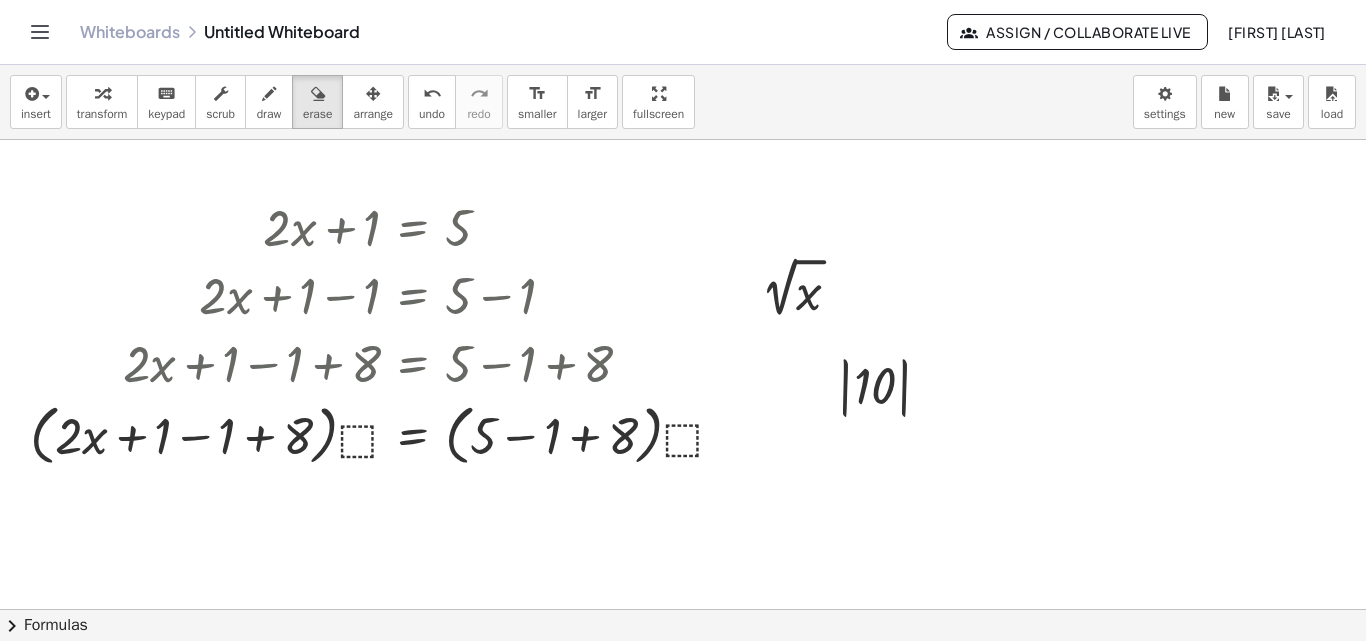 type 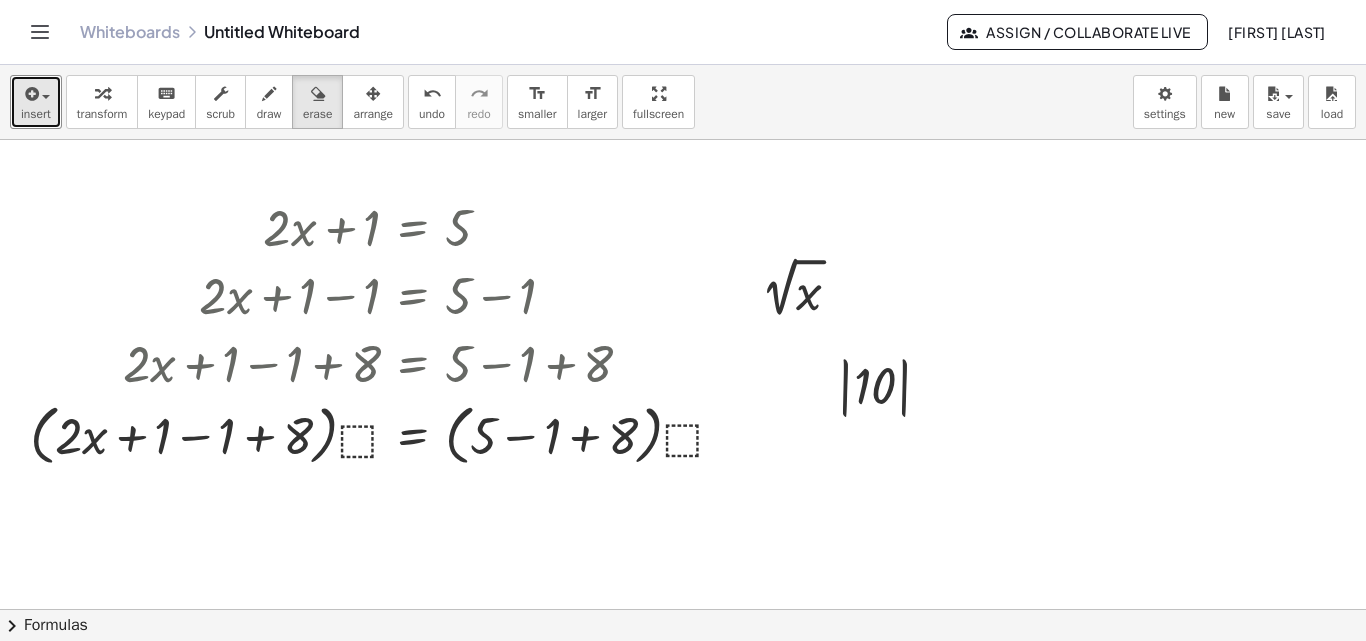 type 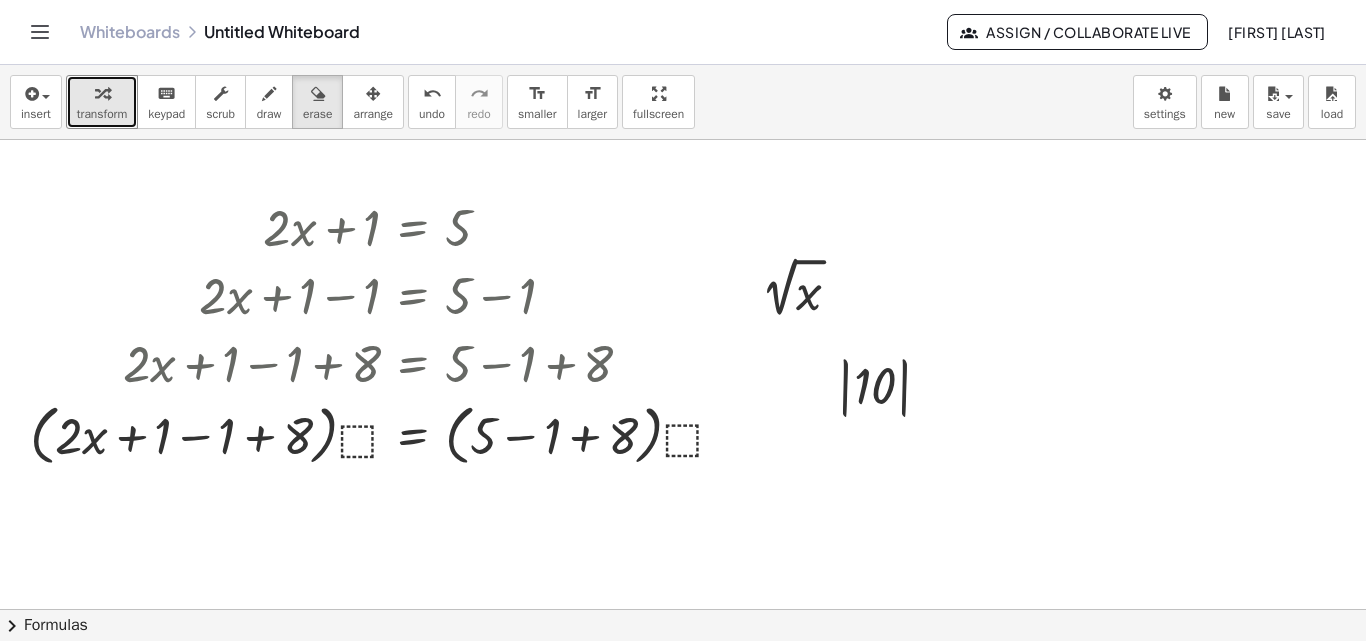 type 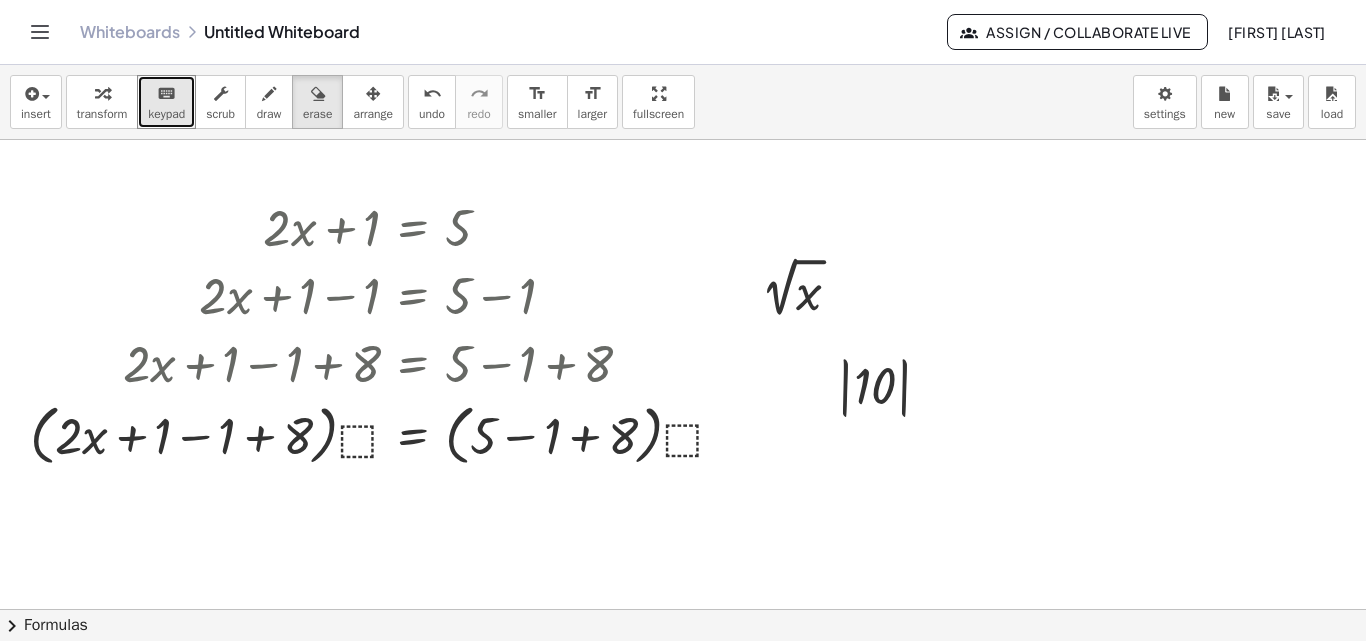 type 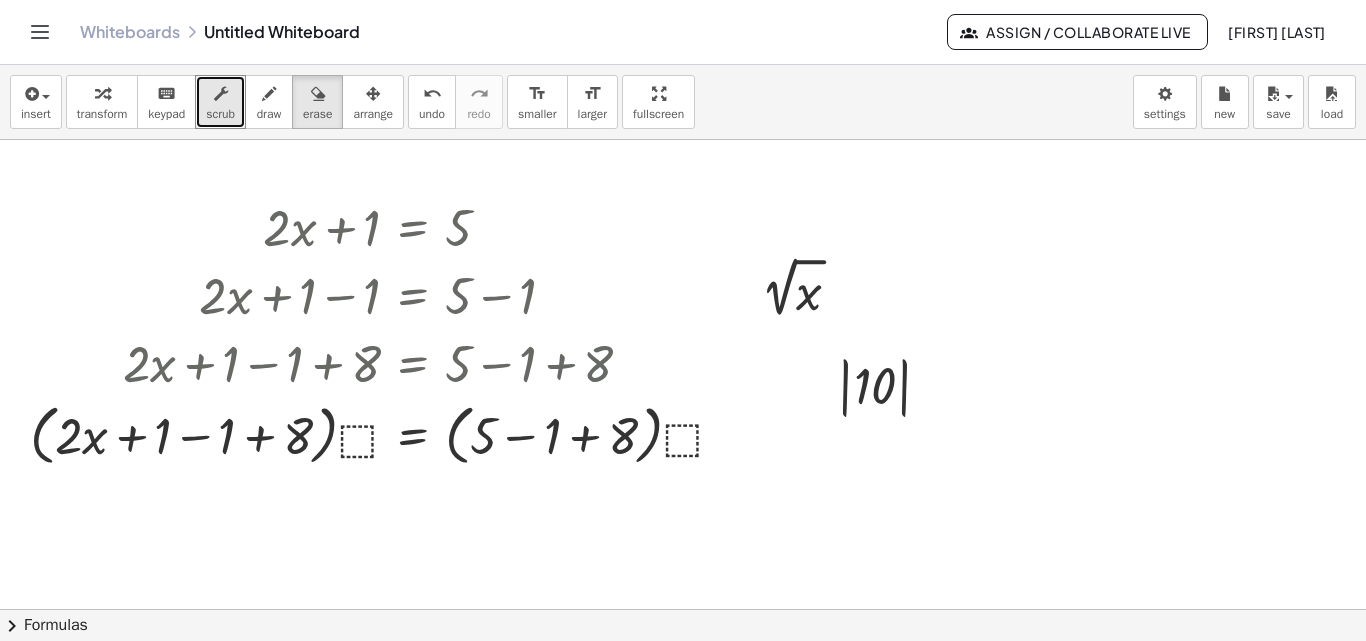 type 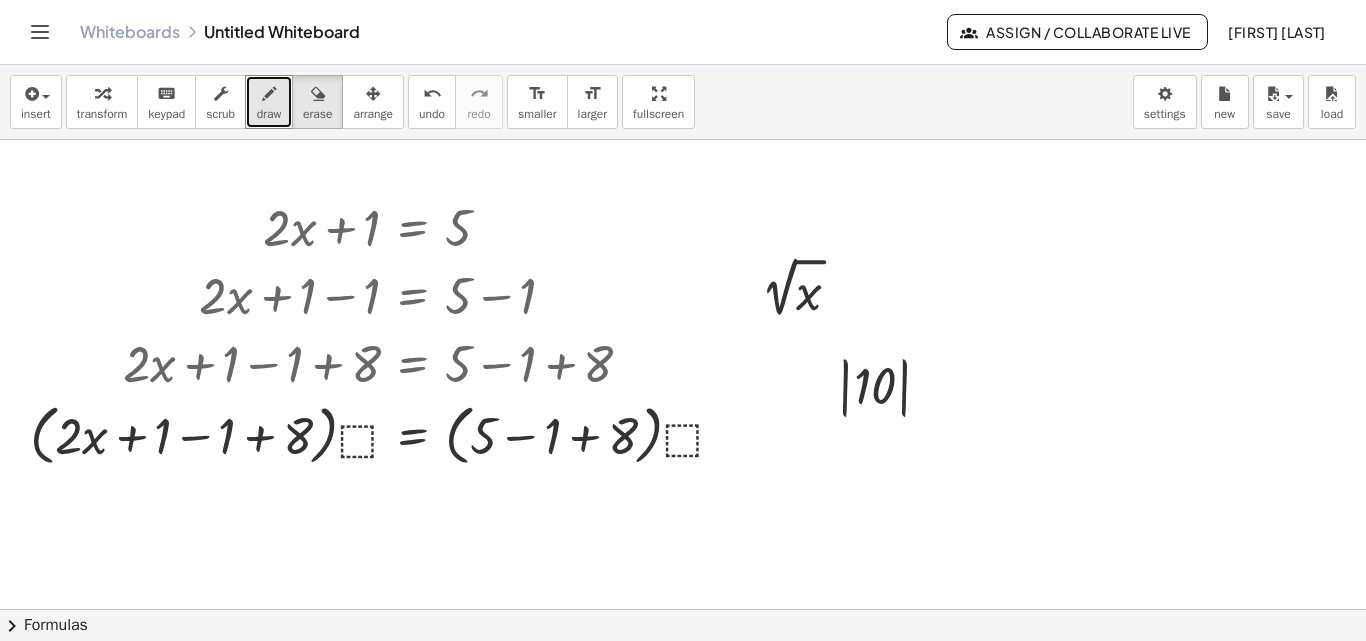 type 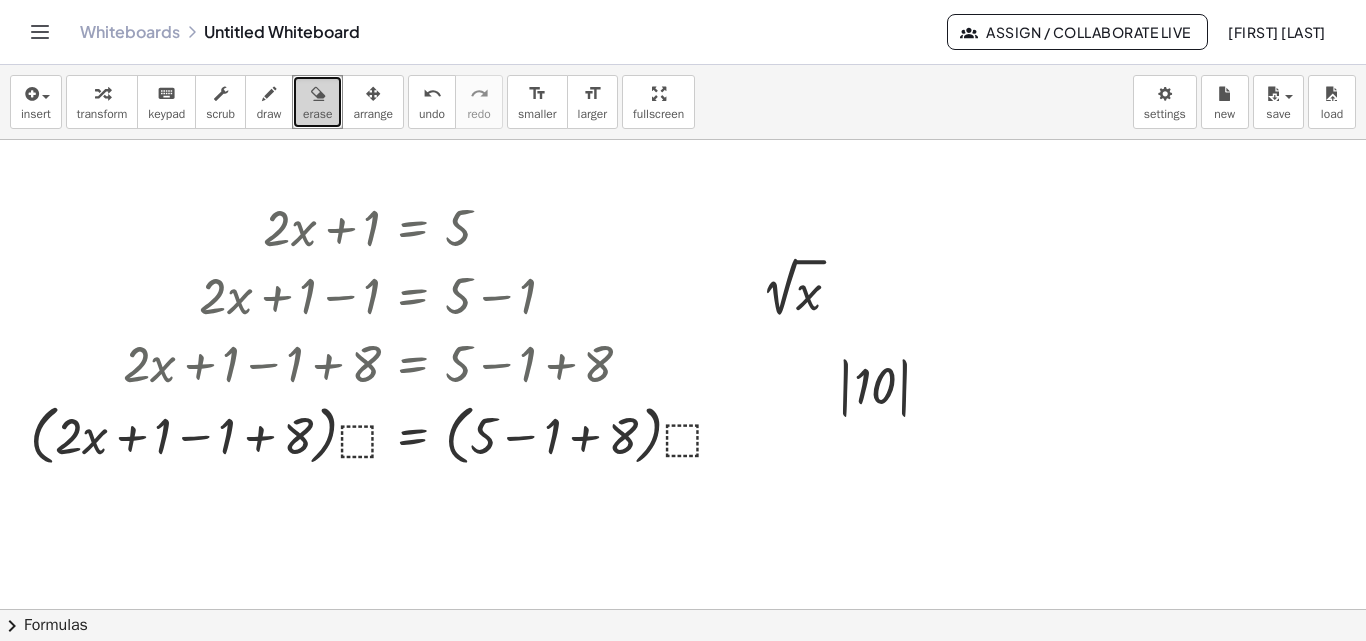 type 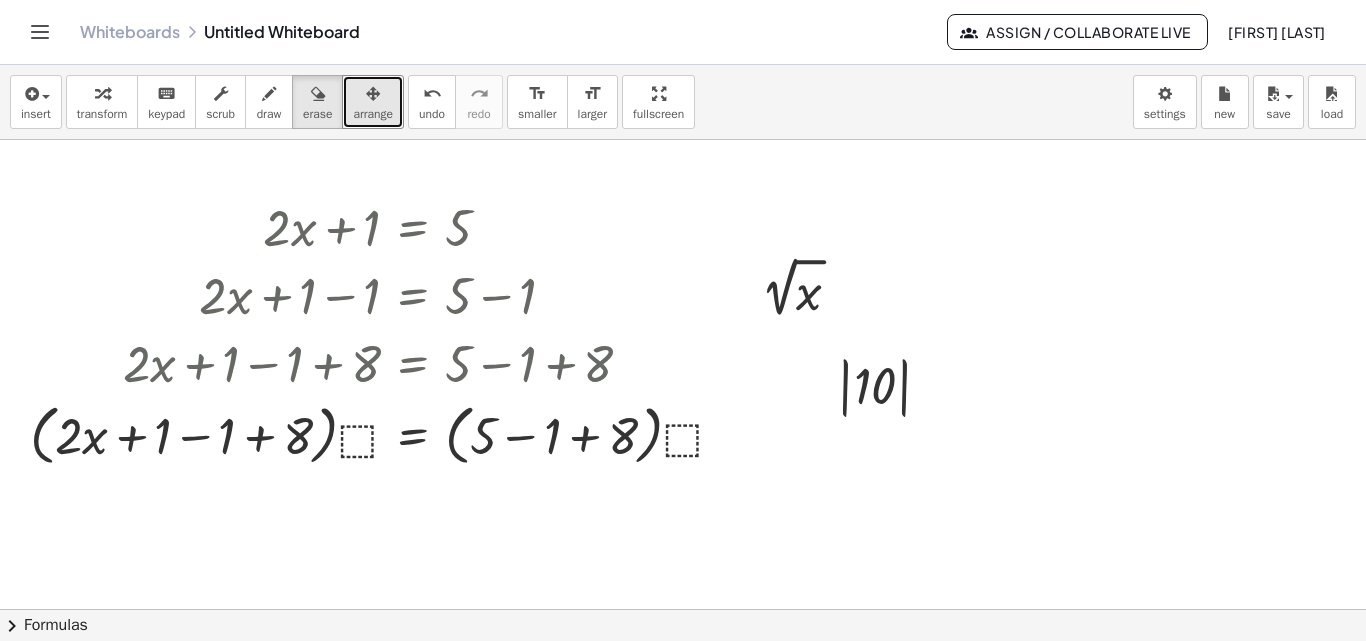 type 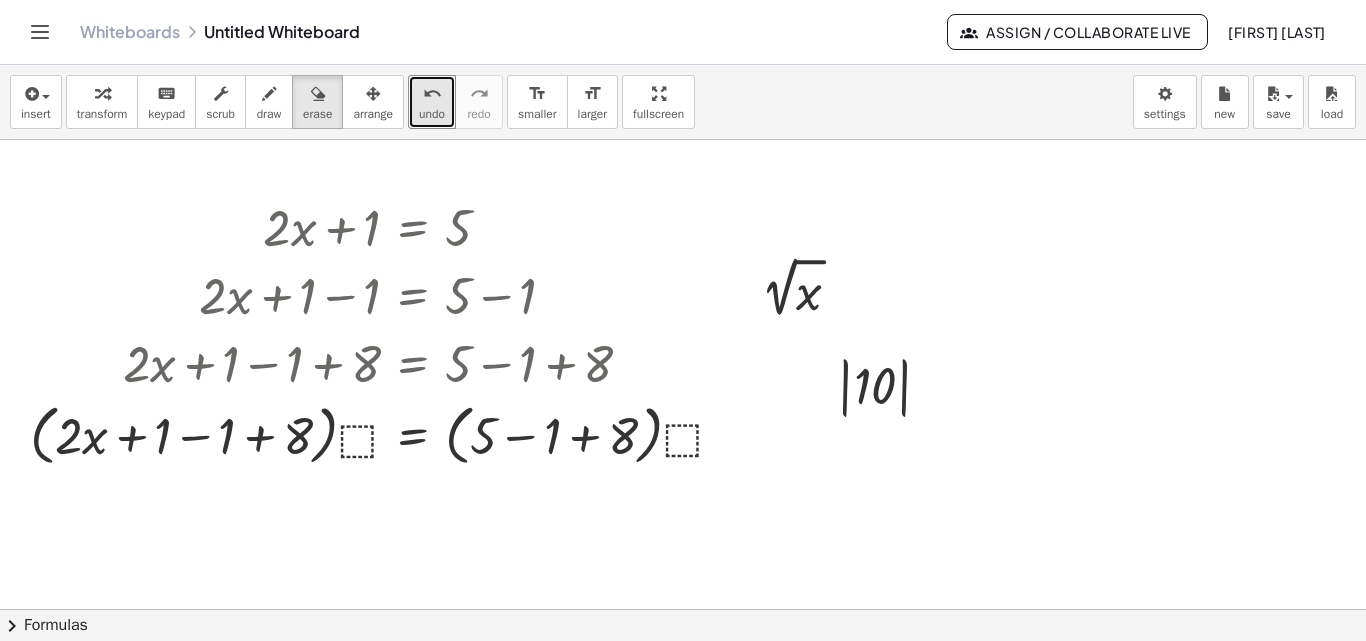 type 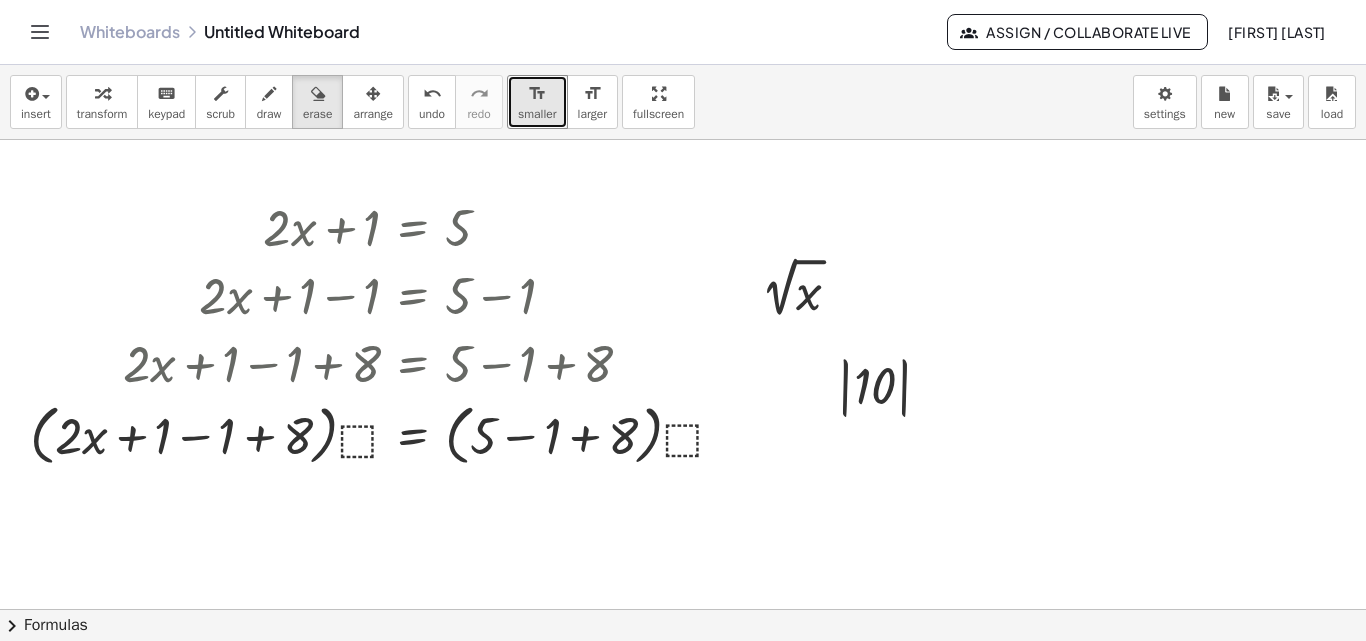 type 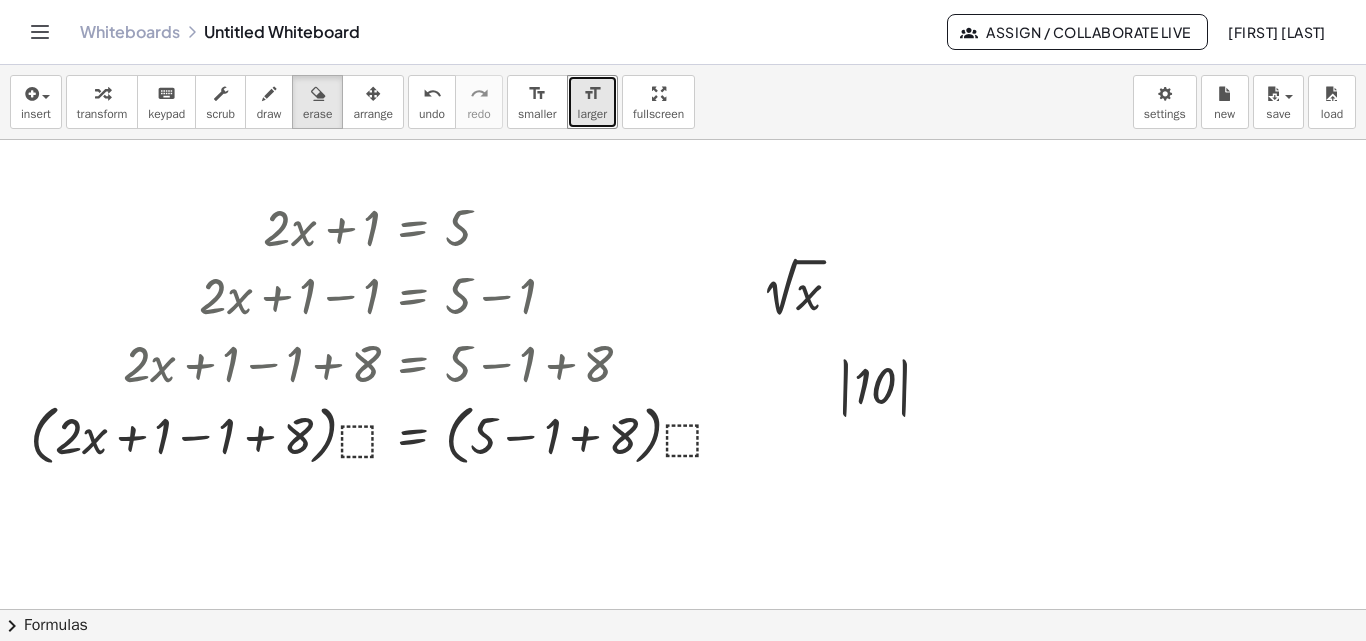 type 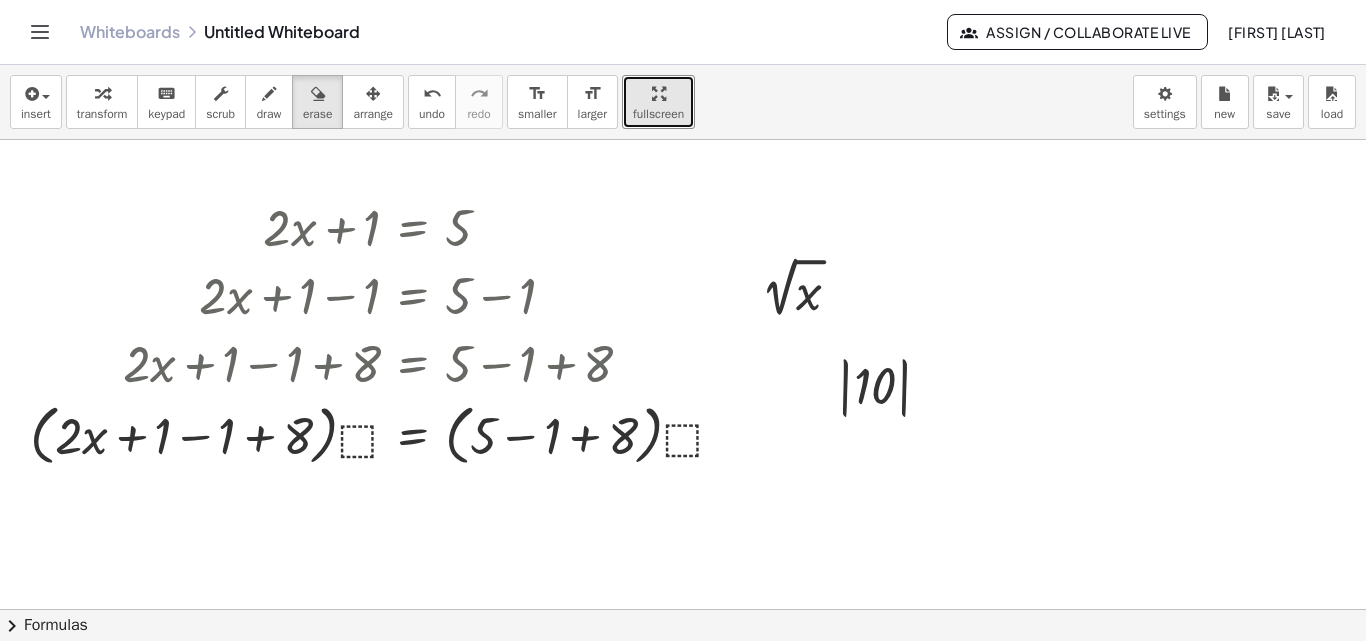 type 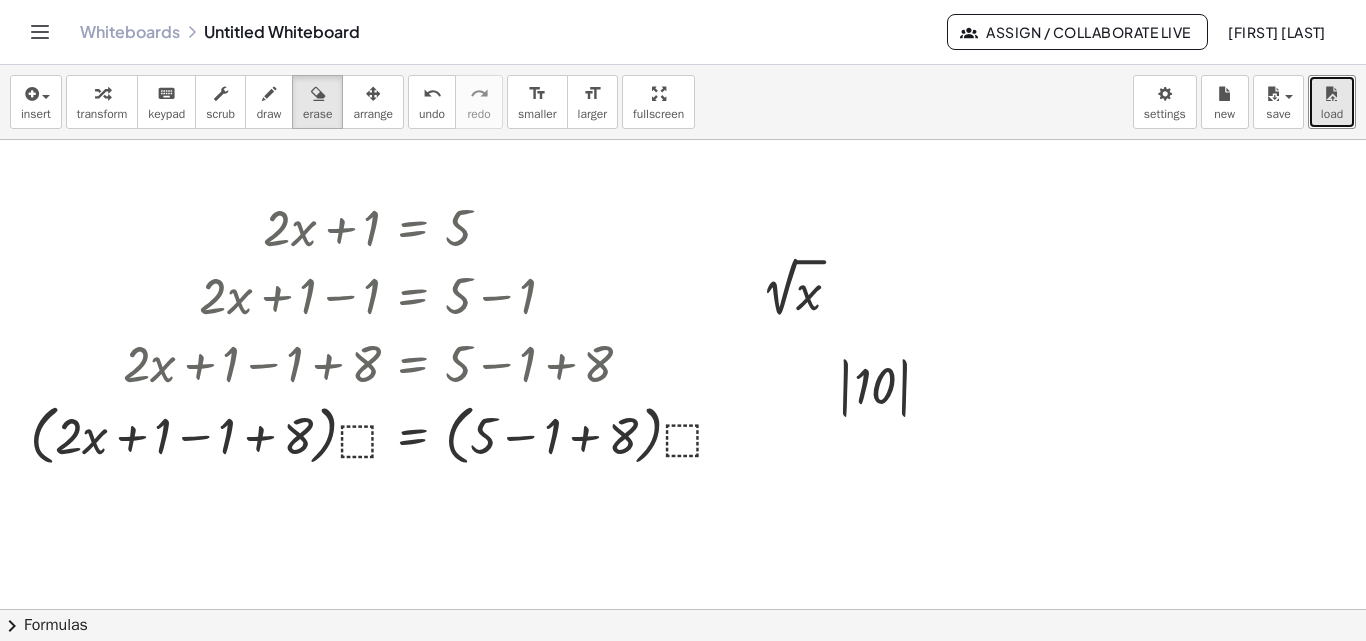 type 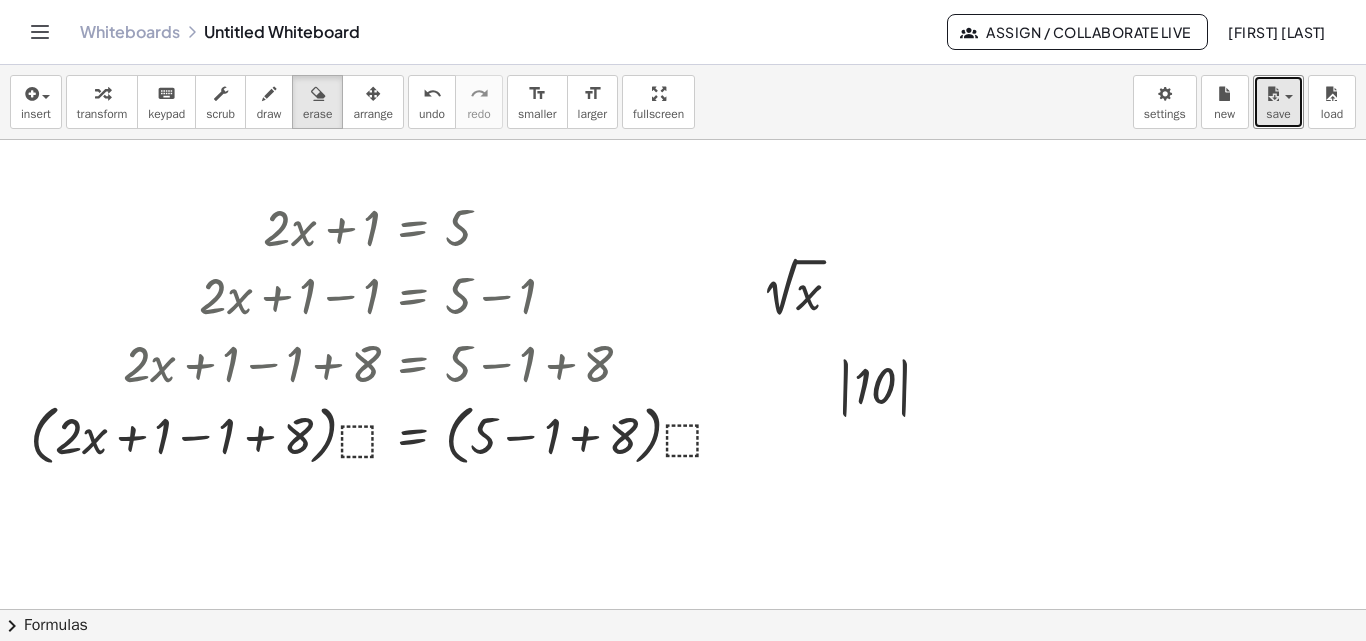 type 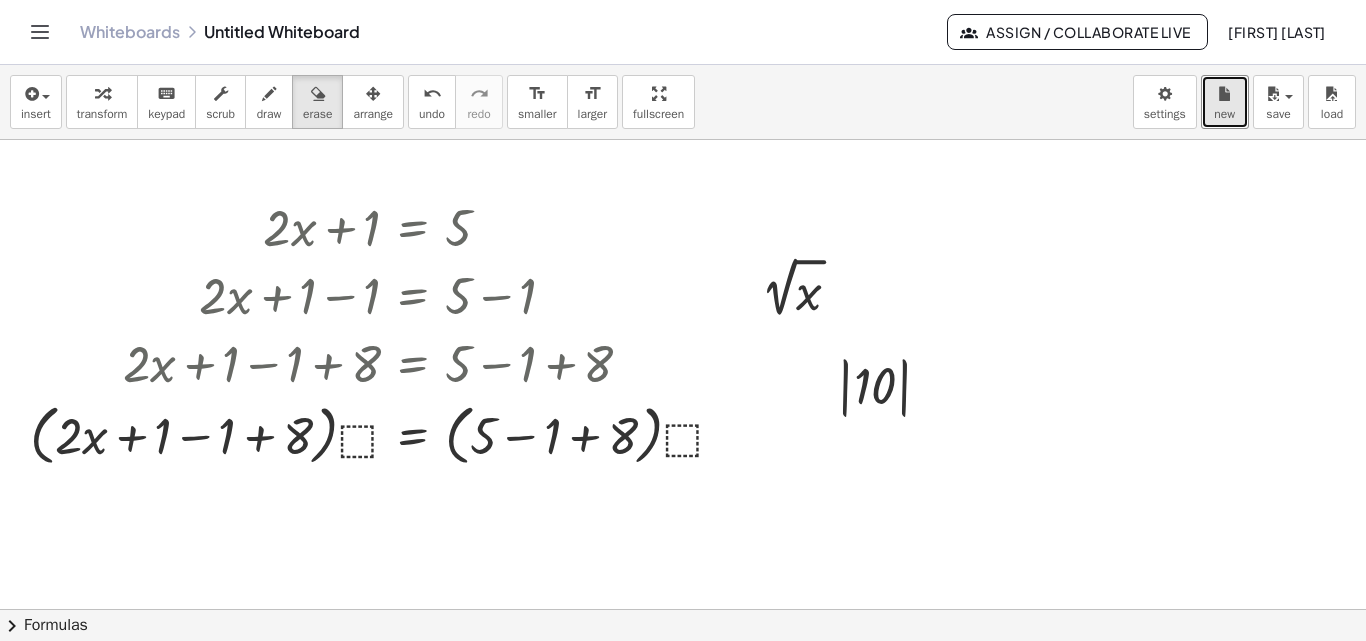type 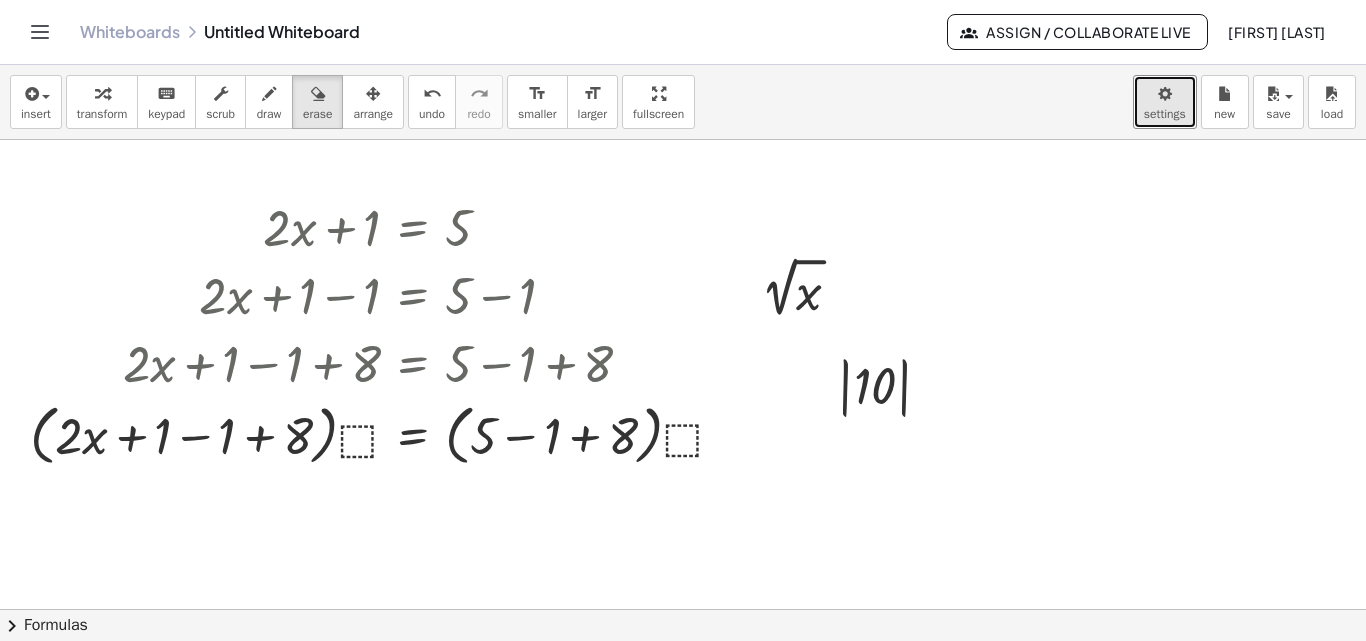 type 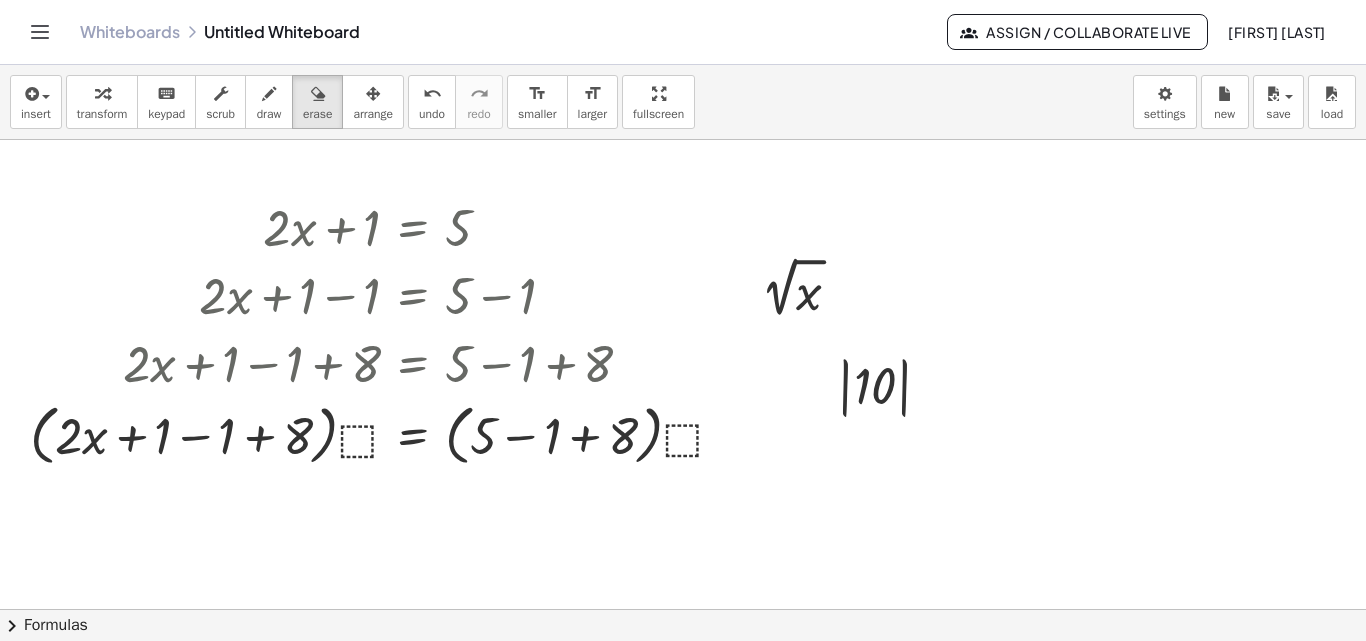 type 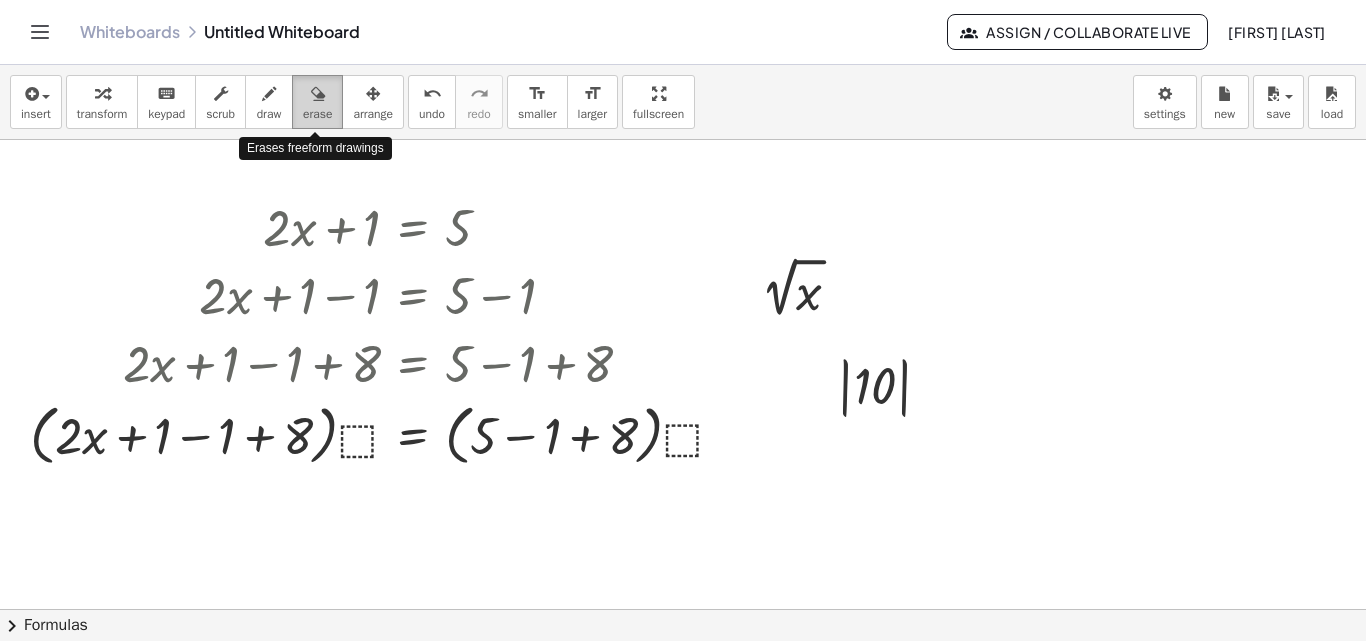 click on "erase" at bounding box center [317, 114] 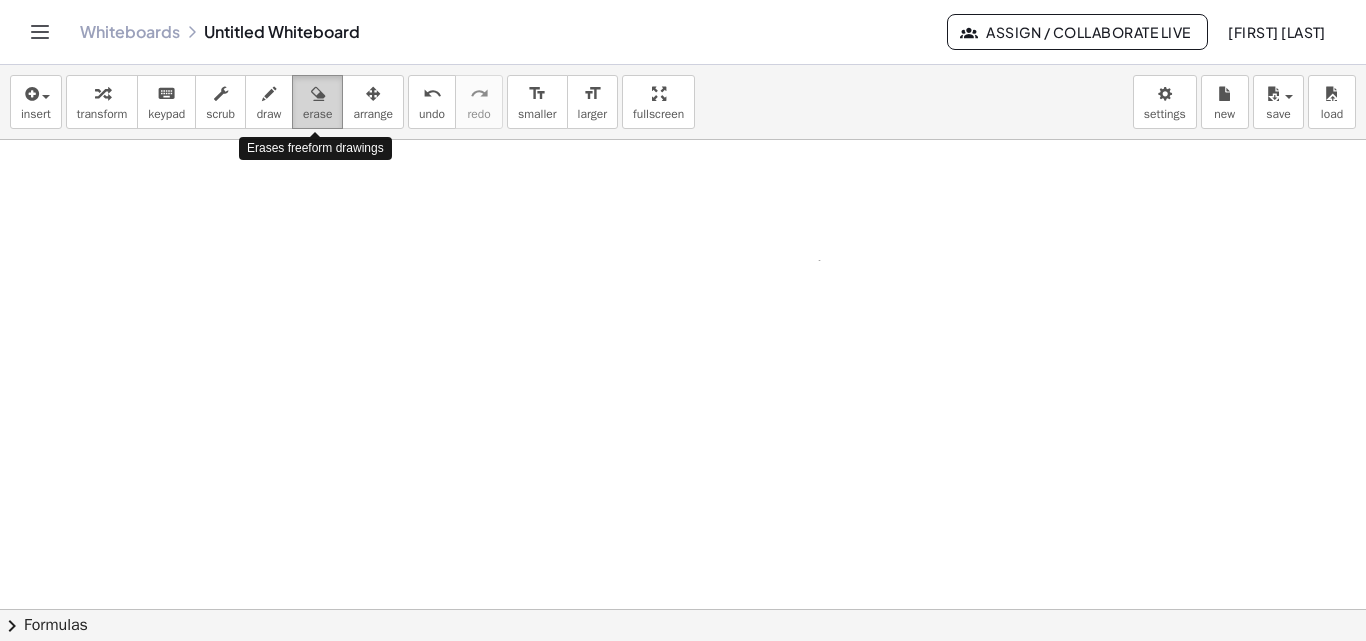 drag, startPoint x: 300, startPoint y: 222, endPoint x: 318, endPoint y: 90, distance: 133.22162 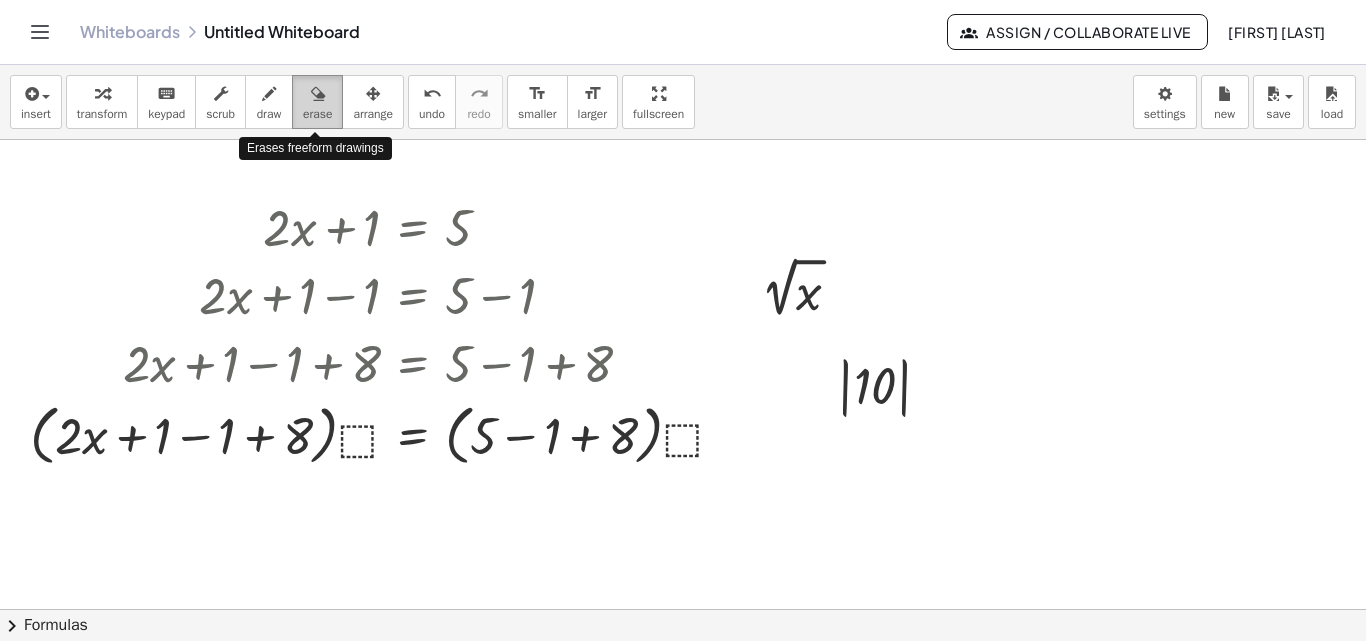 click at bounding box center [318, 94] 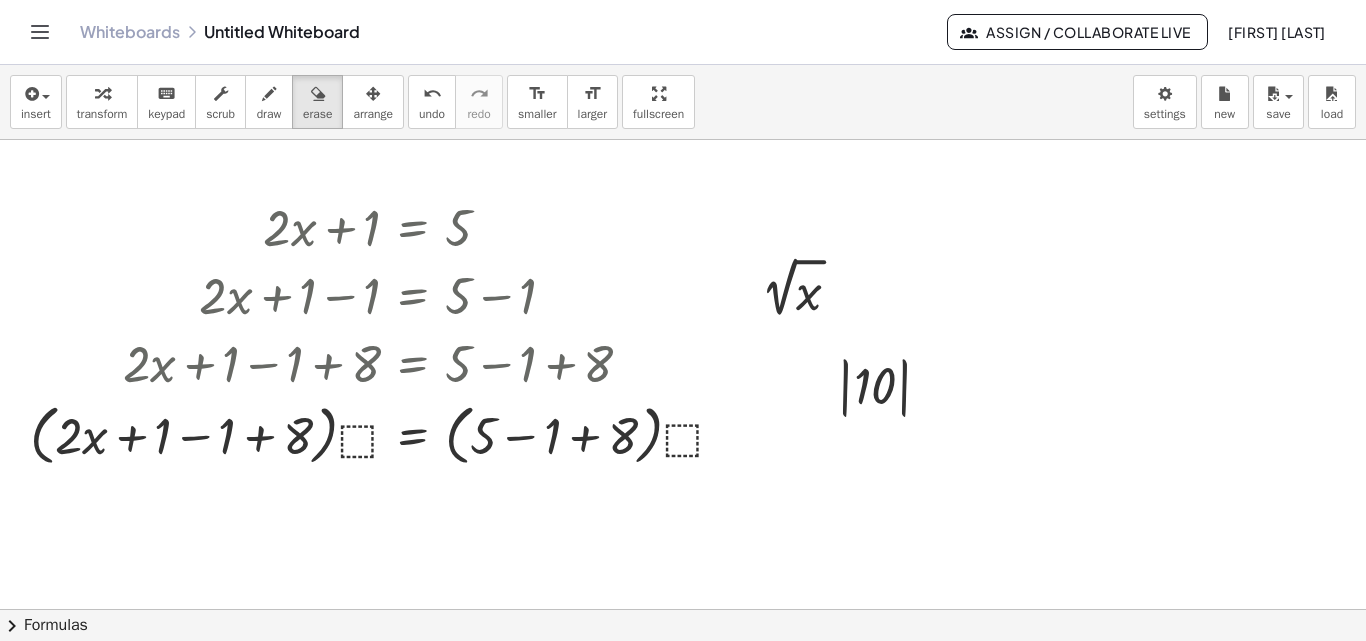 click on "Whiteboards" 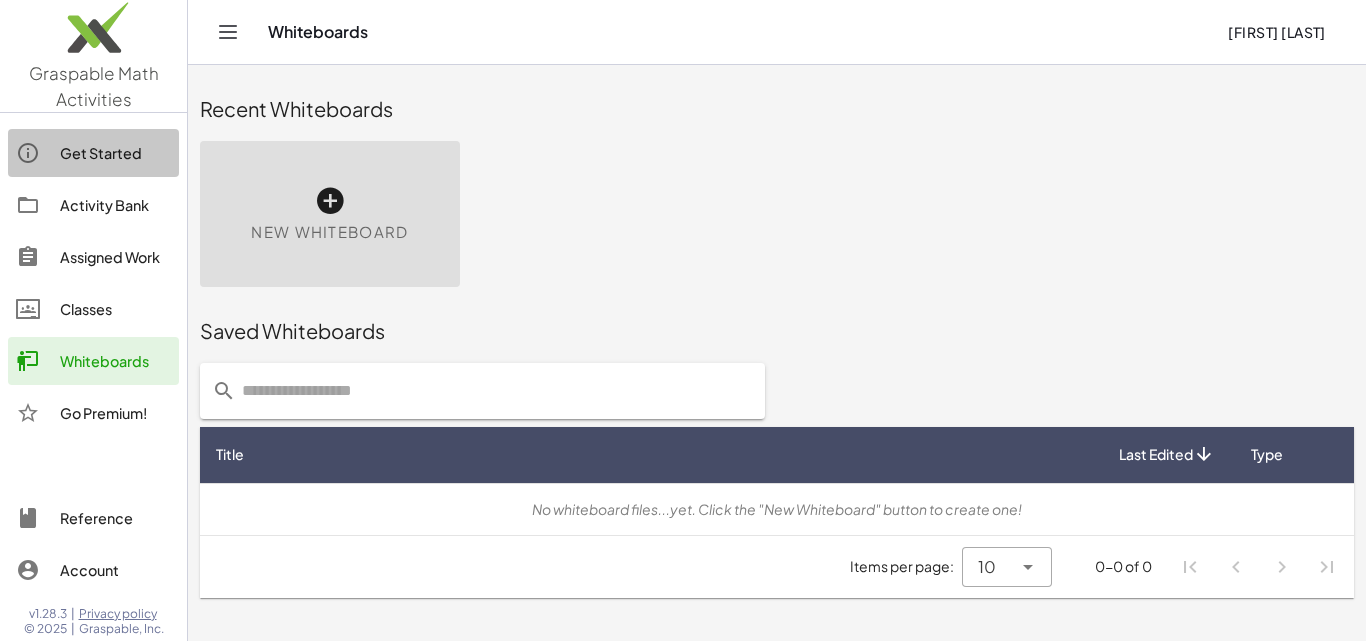 click on "Get Started" 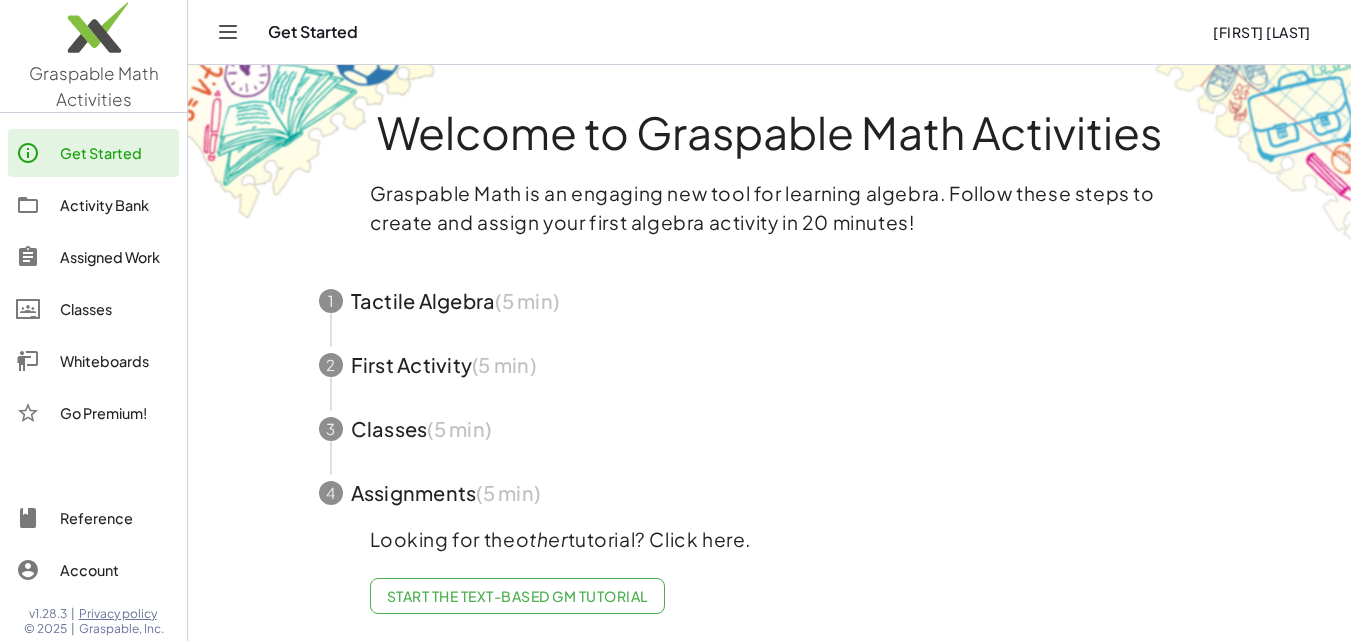 click at bounding box center [770, 301] 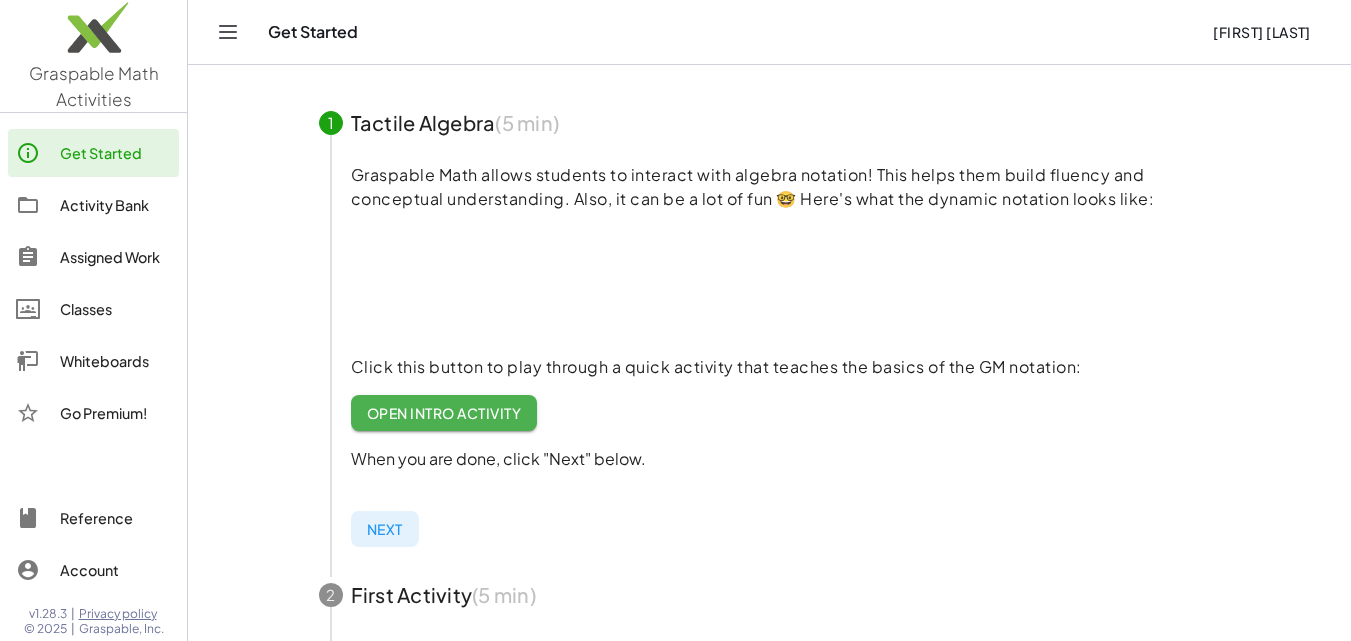 scroll, scrollTop: 179, scrollLeft: 0, axis: vertical 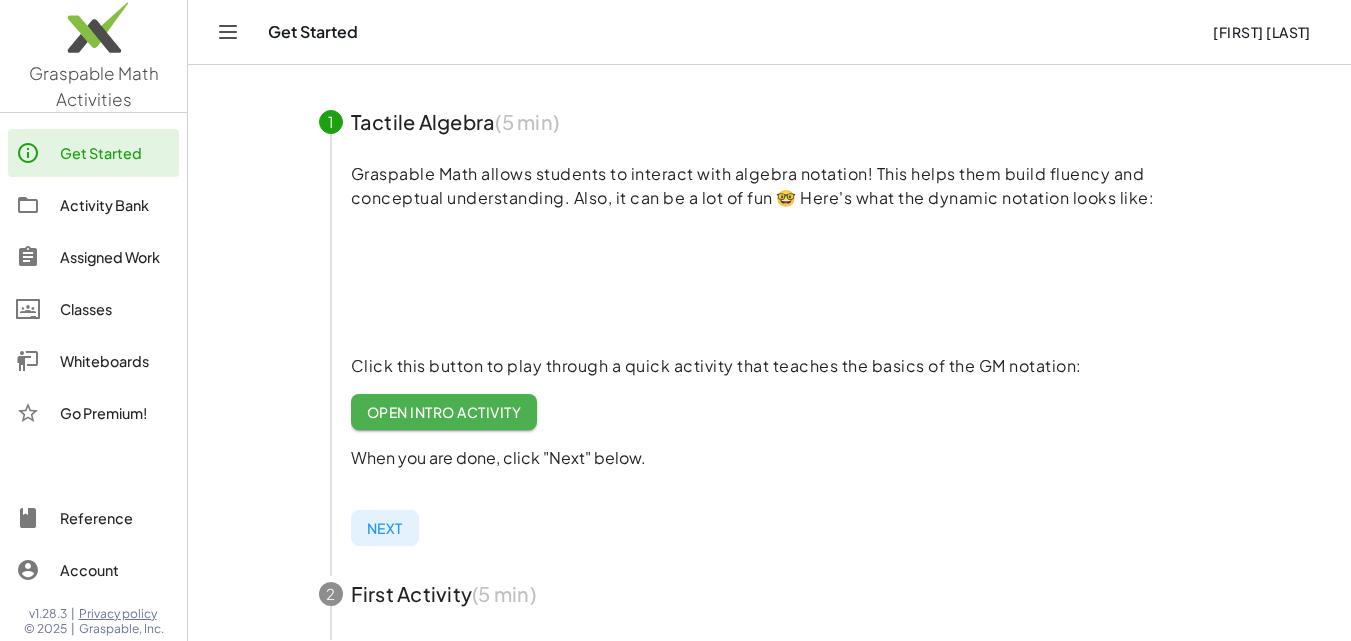 click on "Open Intro Activity" 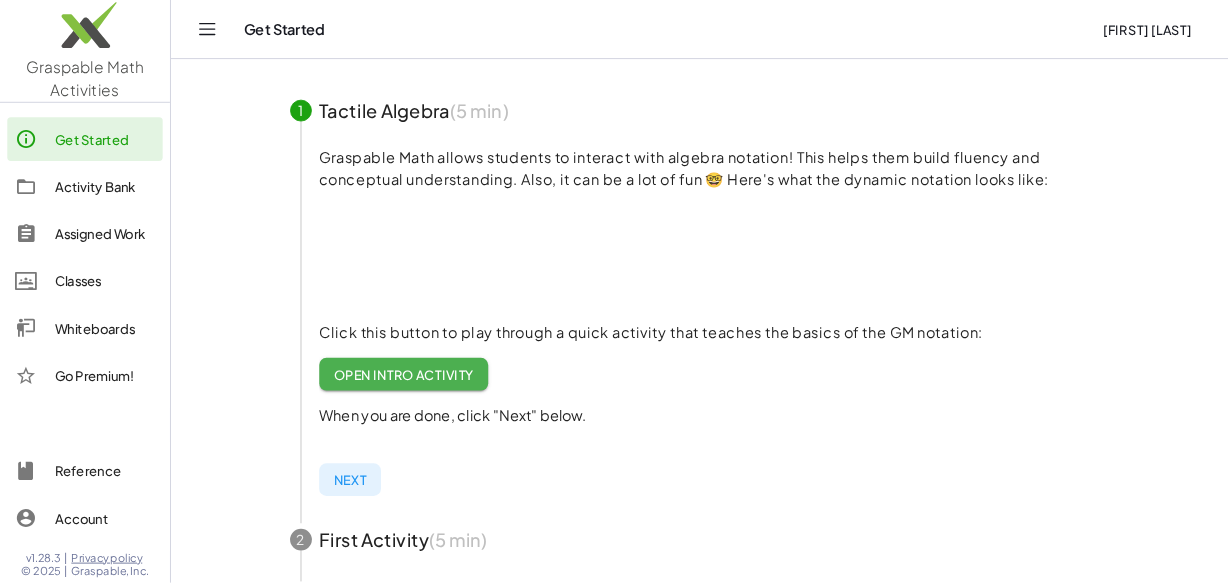 scroll, scrollTop: 179, scrollLeft: 0, axis: vertical 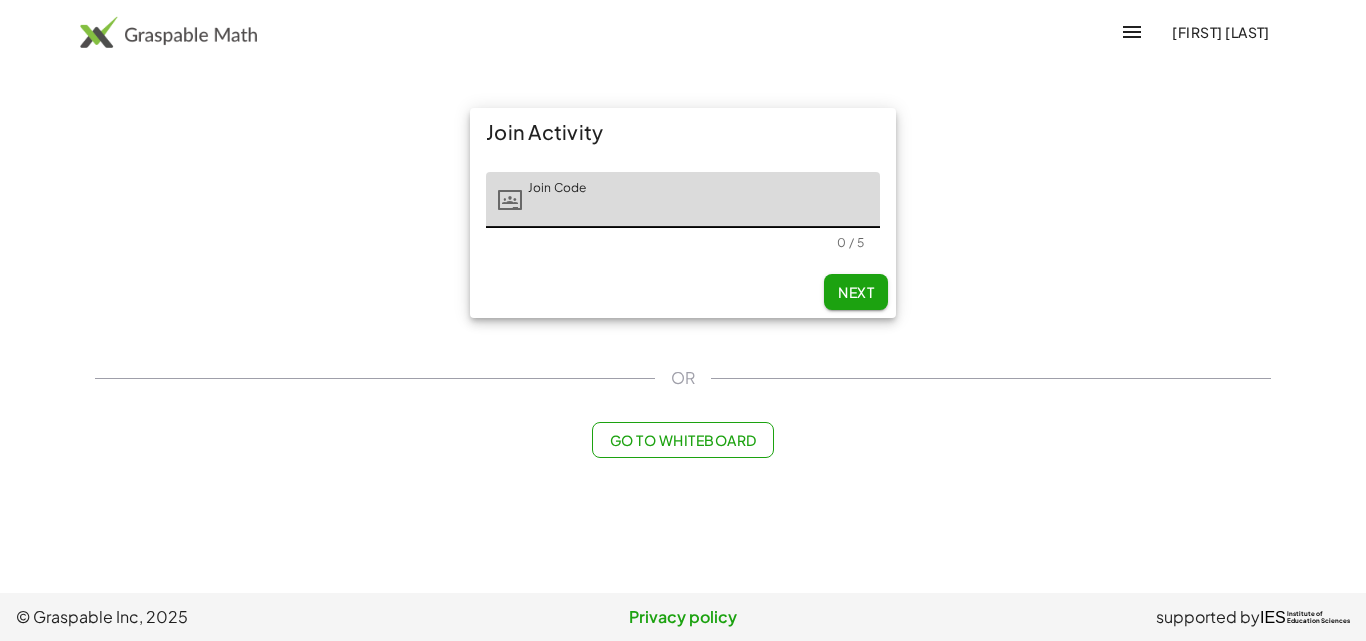 click on "Go to Whiteboard" 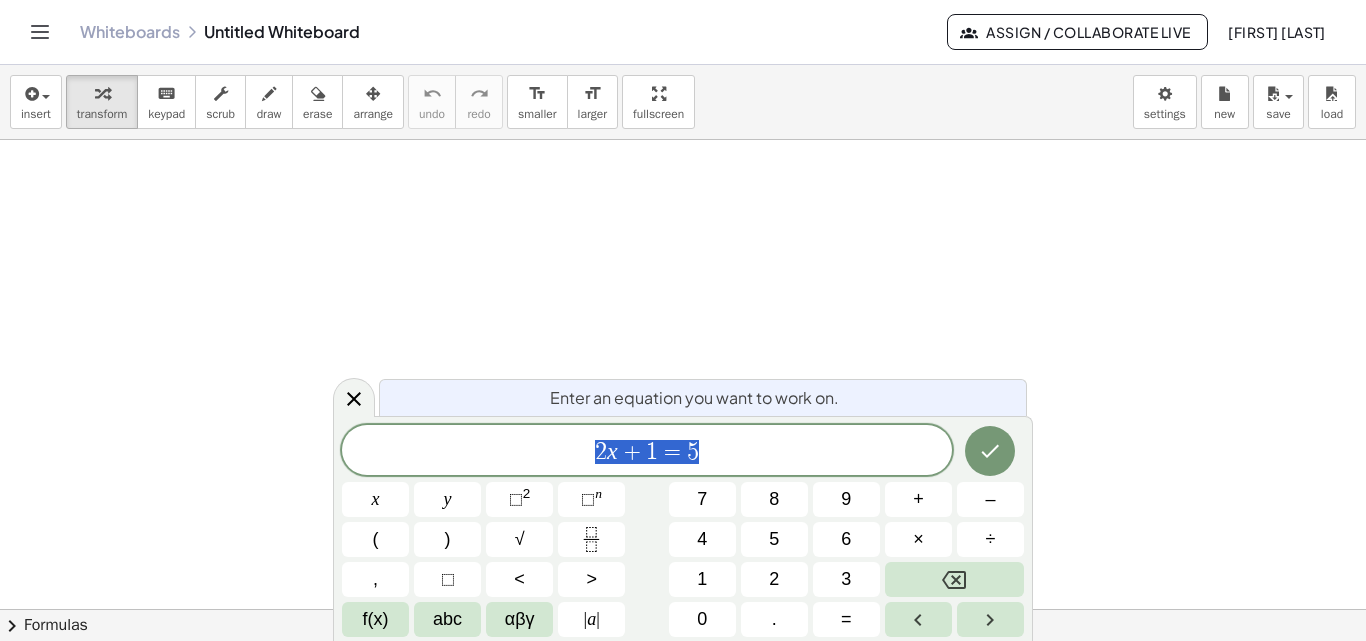 click 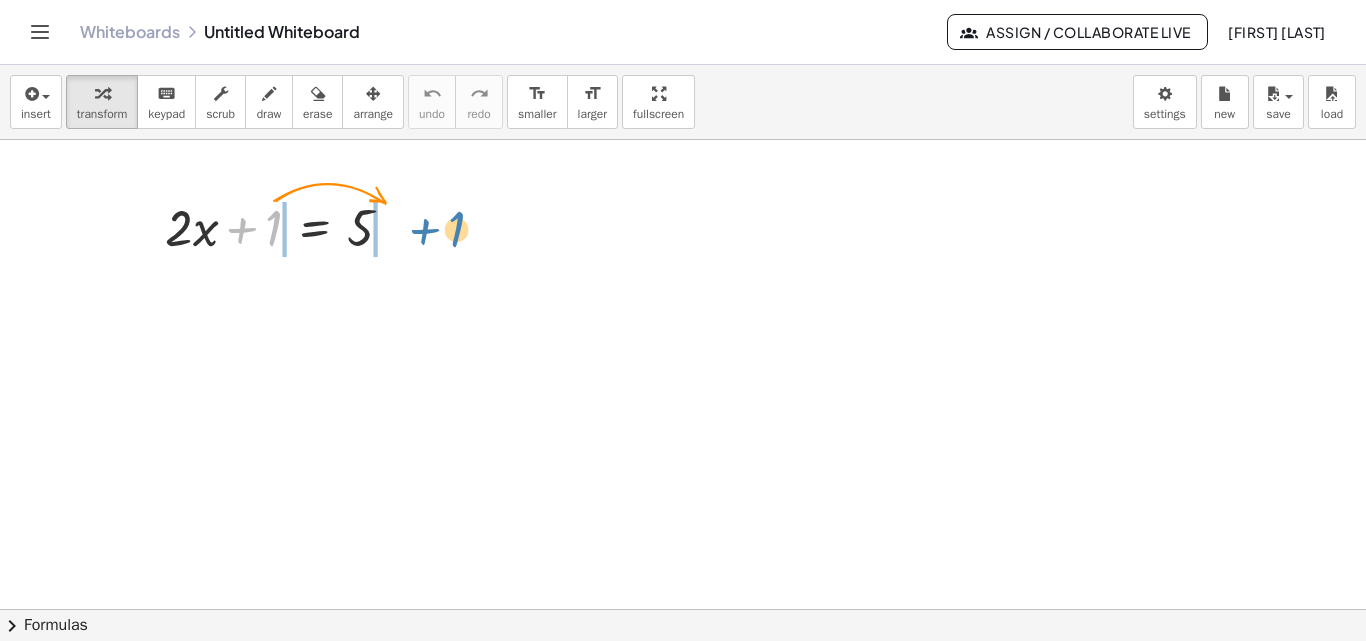 drag, startPoint x: 270, startPoint y: 224, endPoint x: 453, endPoint y: 225, distance: 183.00273 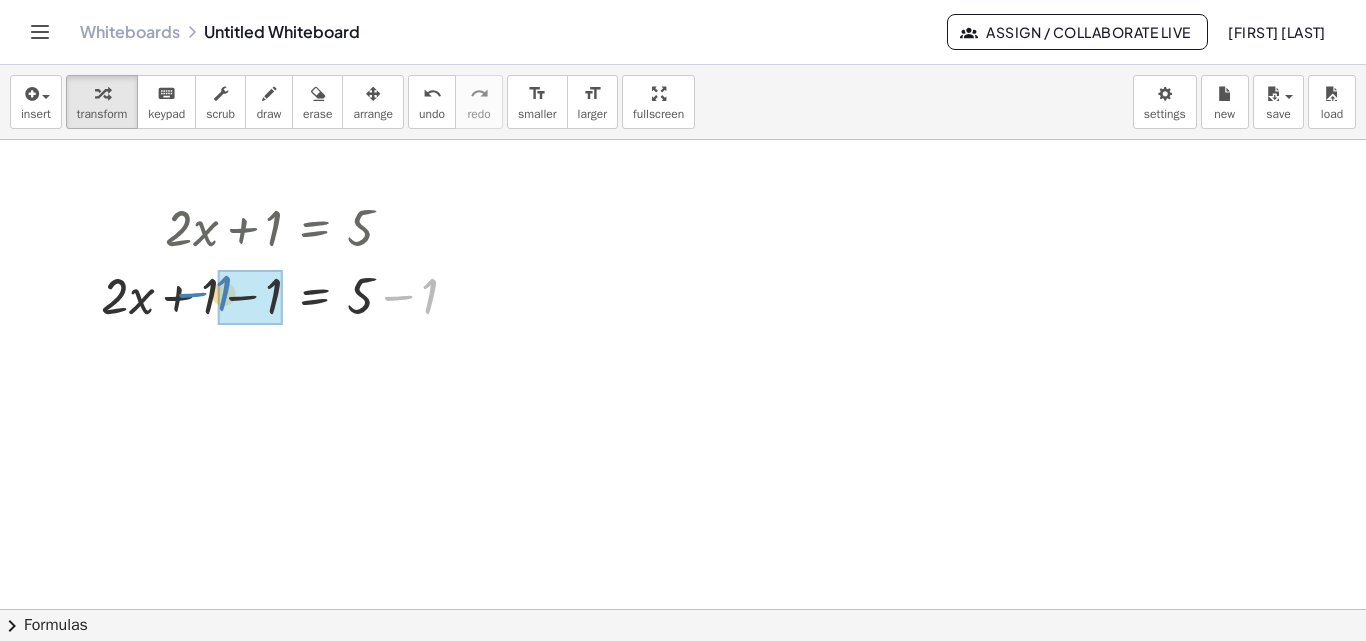 drag, startPoint x: 429, startPoint y: 300, endPoint x: 223, endPoint y: 297, distance: 206.02185 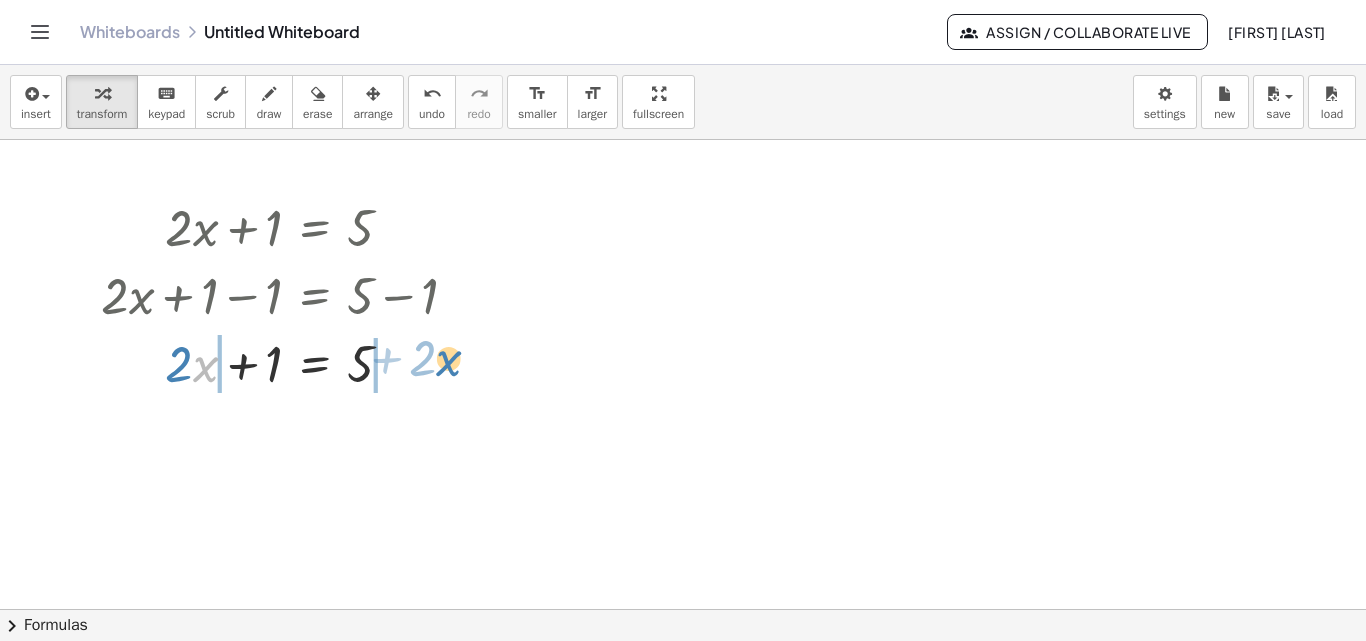drag, startPoint x: 198, startPoint y: 377, endPoint x: 442, endPoint y: 372, distance: 244.05122 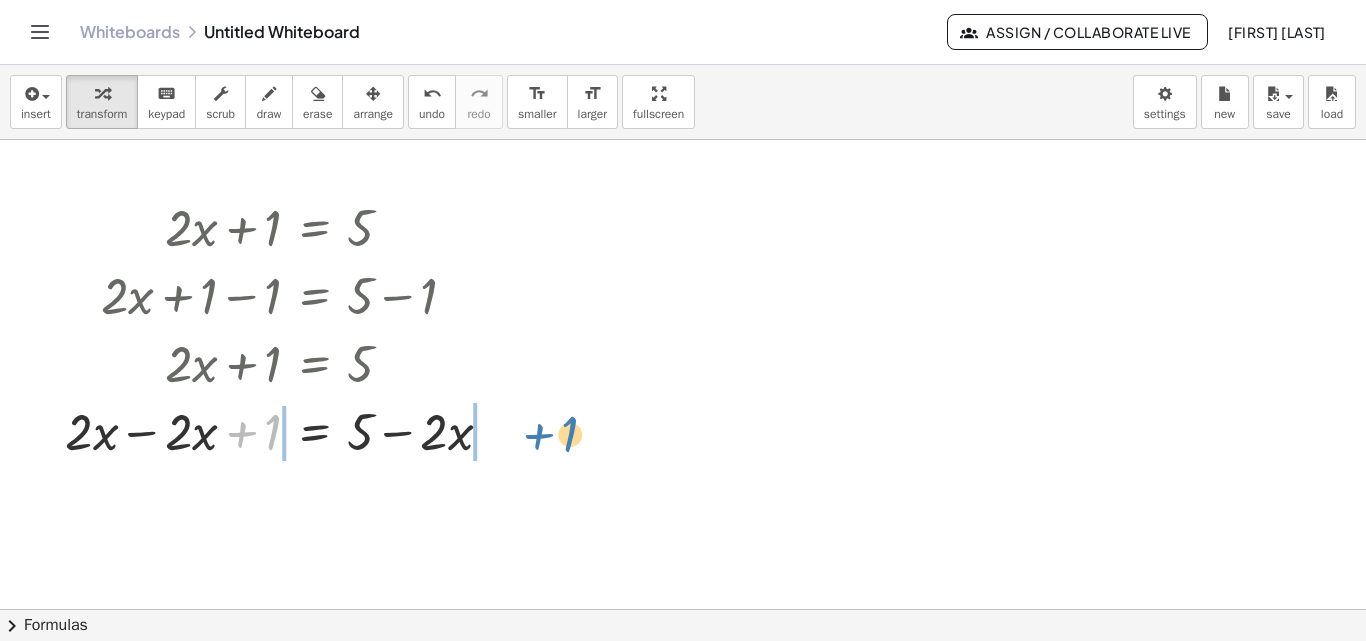 drag, startPoint x: 273, startPoint y: 429, endPoint x: 573, endPoint y: 432, distance: 300.015 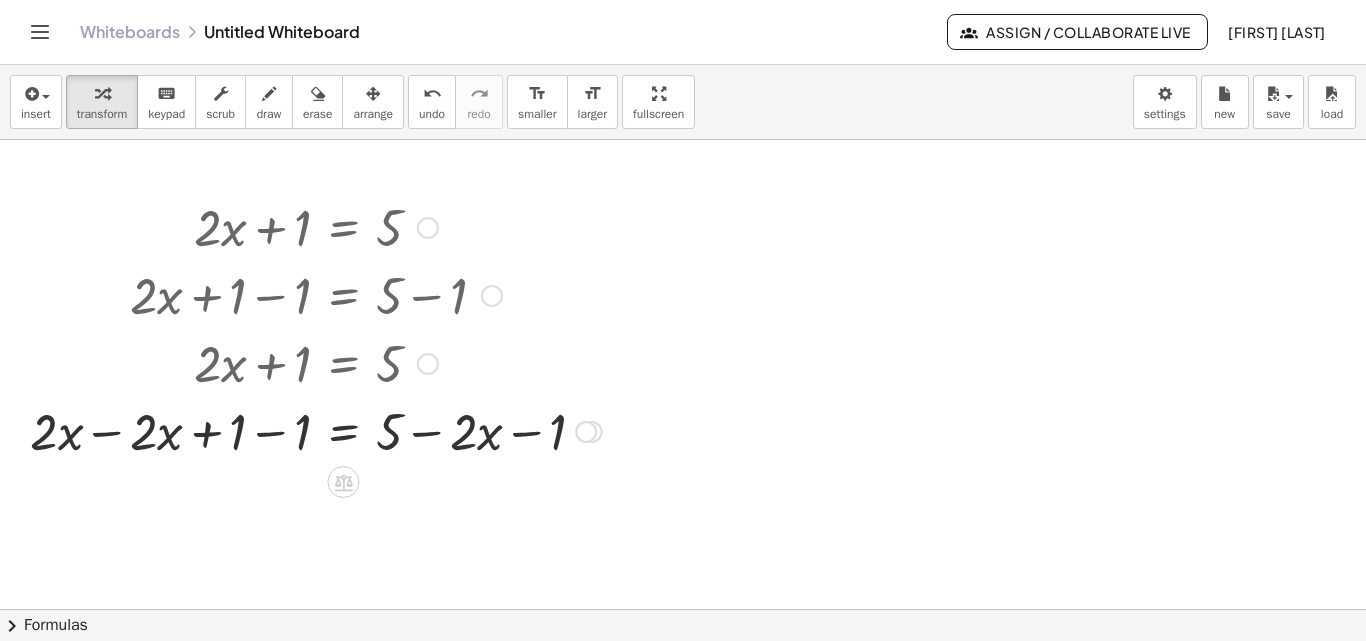 click at bounding box center (316, 430) 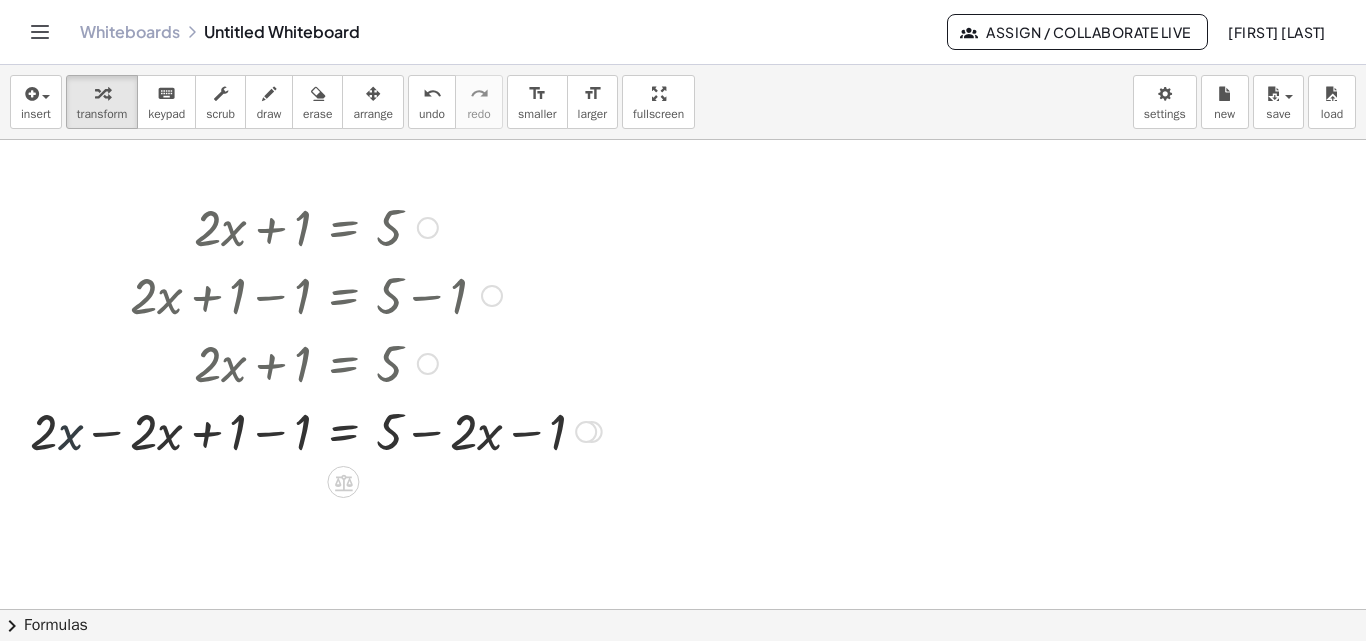 click at bounding box center (316, 430) 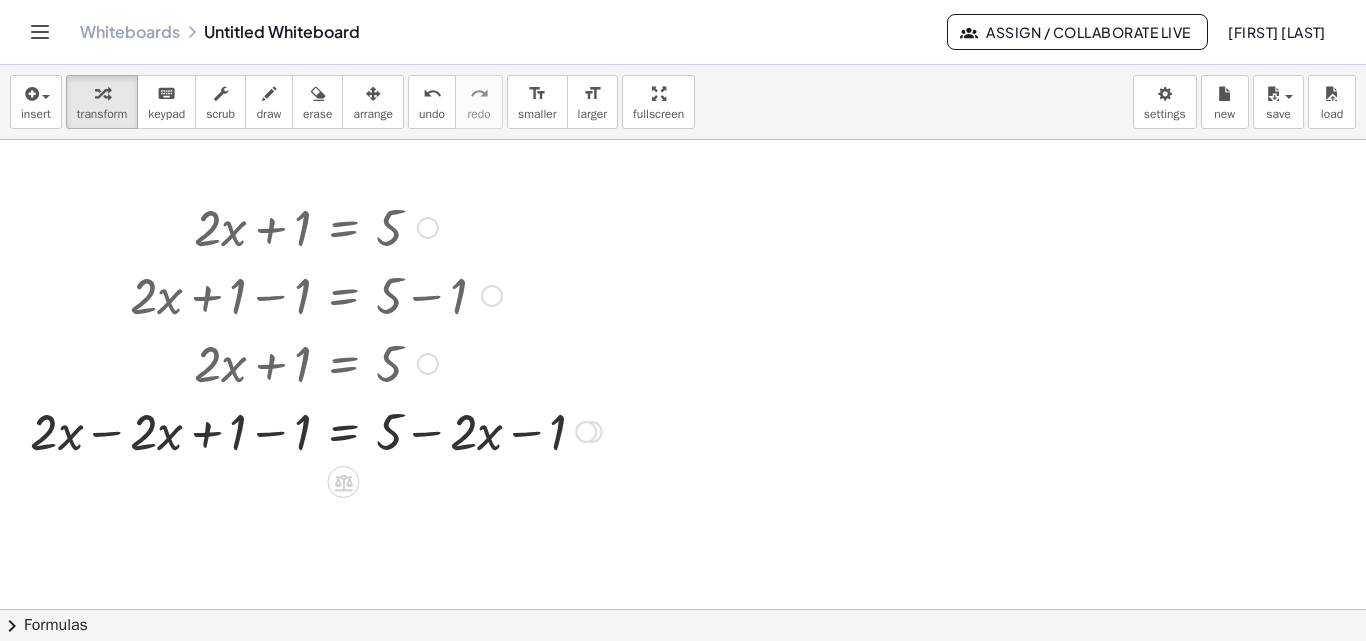 click at bounding box center (316, 430) 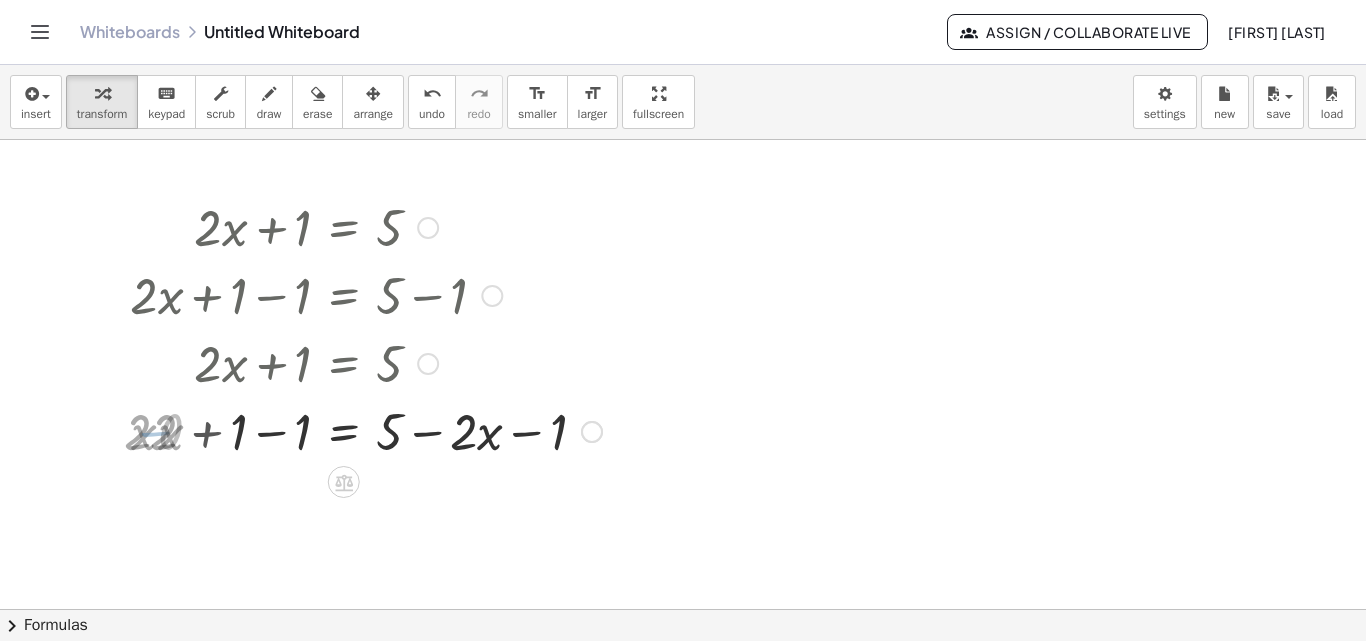 click at bounding box center (366, 430) 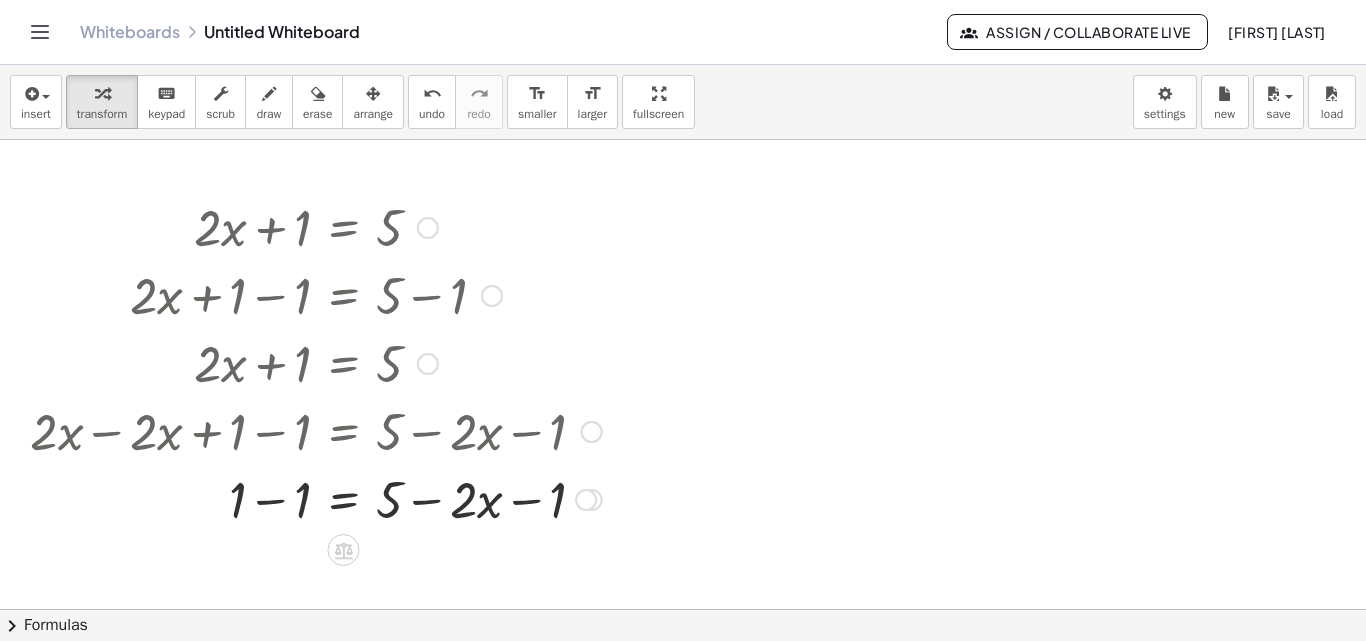 click at bounding box center [316, 430] 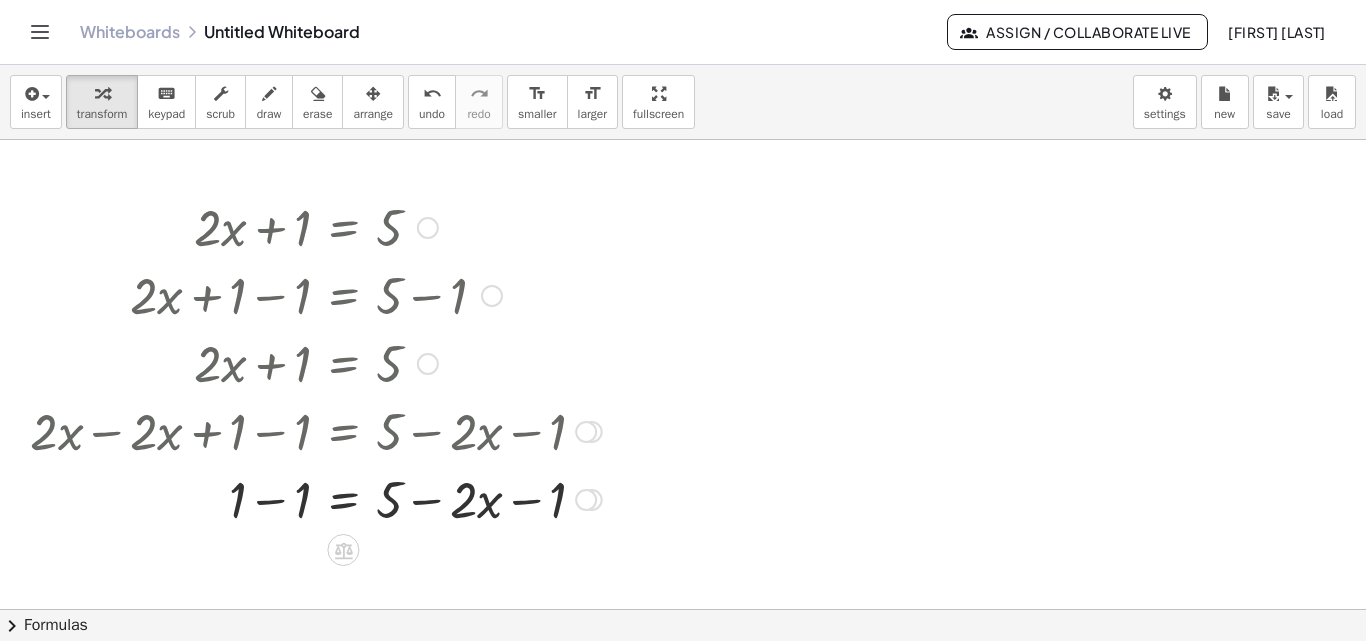 click at bounding box center [316, 498] 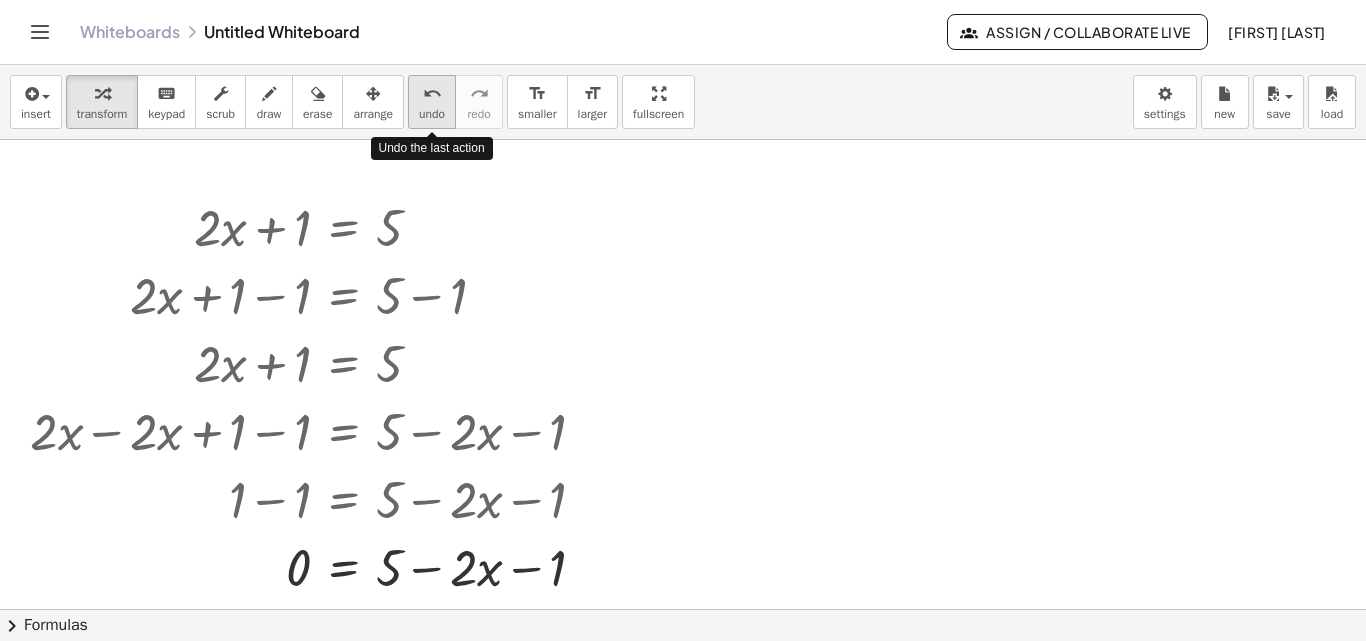 click on "undo" at bounding box center [432, 114] 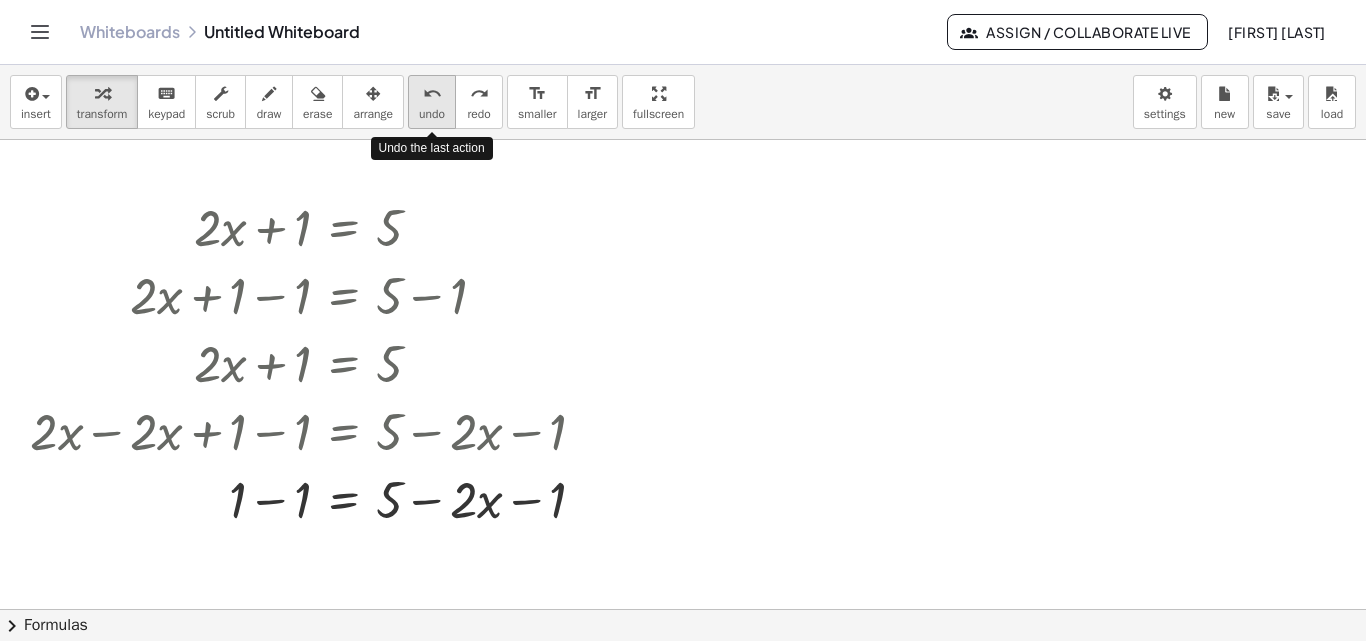 click on "undo" at bounding box center (432, 114) 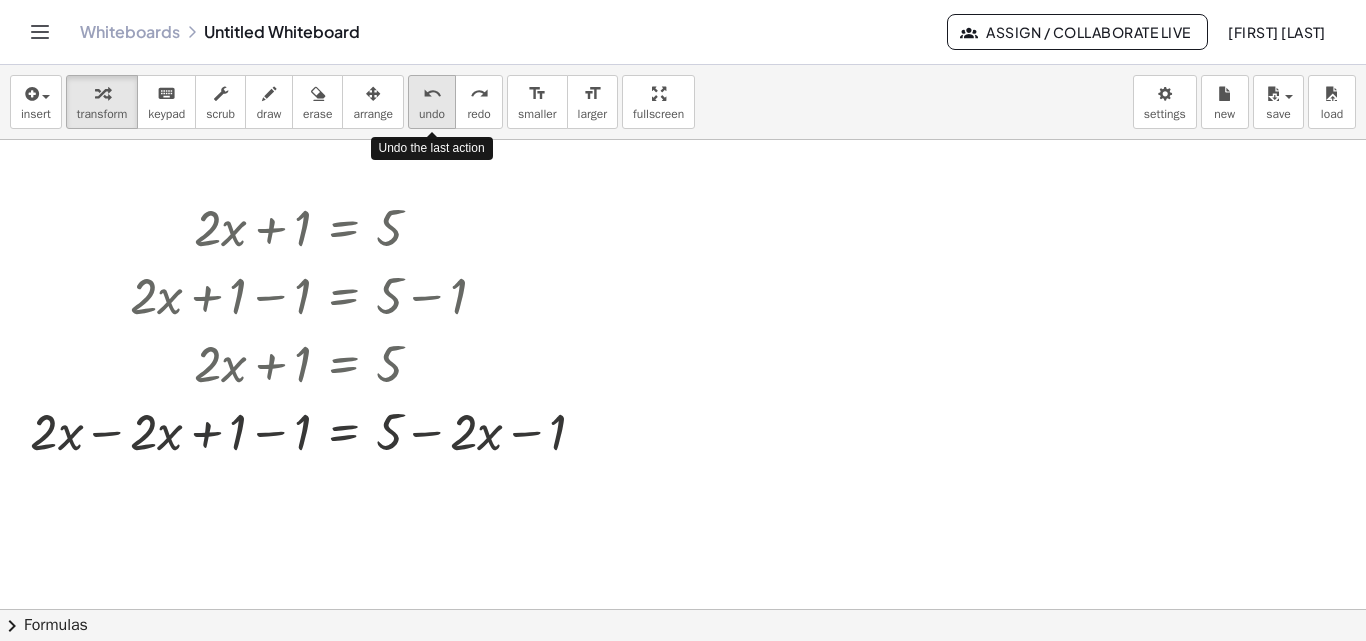 click on "undo" at bounding box center [432, 114] 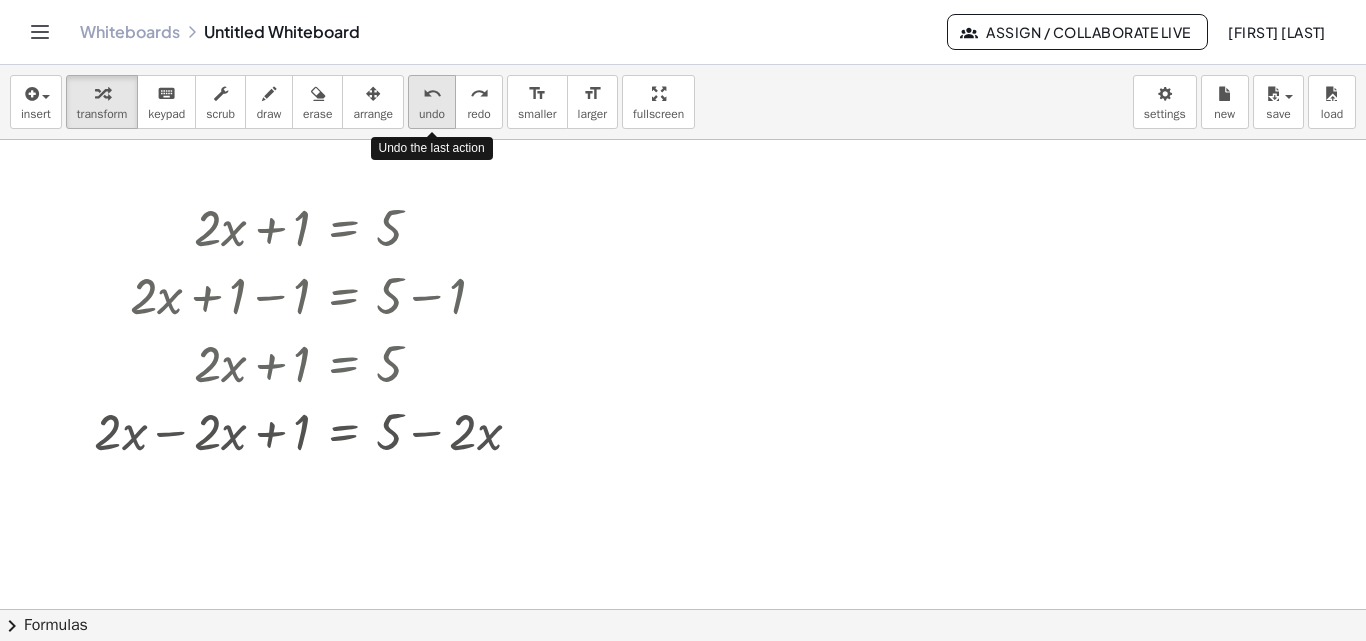 click on "undo" at bounding box center [432, 114] 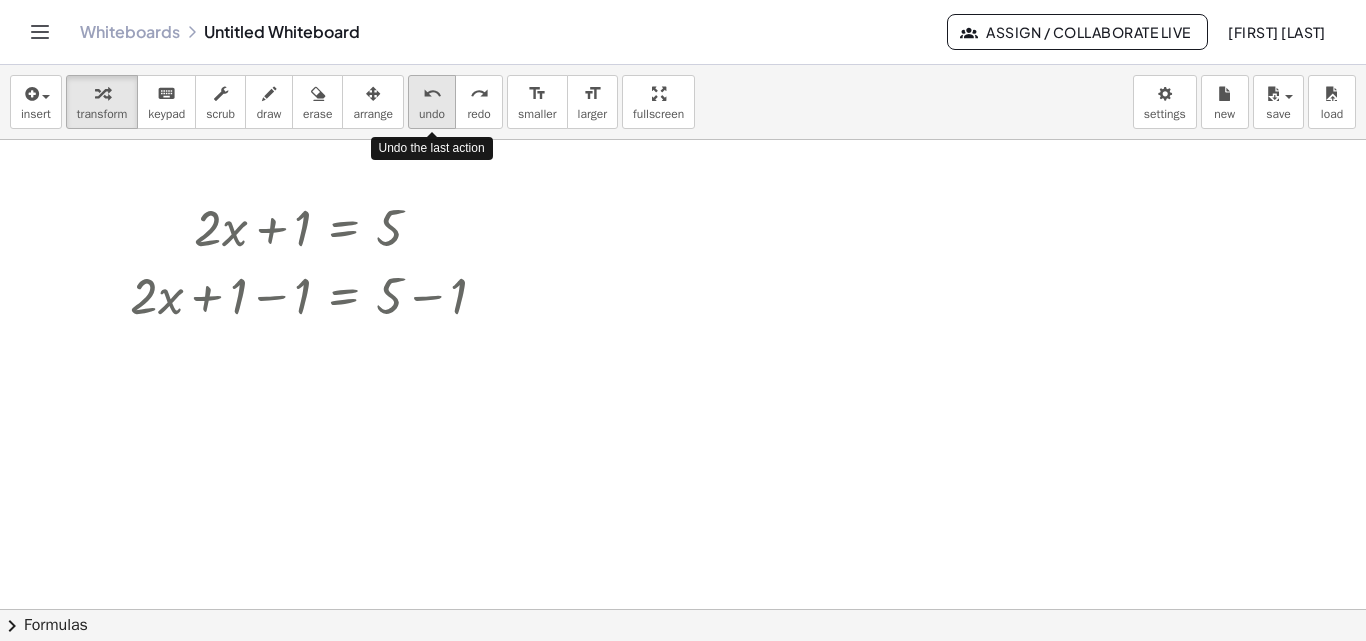 click on "undo" at bounding box center (432, 114) 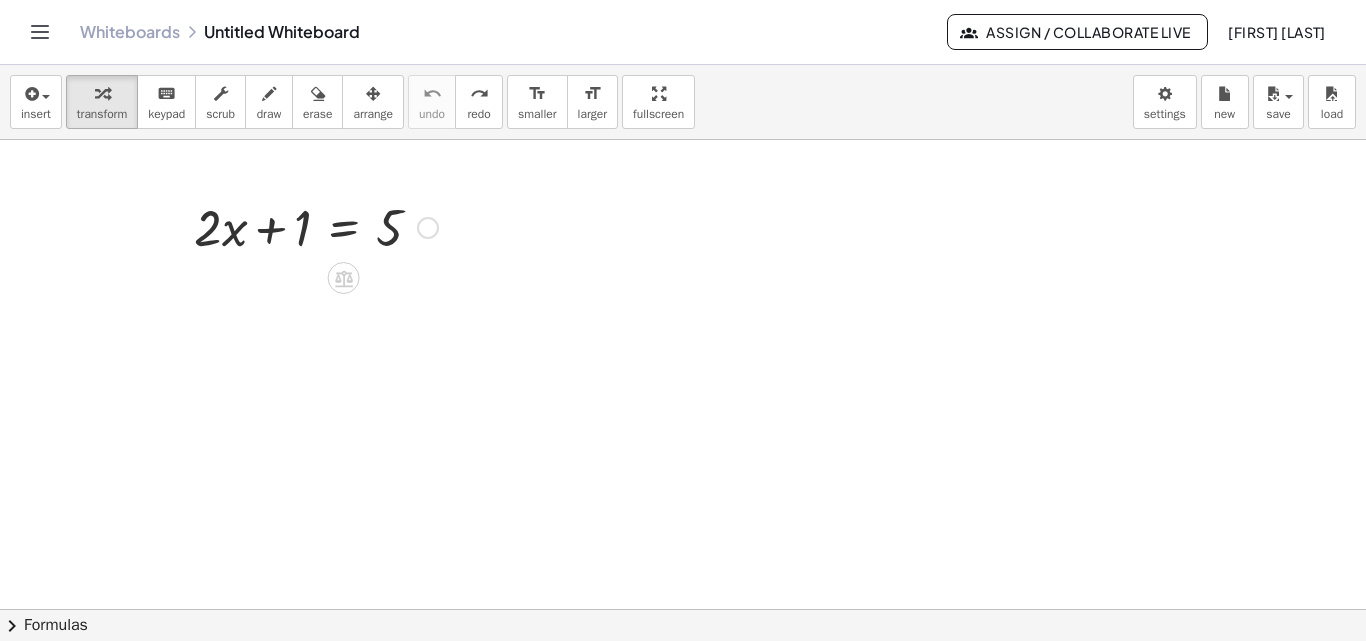 click at bounding box center [316, 226] 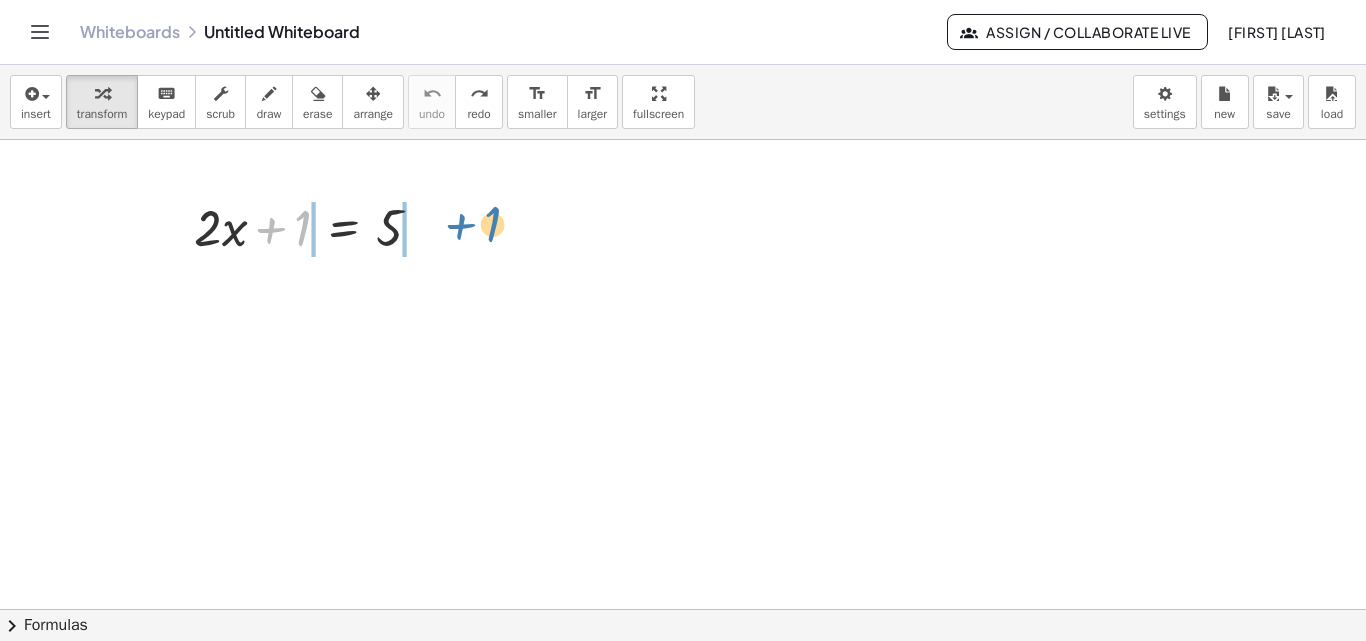 drag, startPoint x: 303, startPoint y: 236, endPoint x: 493, endPoint y: 232, distance: 190.0421 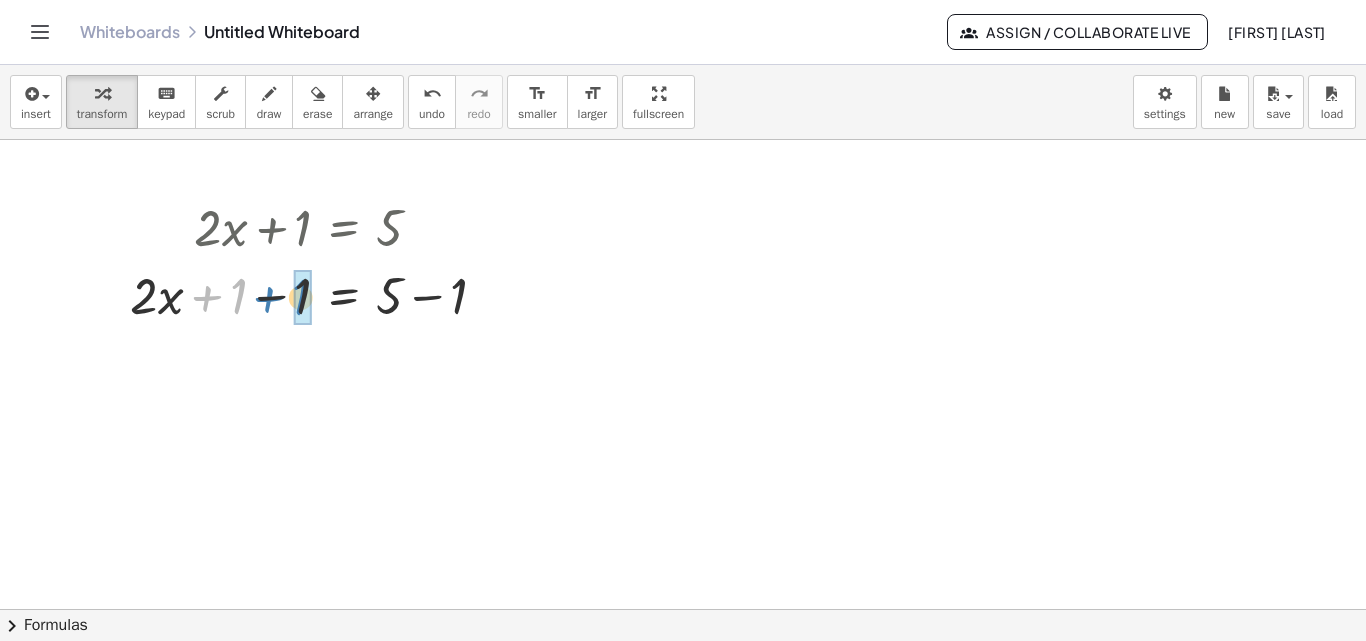 drag, startPoint x: 242, startPoint y: 289, endPoint x: 306, endPoint y: 290, distance: 64.00781 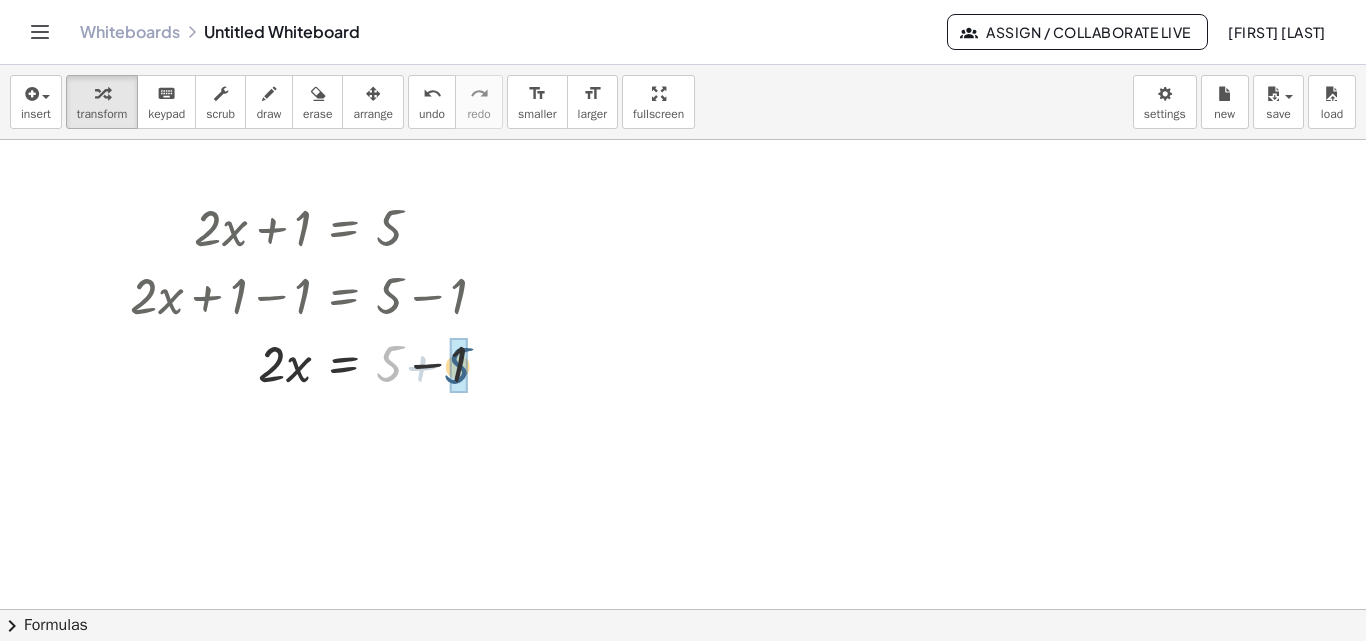 drag, startPoint x: 391, startPoint y: 373, endPoint x: 461, endPoint y: 375, distance: 70.028564 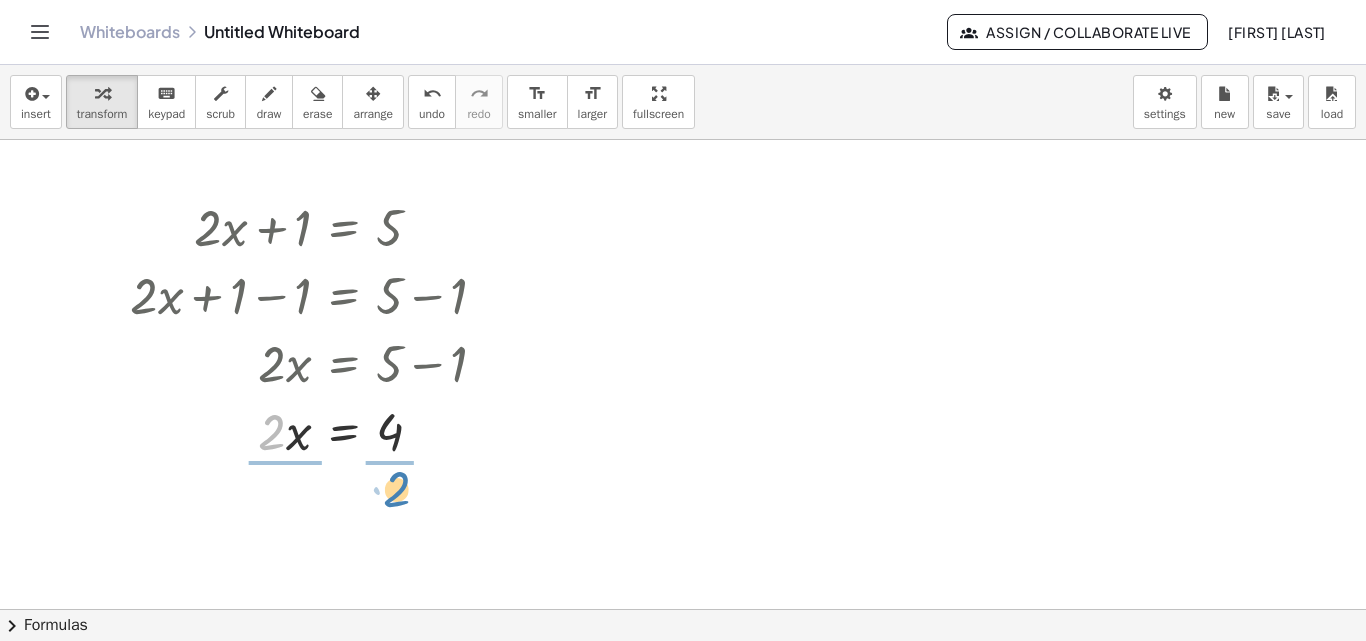 drag, startPoint x: 271, startPoint y: 444, endPoint x: 396, endPoint y: 500, distance: 136.9708 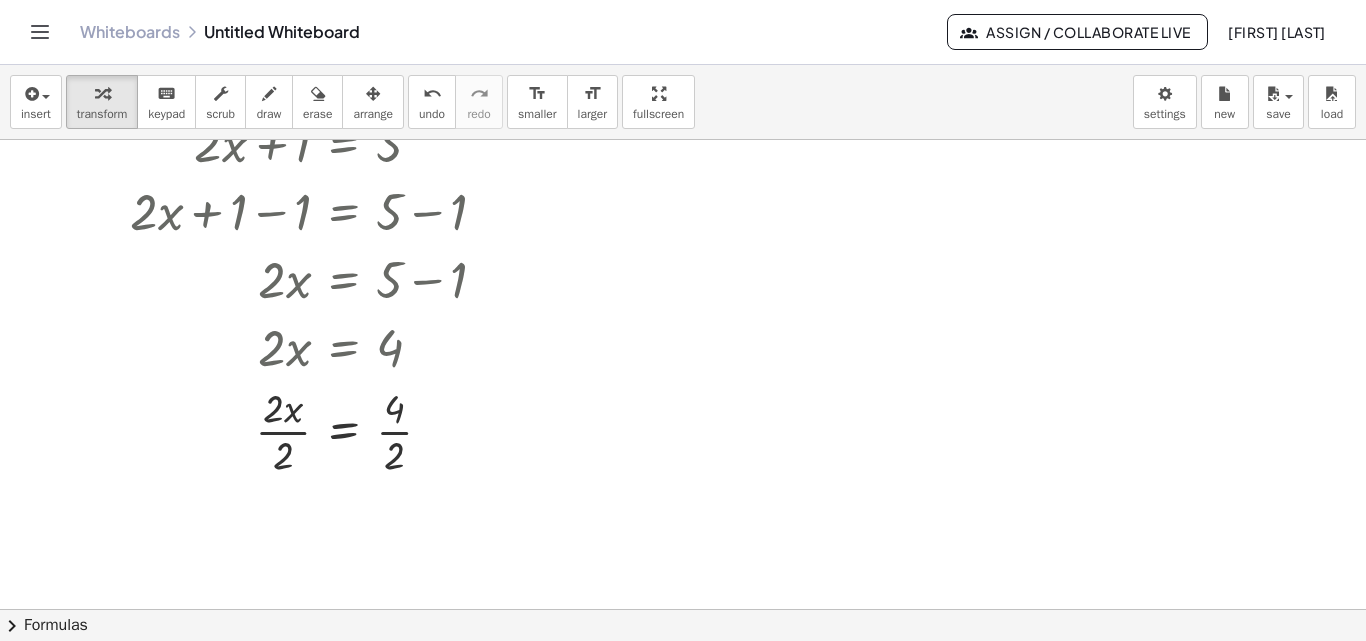 scroll, scrollTop: 89, scrollLeft: 0, axis: vertical 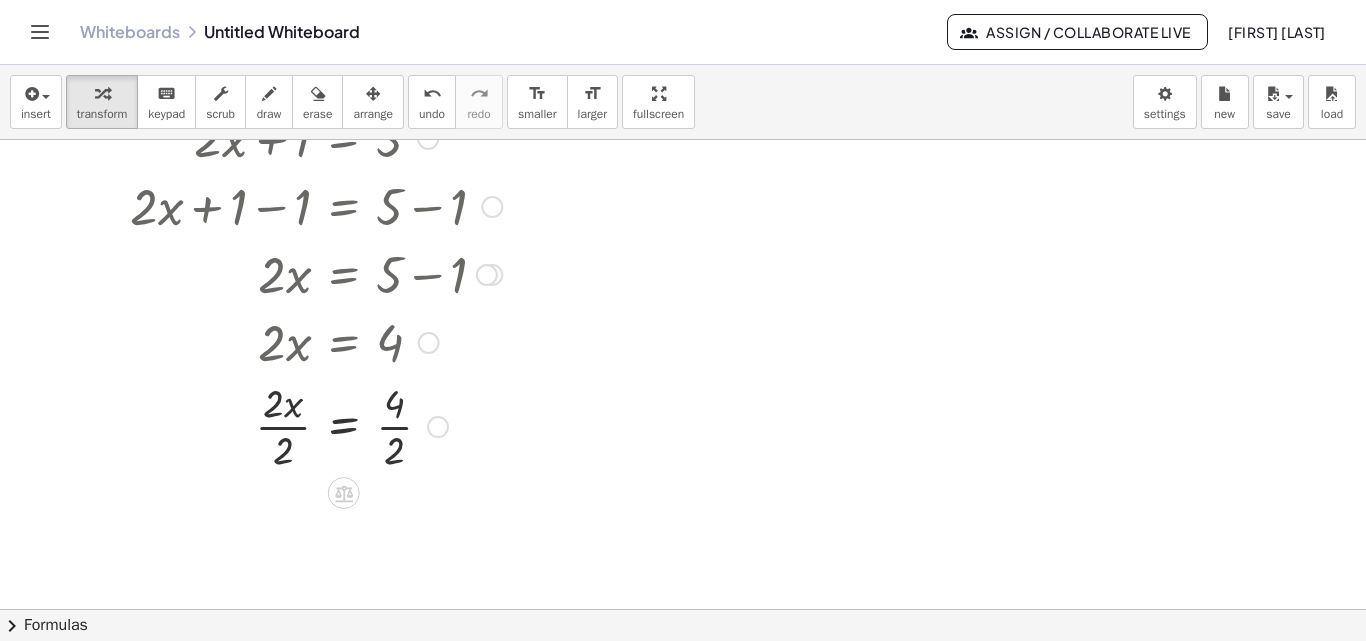 click at bounding box center [316, 425] 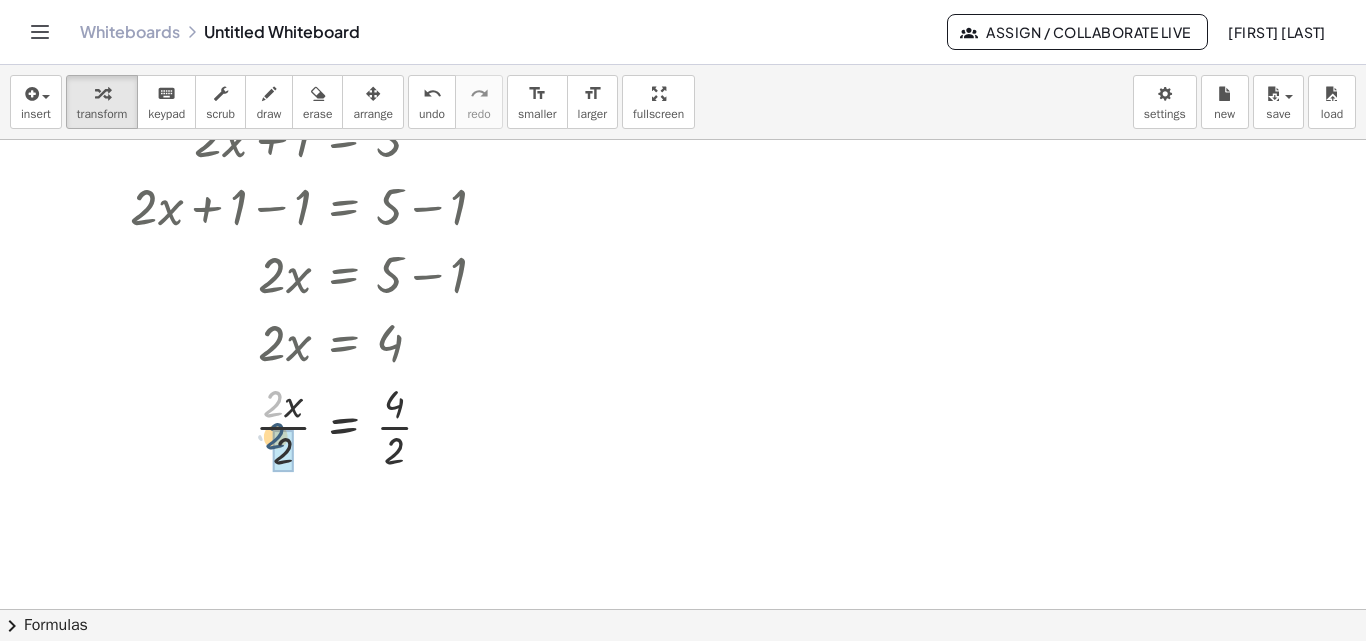 drag, startPoint x: 276, startPoint y: 402, endPoint x: 278, endPoint y: 435, distance: 33.06055 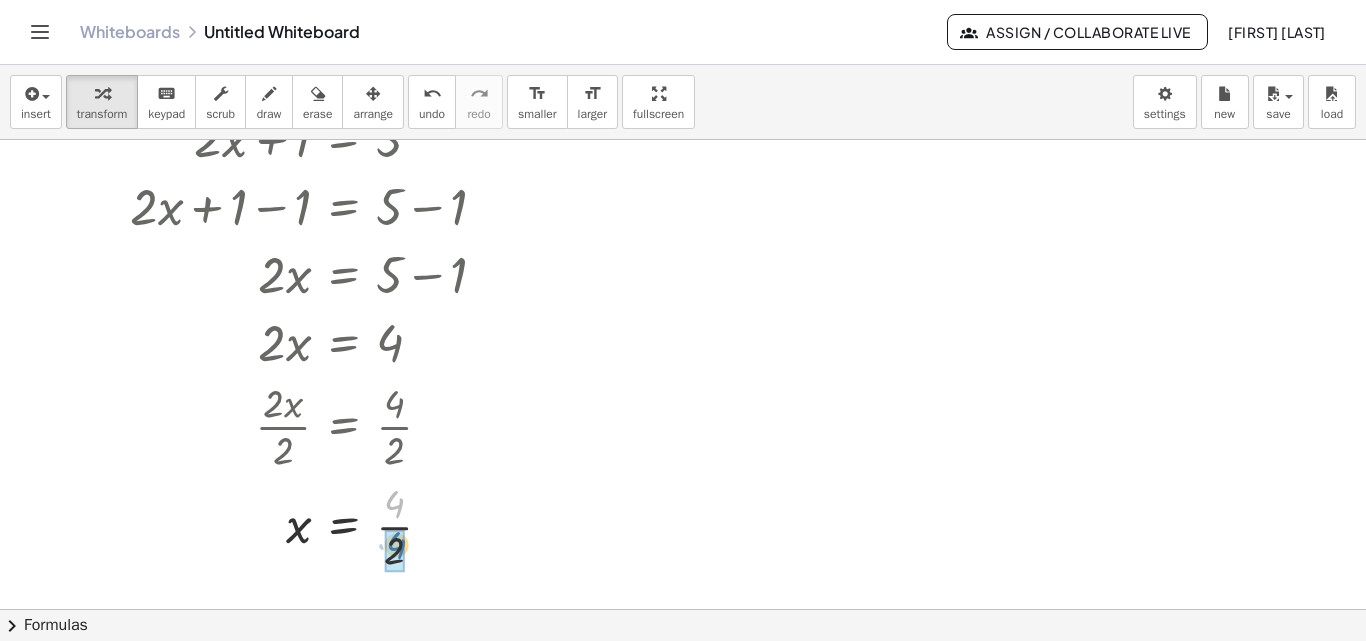 drag, startPoint x: 388, startPoint y: 501, endPoint x: 390, endPoint y: 546, distance: 45.044422 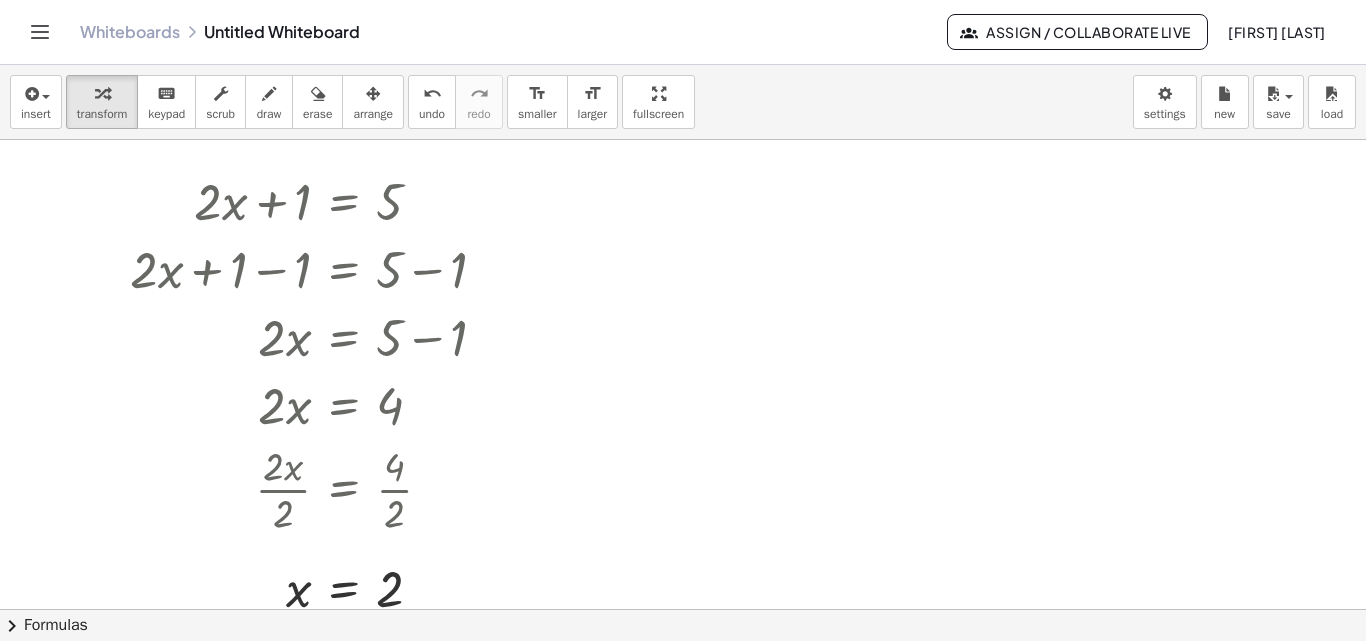 scroll, scrollTop: 0, scrollLeft: 0, axis: both 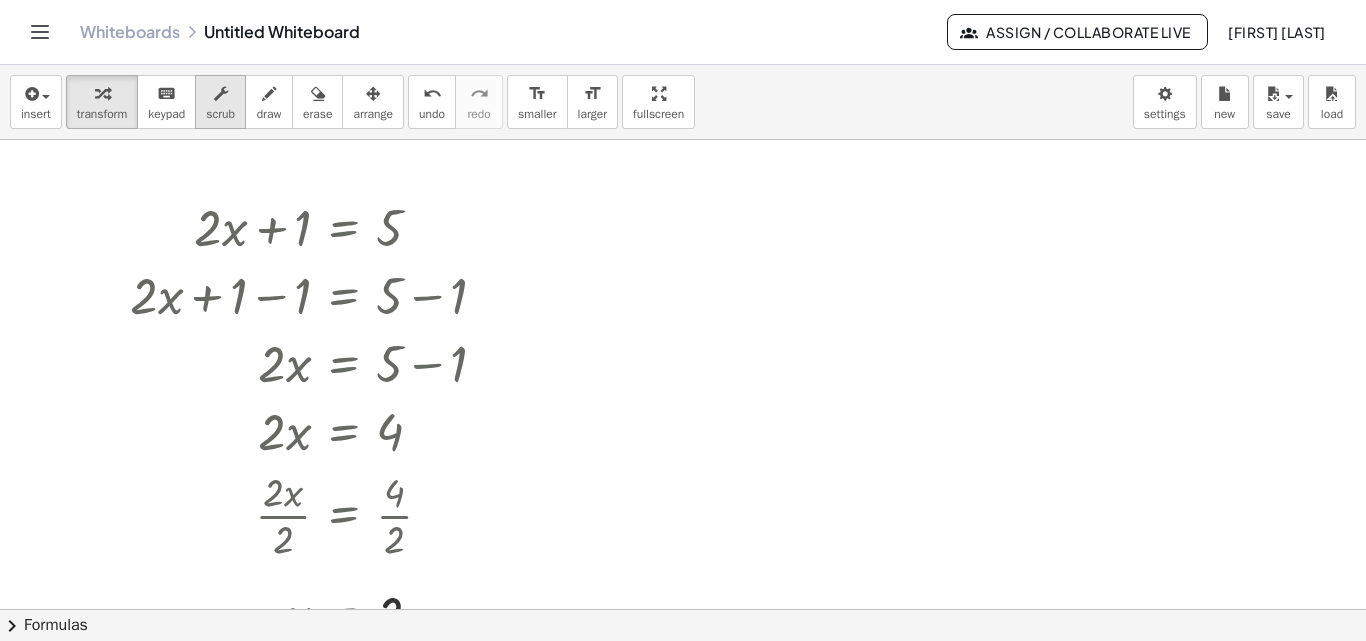 click on "scrub" at bounding box center [220, 114] 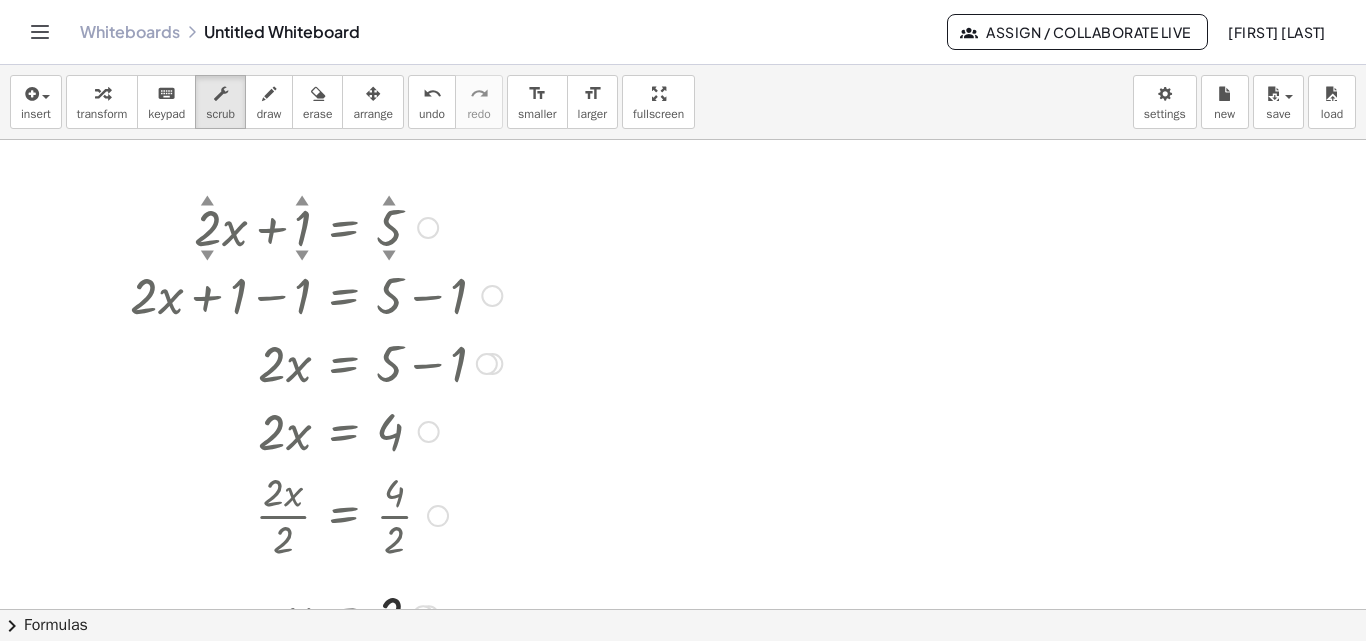 click at bounding box center [428, 228] 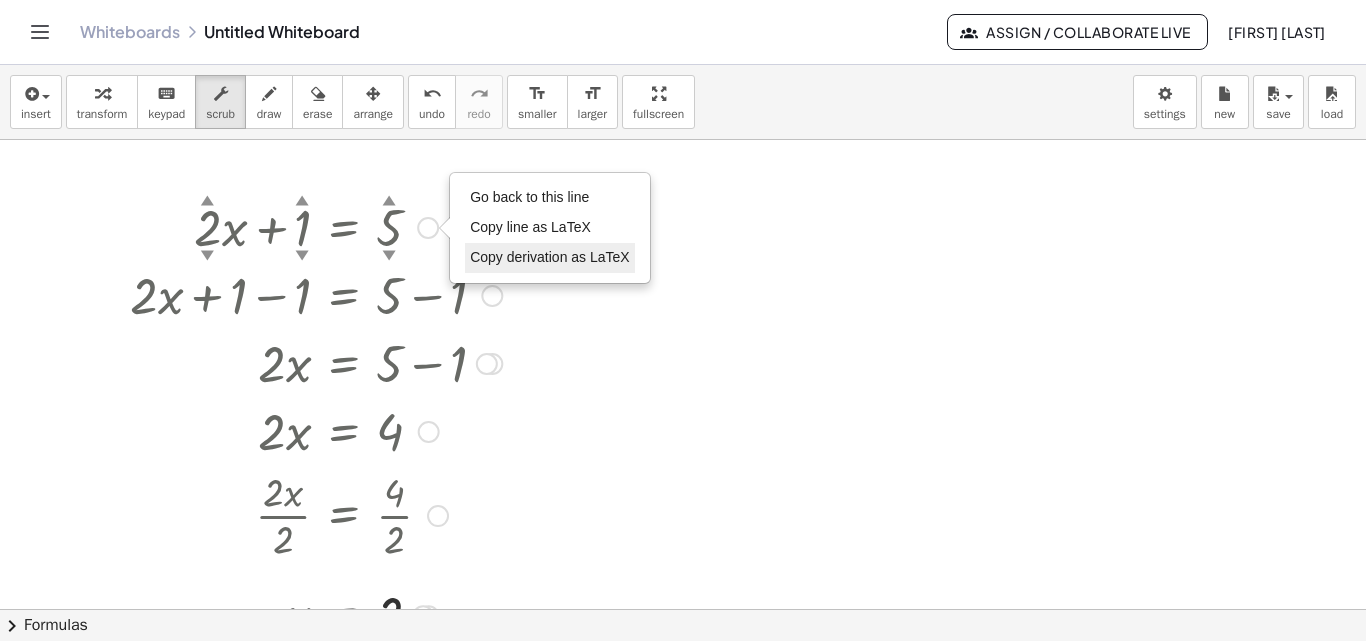 click on "Copy derivation as LaTeX" at bounding box center (550, 257) 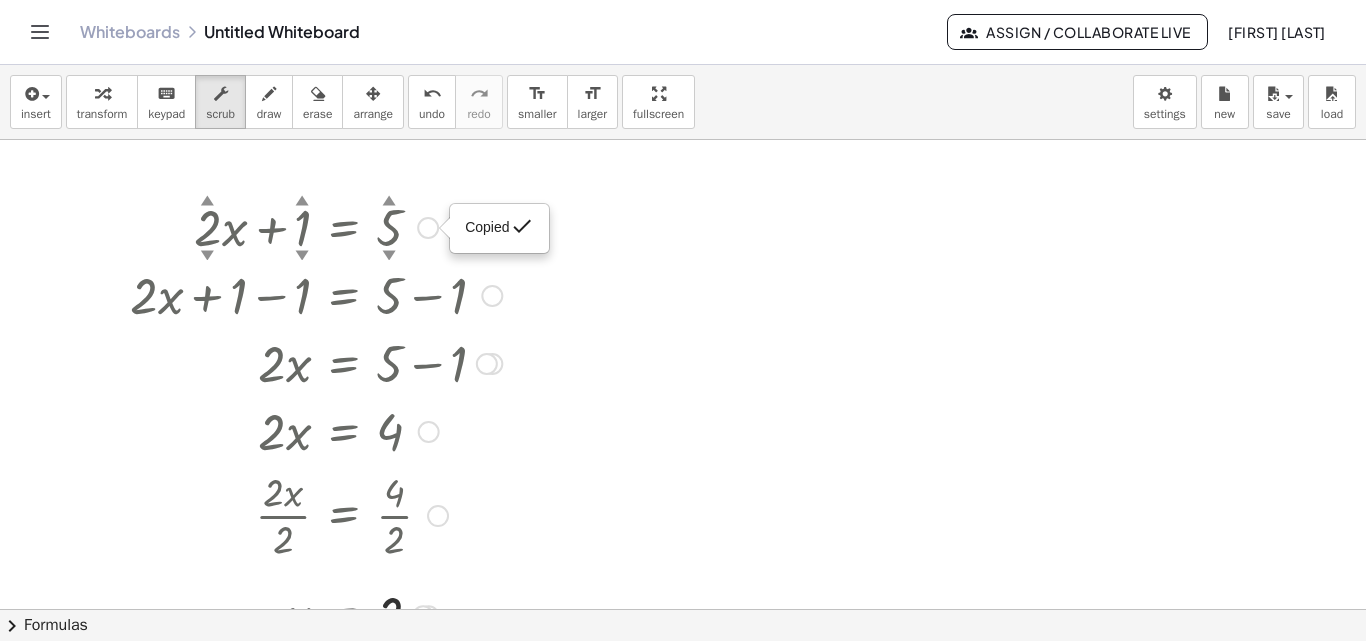 click on "Copied done" at bounding box center [428, 228] 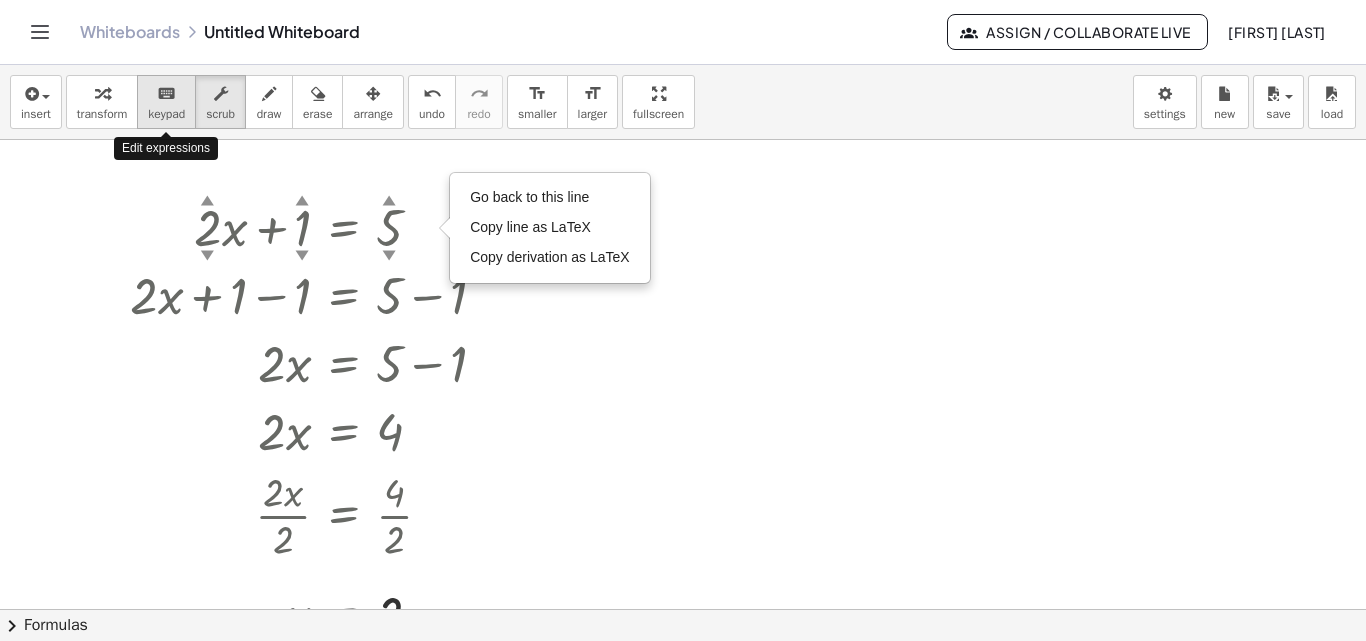 click on "keyboard" at bounding box center (166, 93) 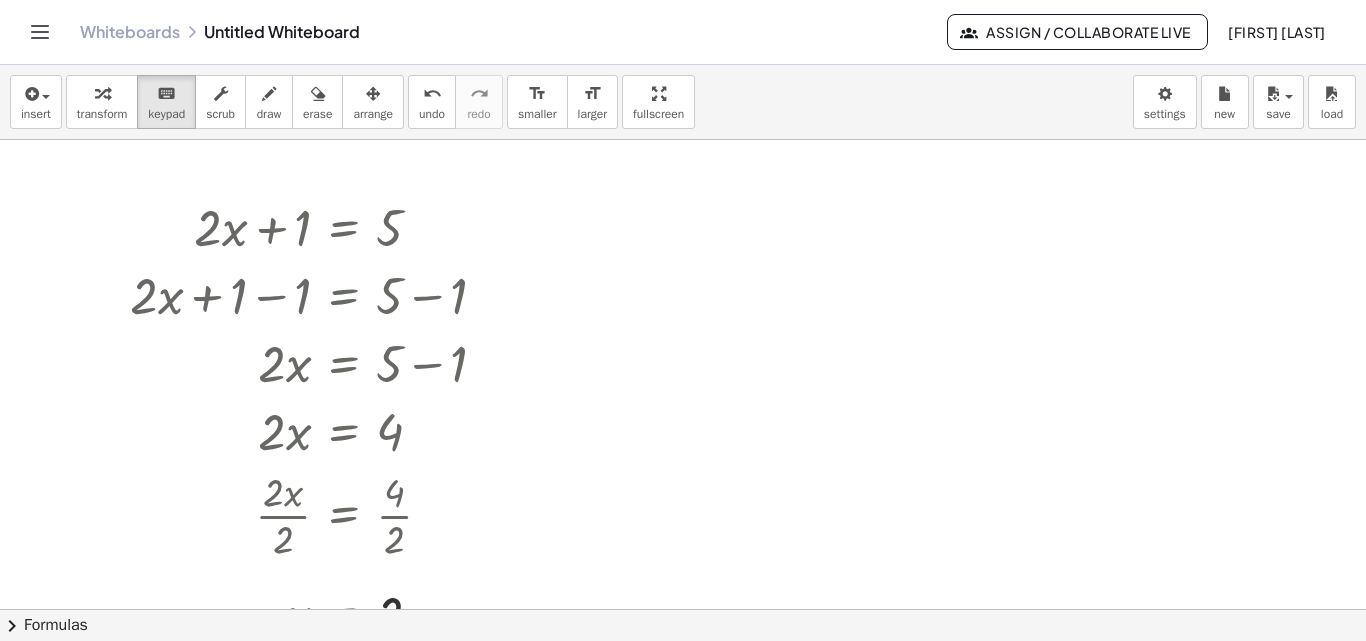 click at bounding box center [683, 609] 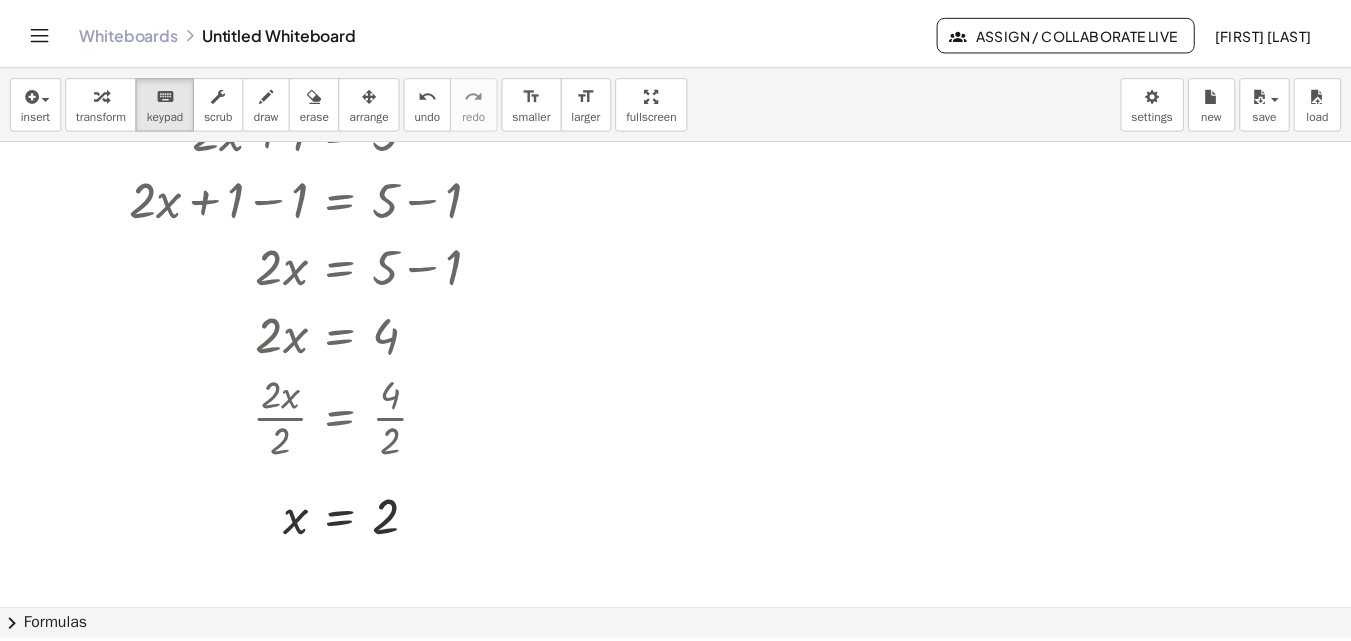 scroll, scrollTop: 96, scrollLeft: 0, axis: vertical 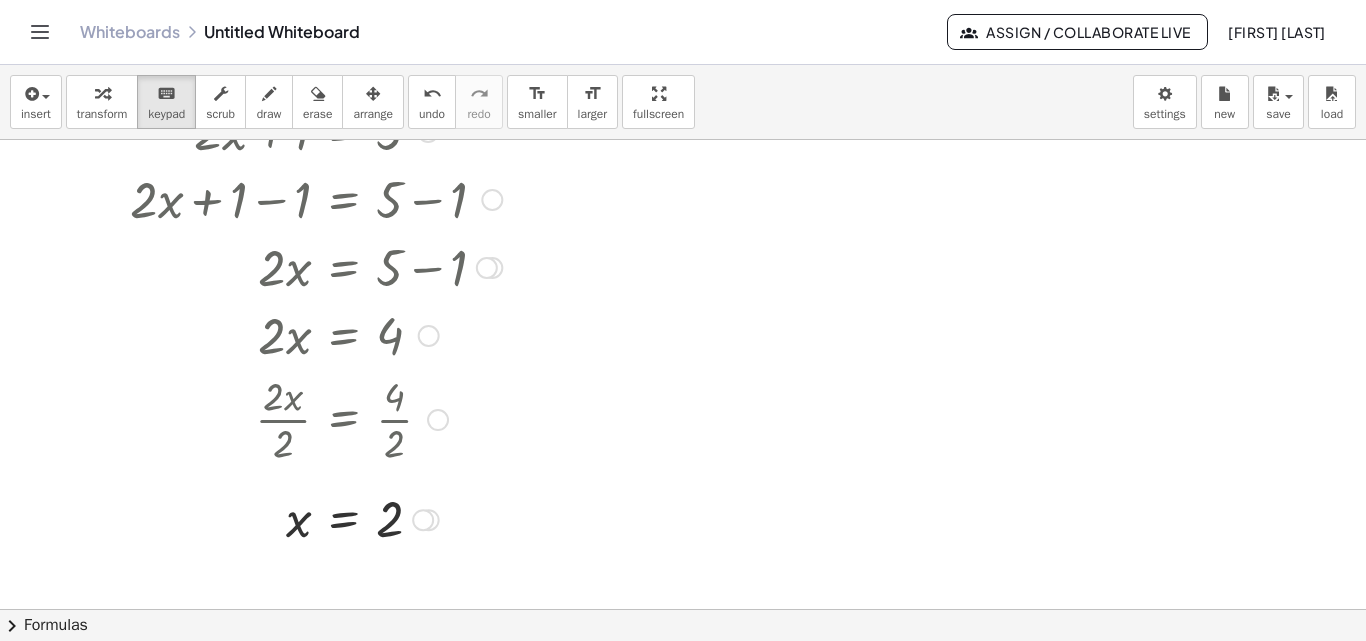 click at bounding box center [423, 520] 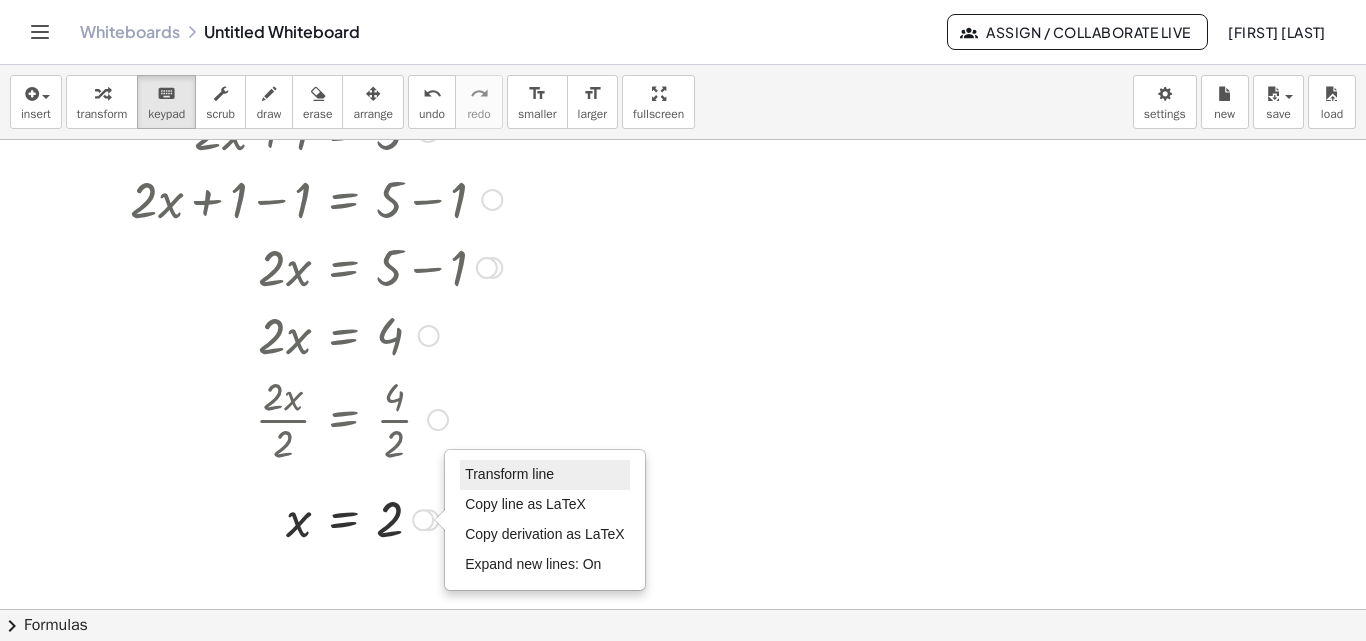 click on "Transform line" at bounding box center (509, 474) 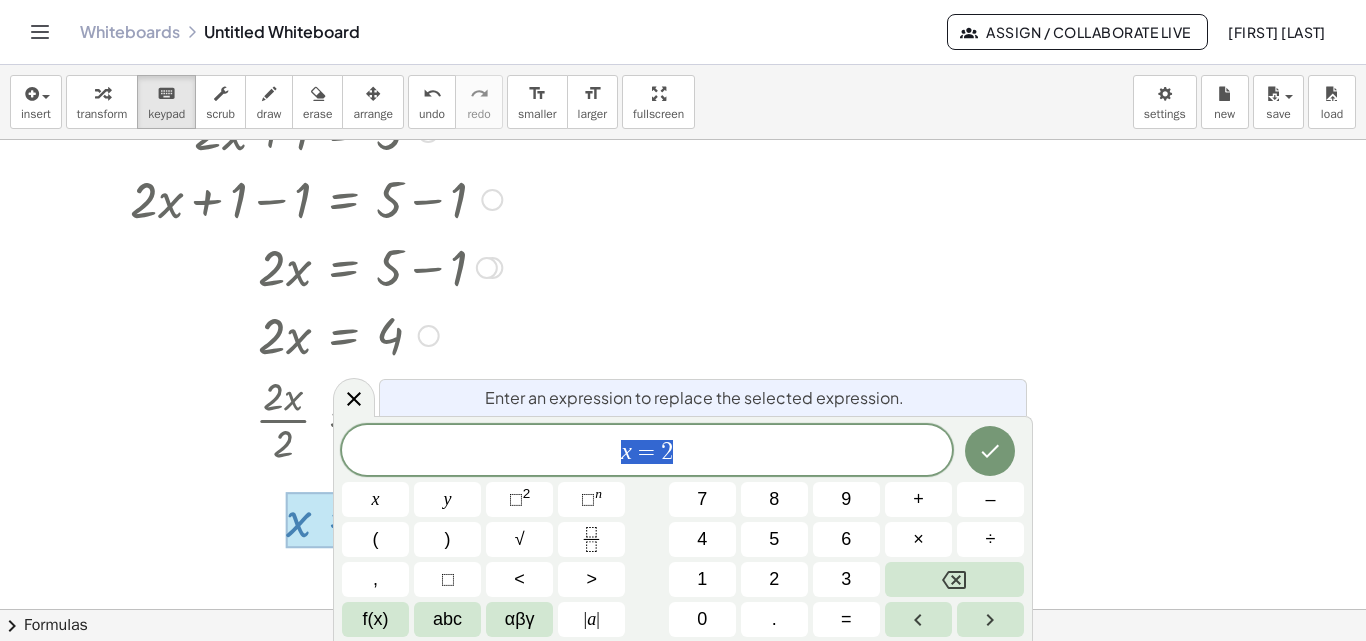 drag, startPoint x: 716, startPoint y: 457, endPoint x: 577, endPoint y: 447, distance: 139.35925 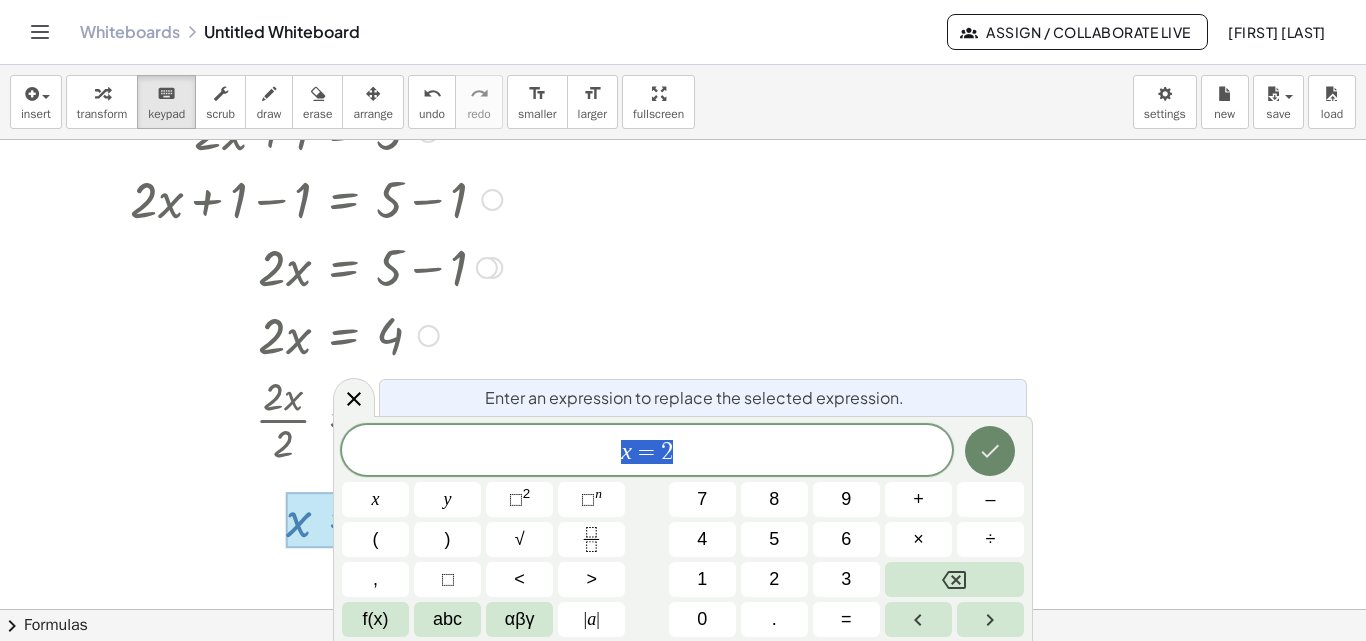 click 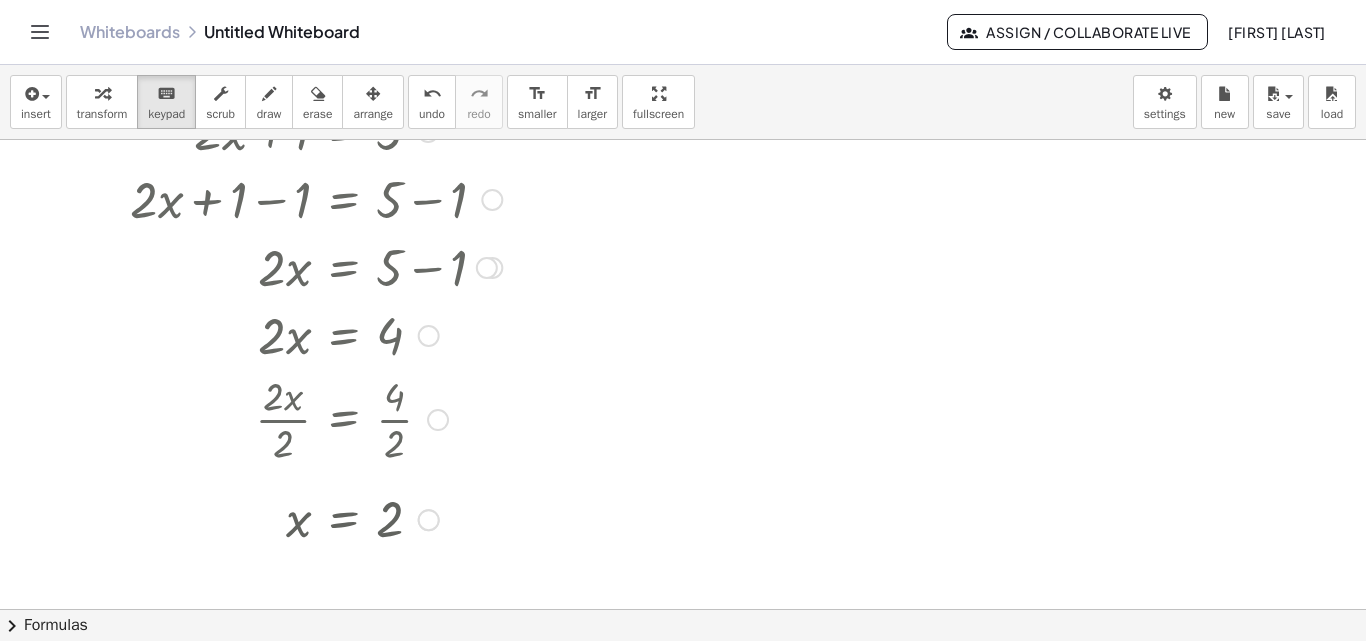 click at bounding box center (683, 513) 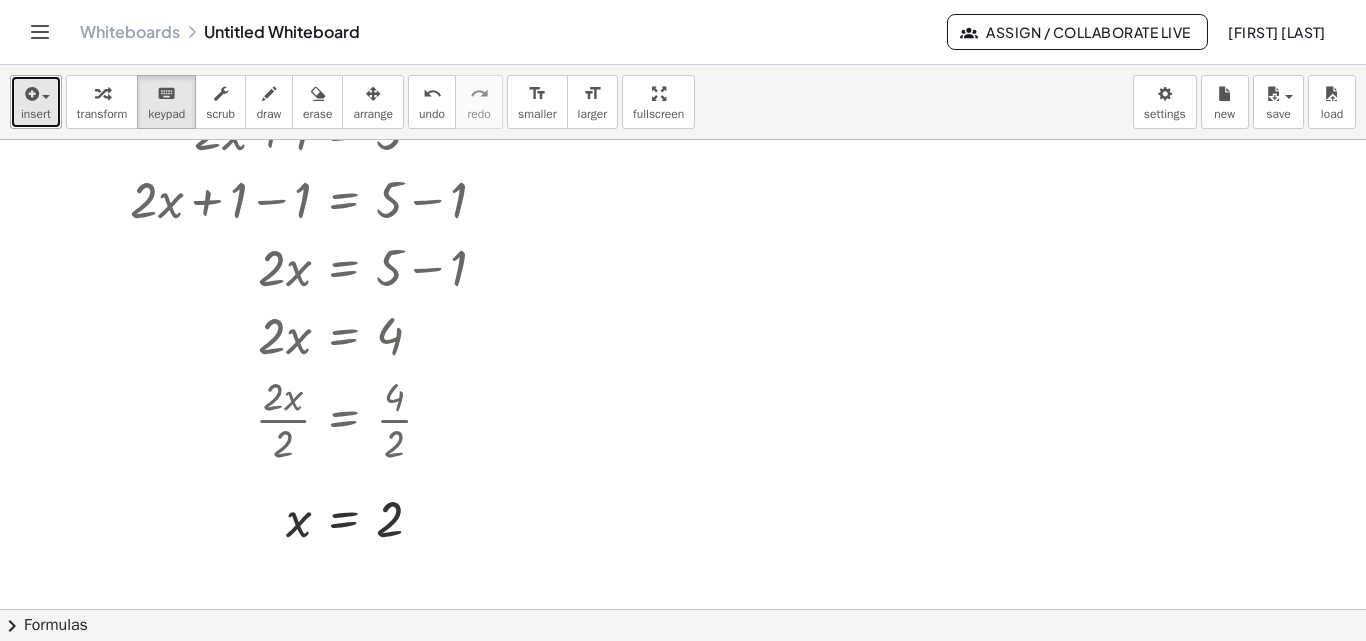 click on "insert" at bounding box center (36, 102) 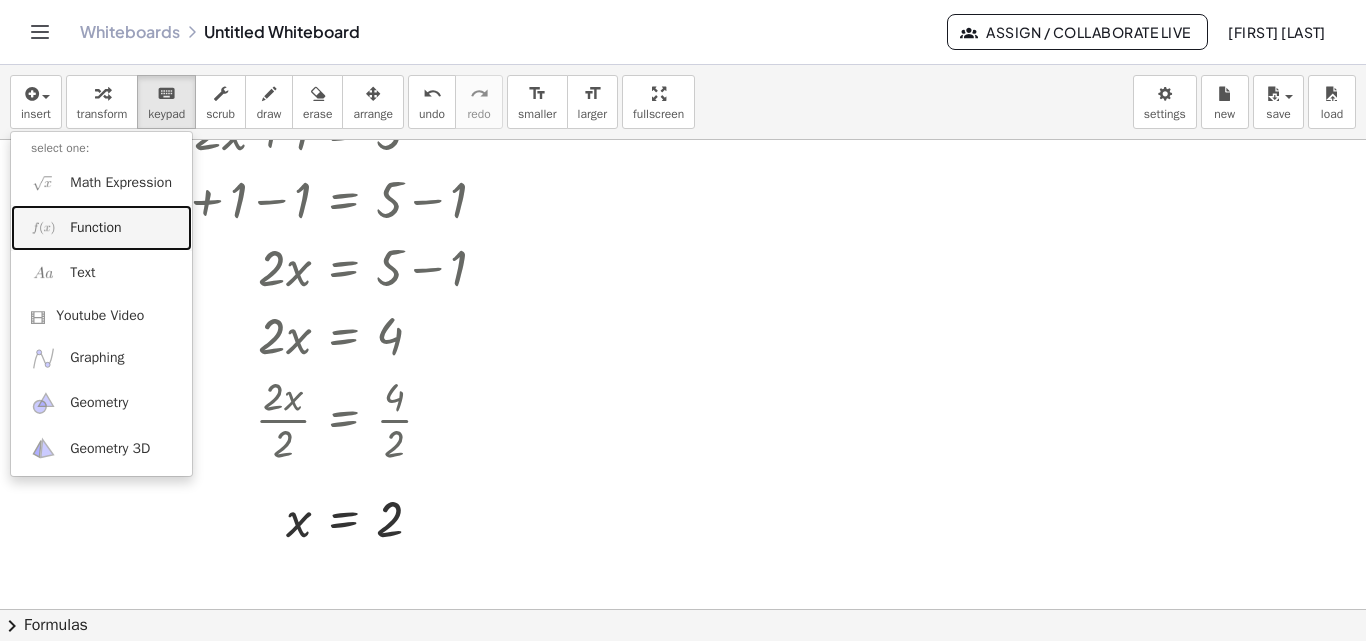 click on "Function" at bounding box center (101, 227) 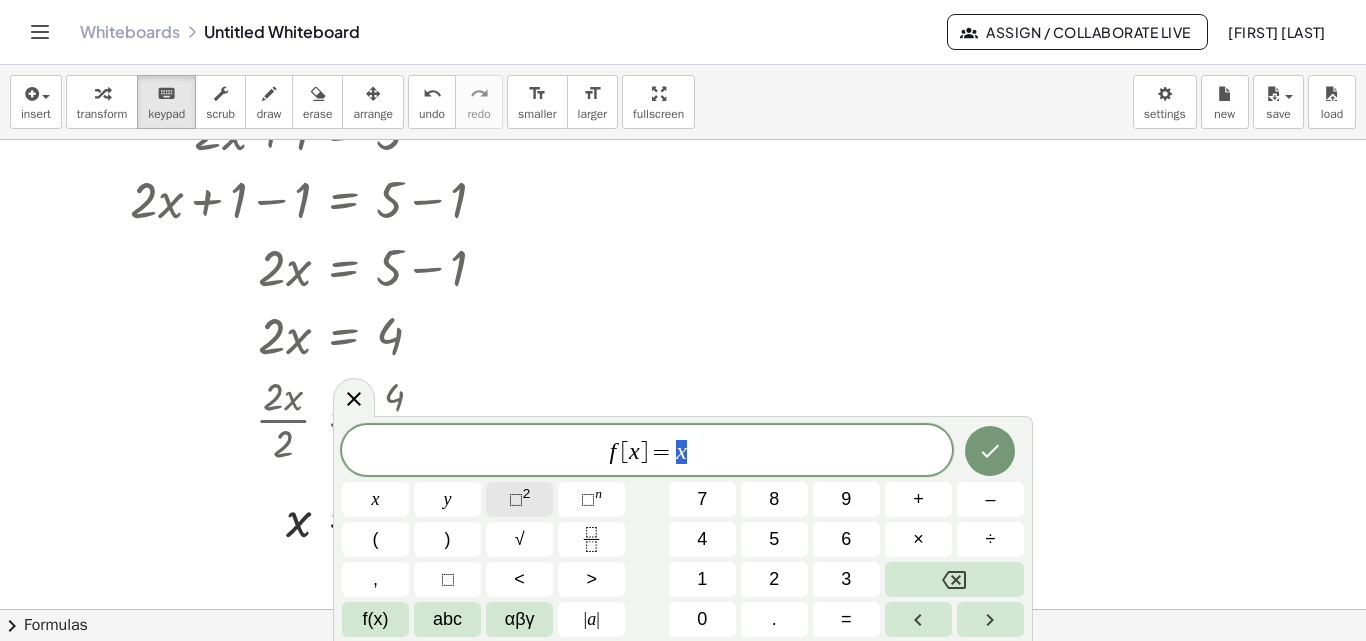 click on "2" at bounding box center (527, 493) 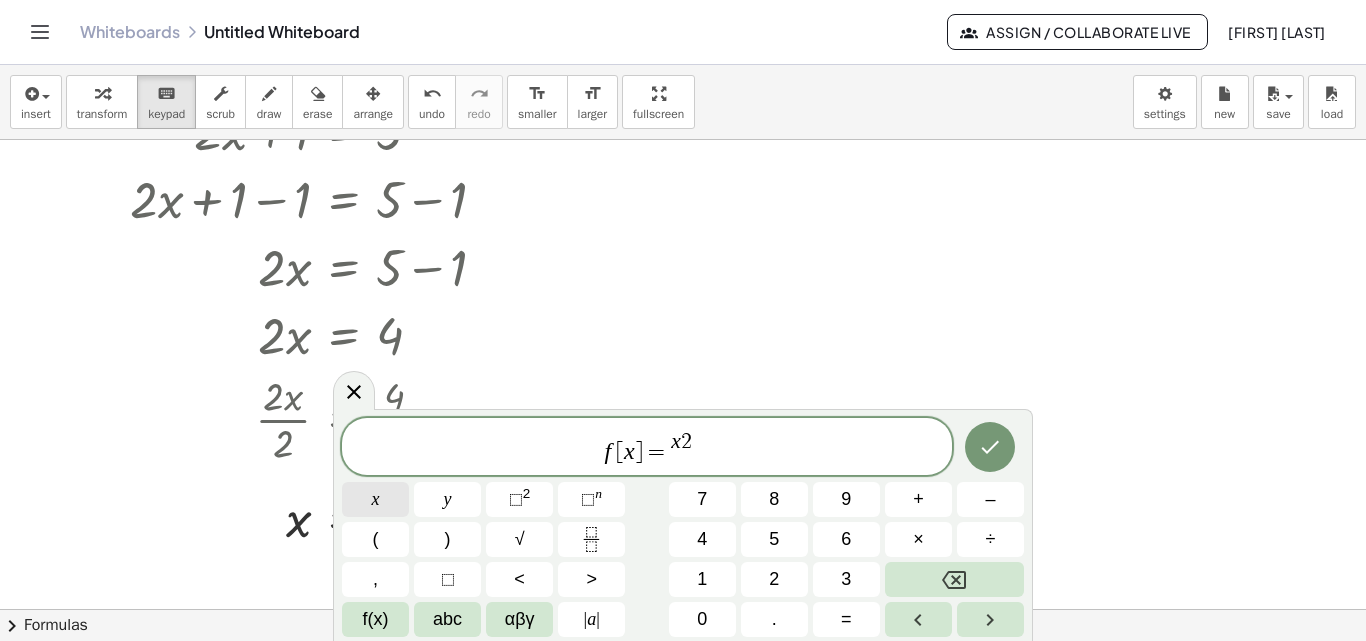 click on "x" at bounding box center [375, 499] 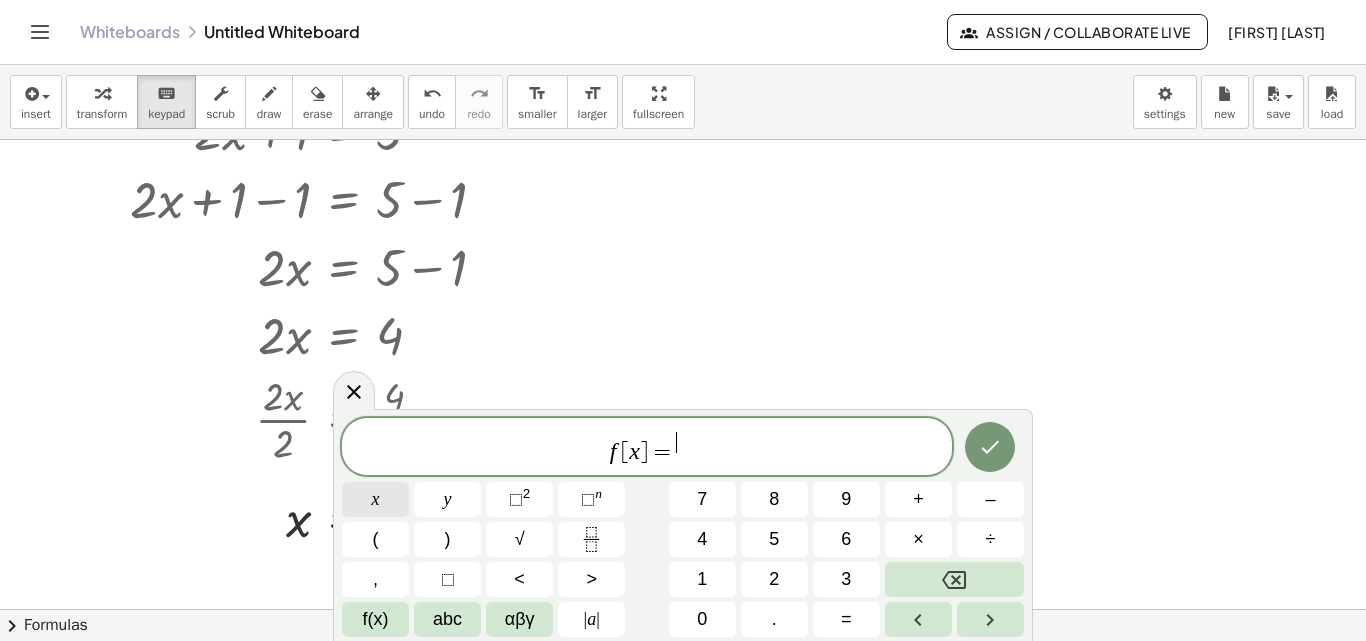 click on "x" at bounding box center [375, 499] 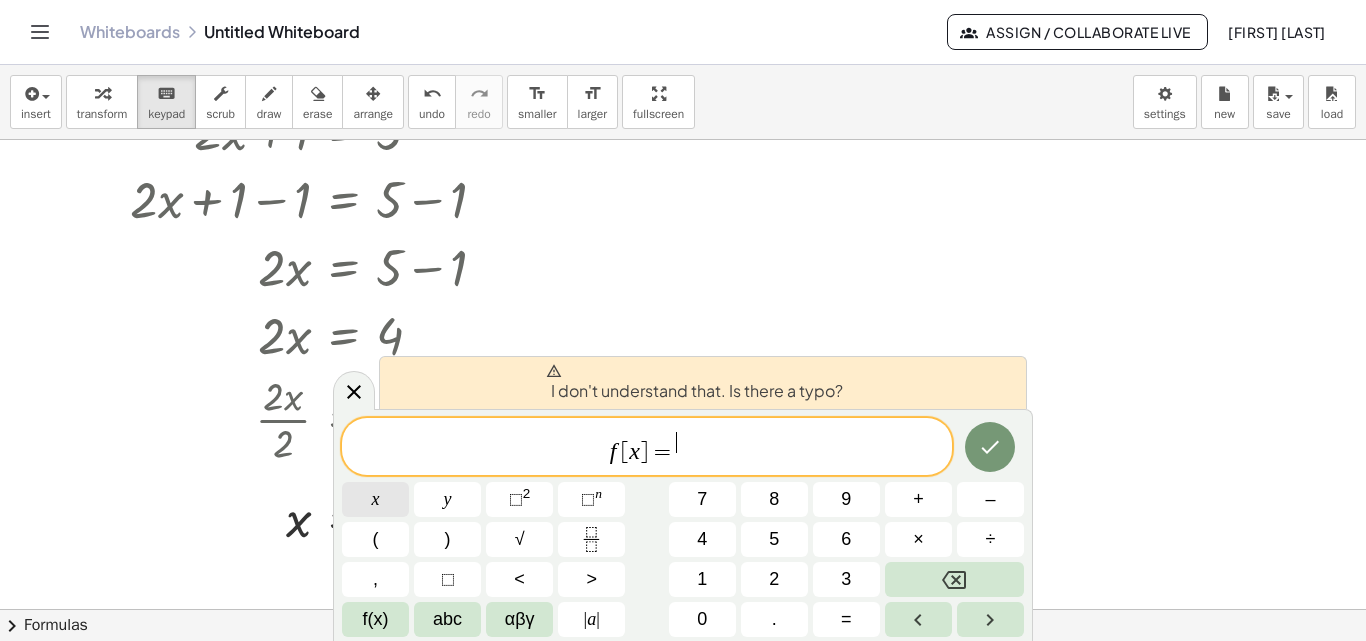 click on "x" at bounding box center (376, 499) 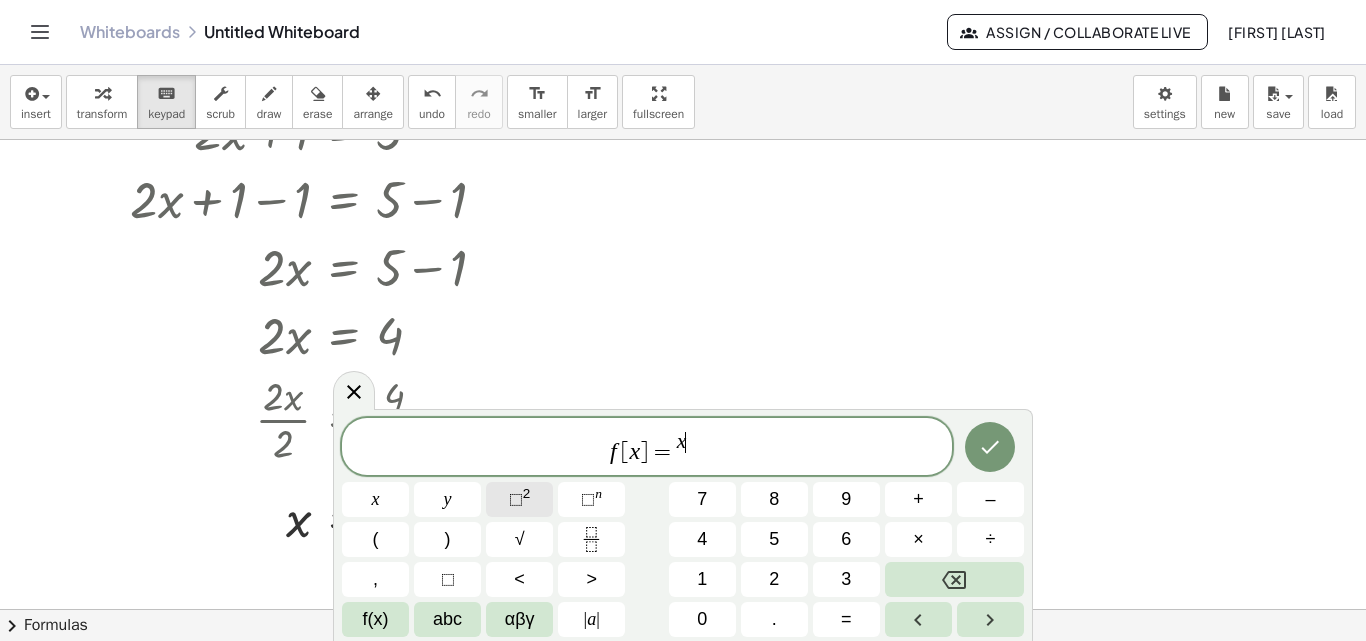 click on "⬚" at bounding box center (516, 499) 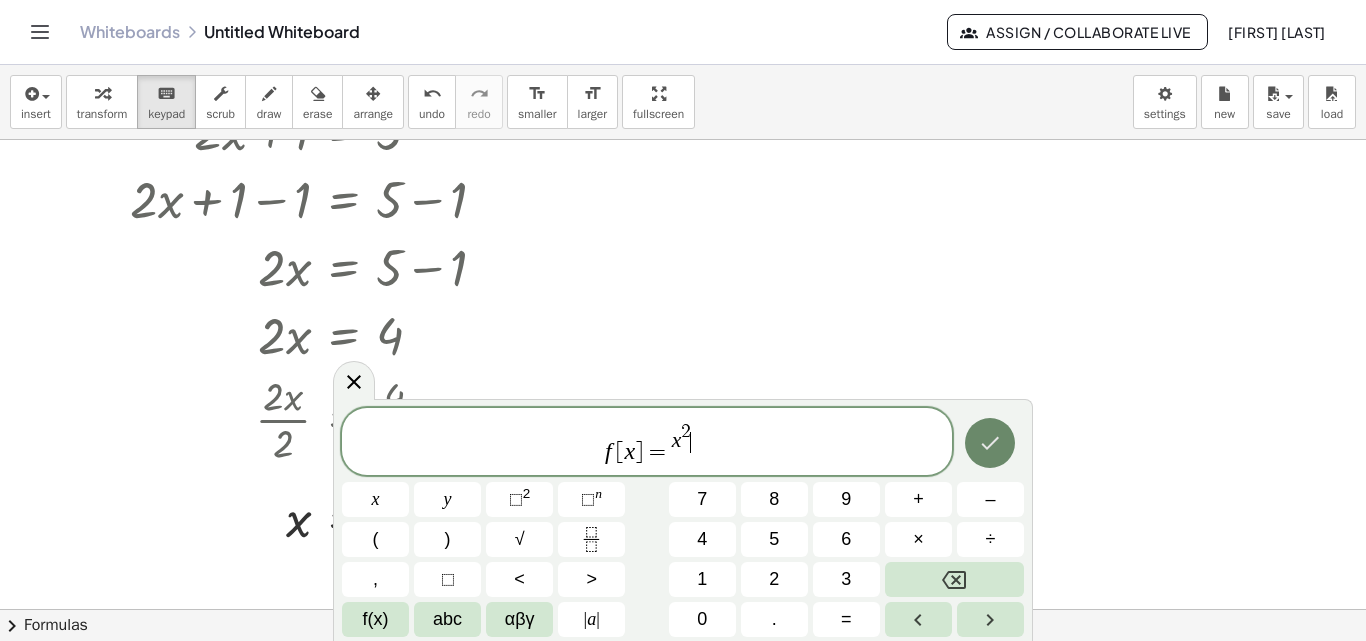 click 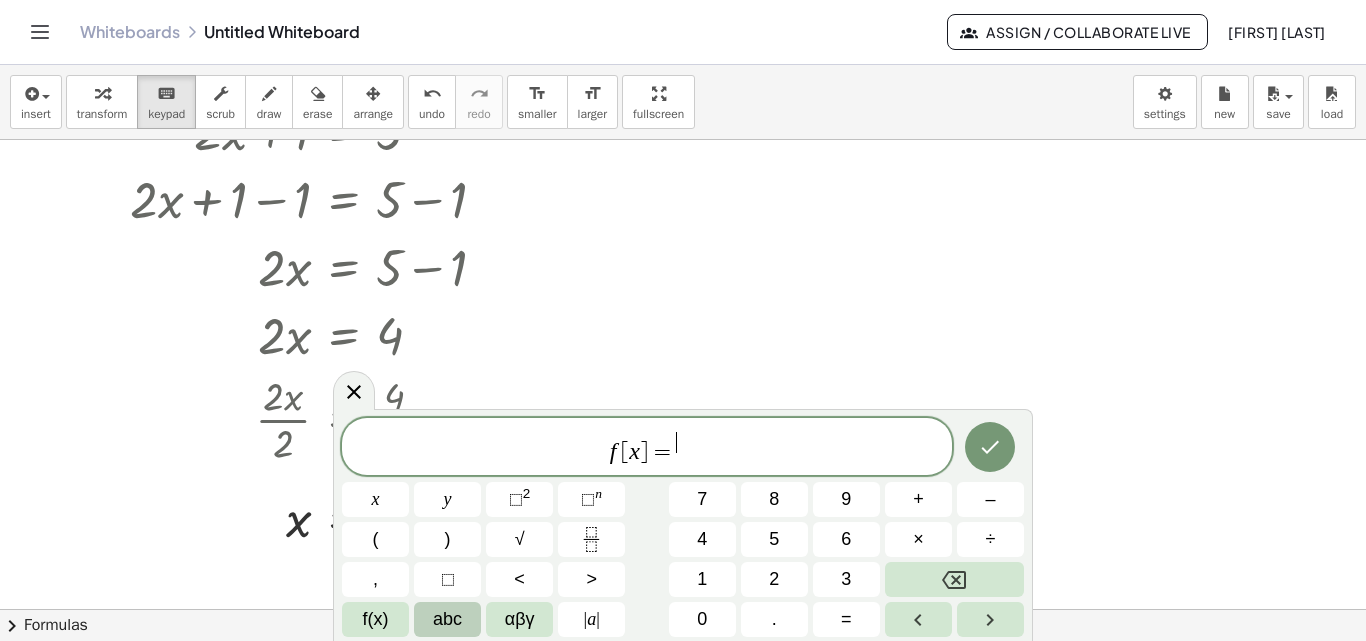 click on "abc" at bounding box center [447, 619] 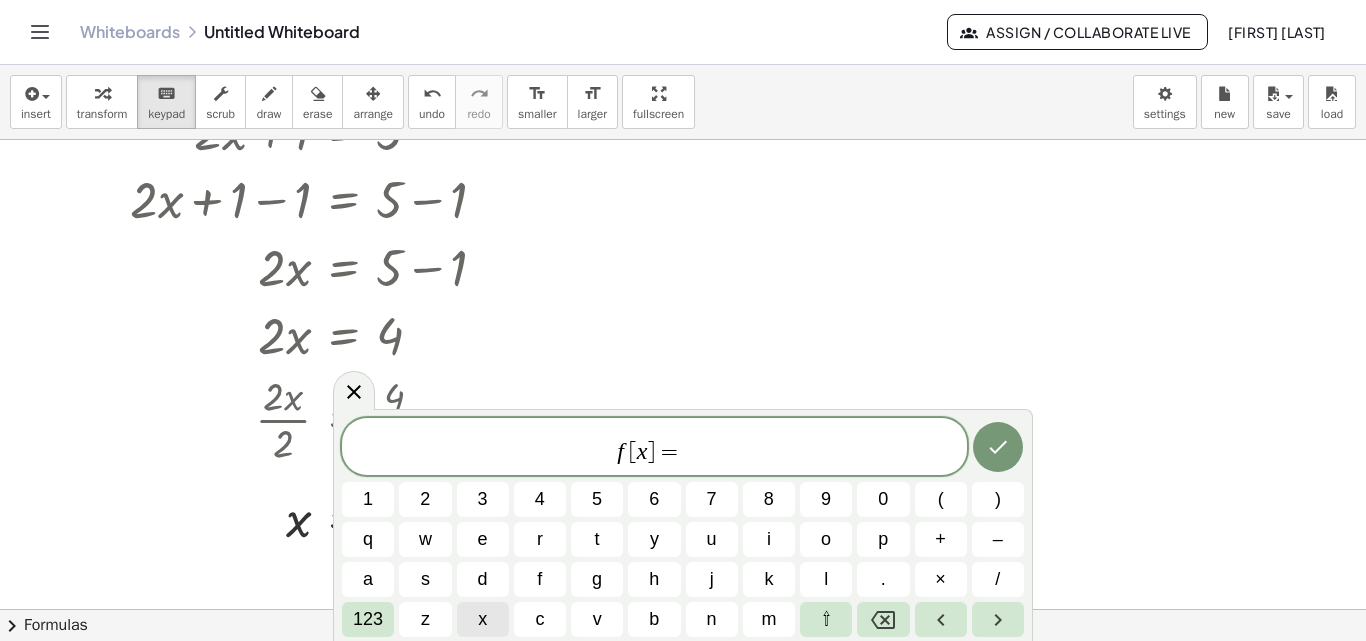 click on "x" at bounding box center [483, 619] 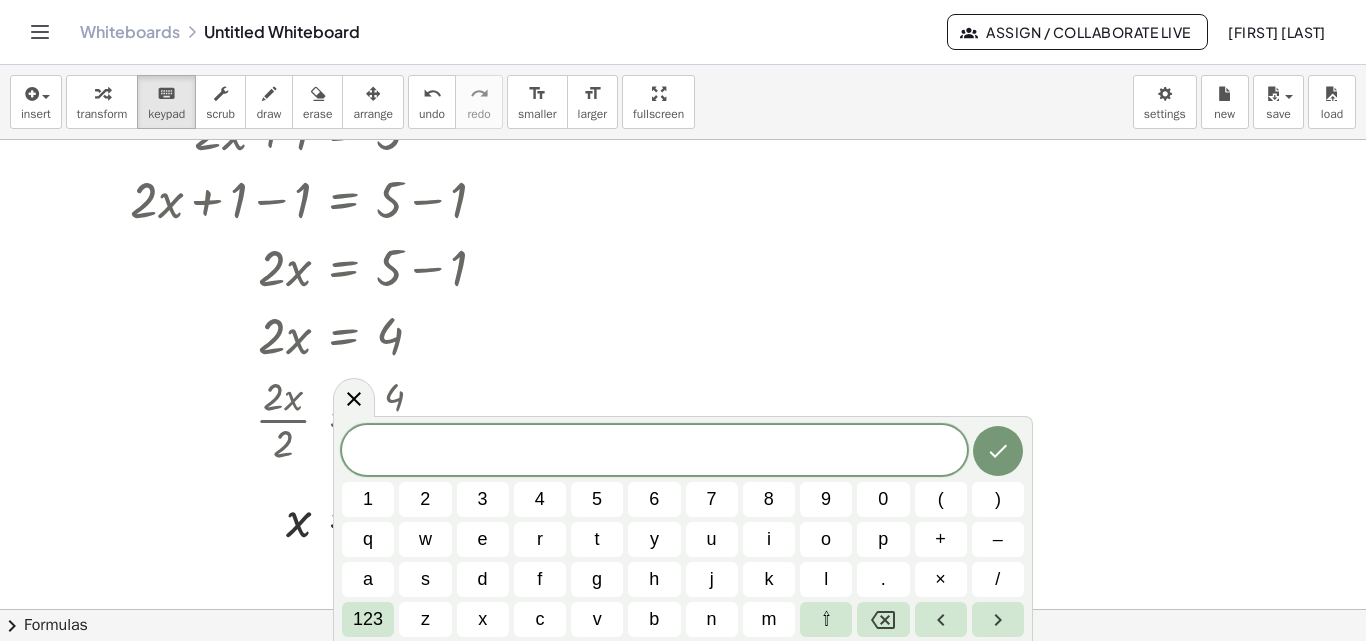 click at bounding box center [683, 513] 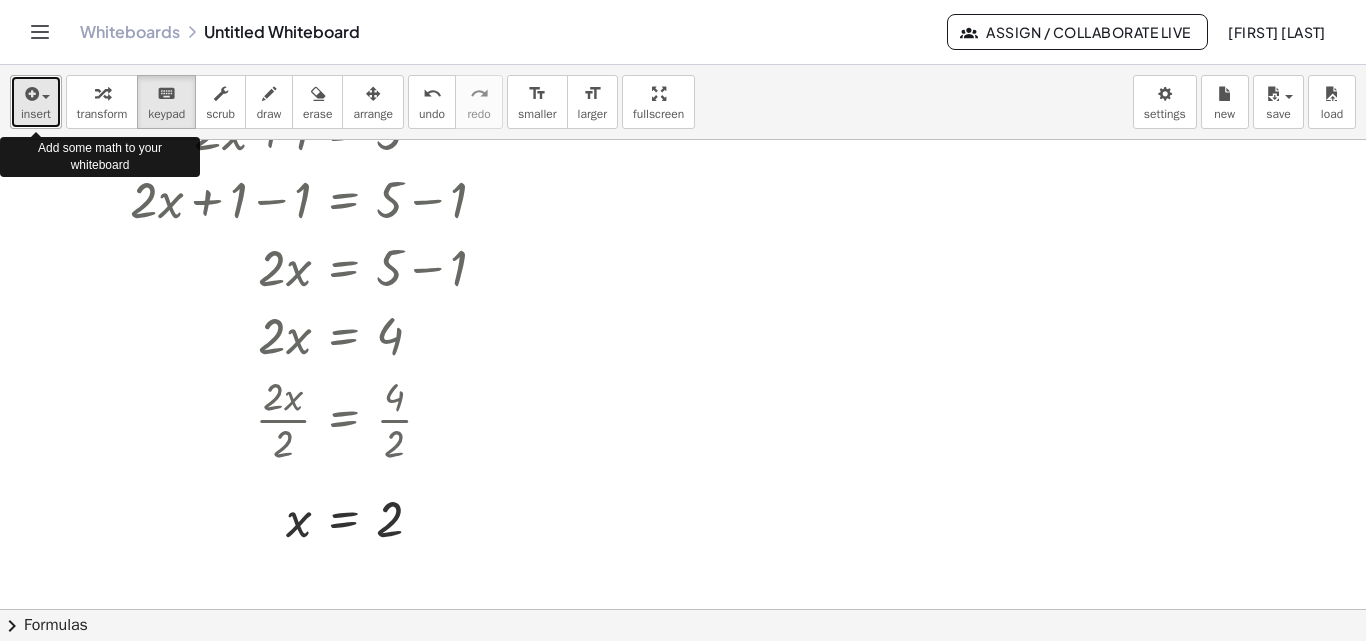 click on "insert" at bounding box center (36, 114) 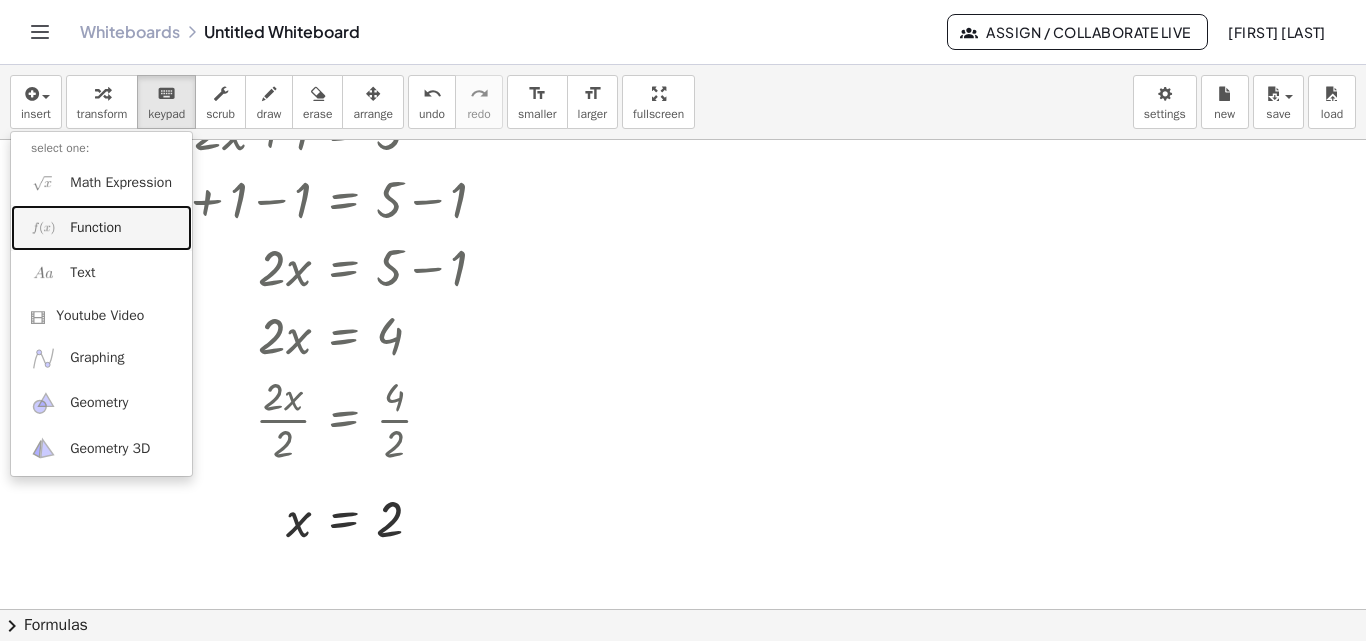 click on "Function" at bounding box center (95, 228) 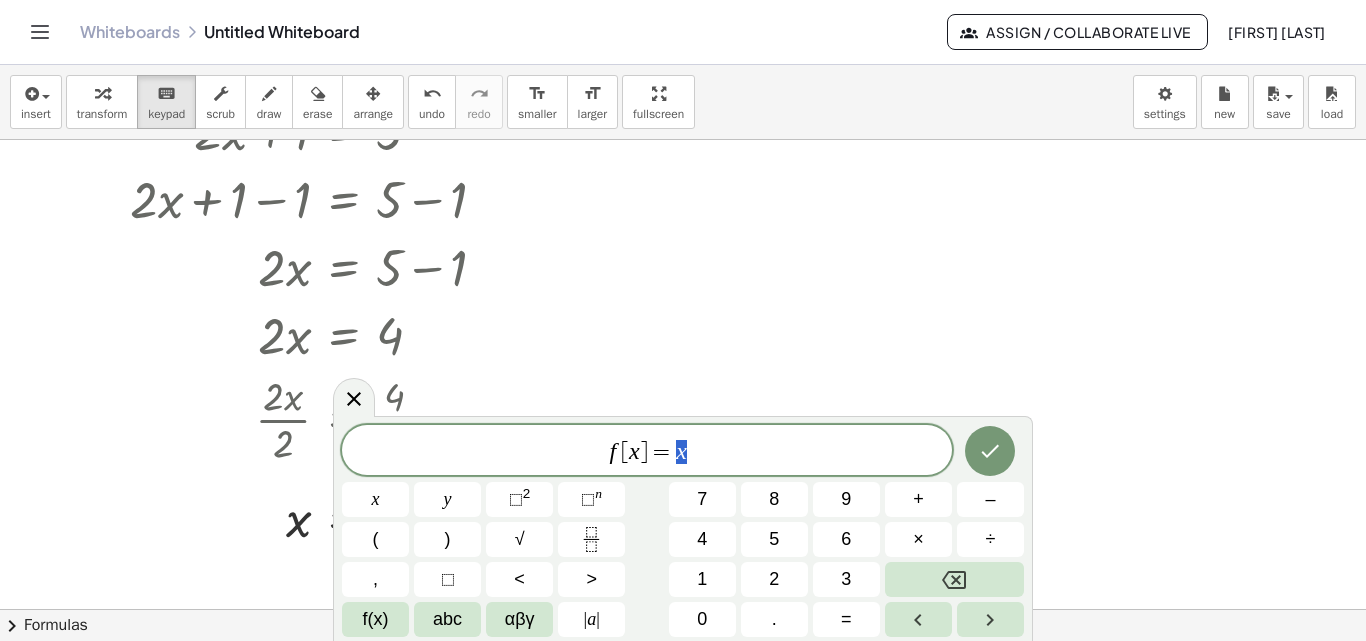 click on "f [ x ] = x" at bounding box center [647, 452] 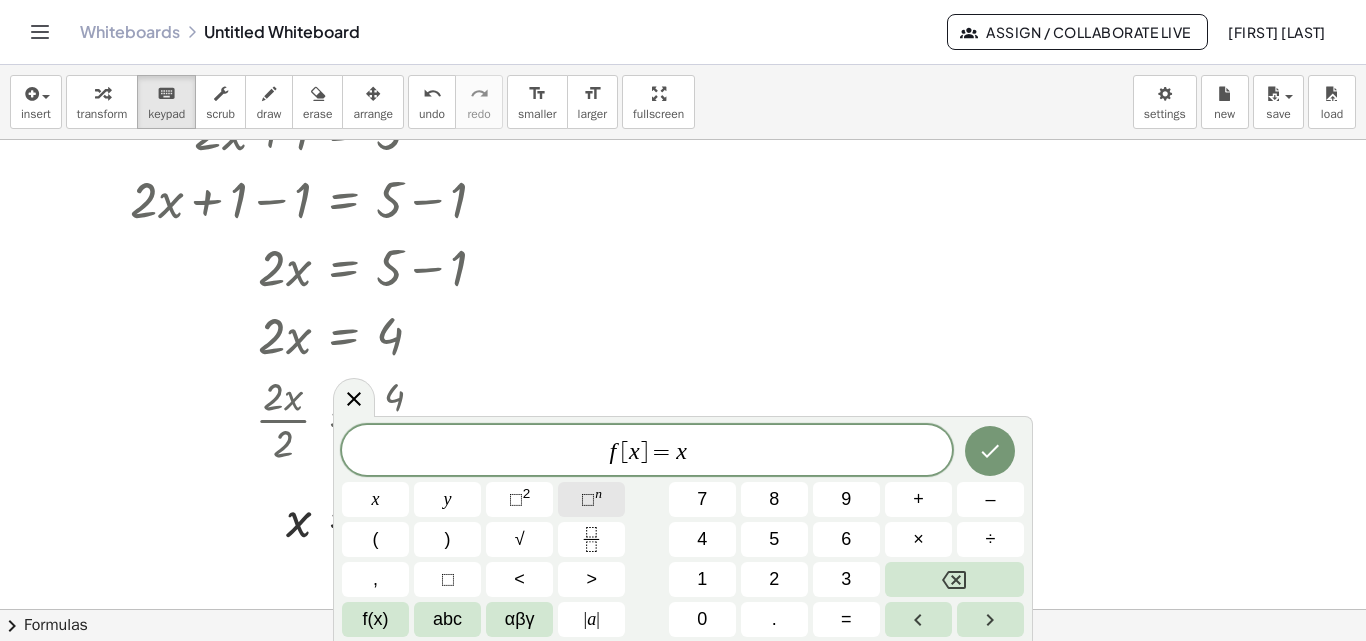 click on "⬚" at bounding box center [588, 499] 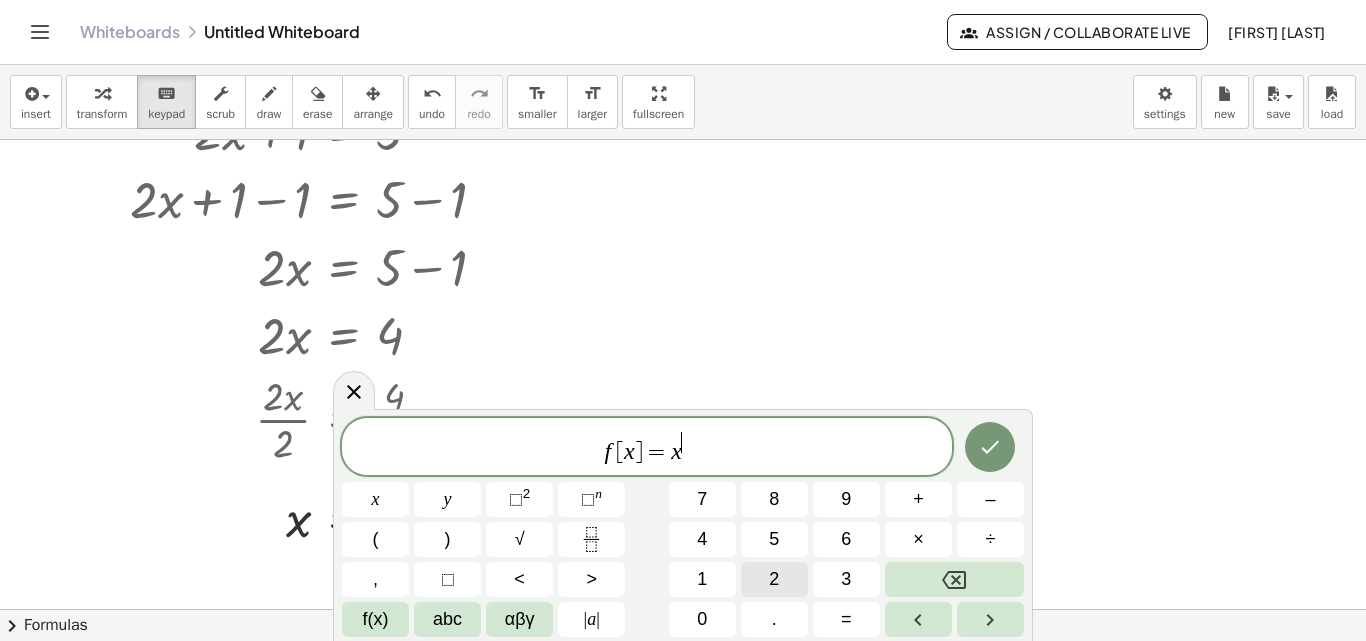 click on "2" at bounding box center [774, 579] 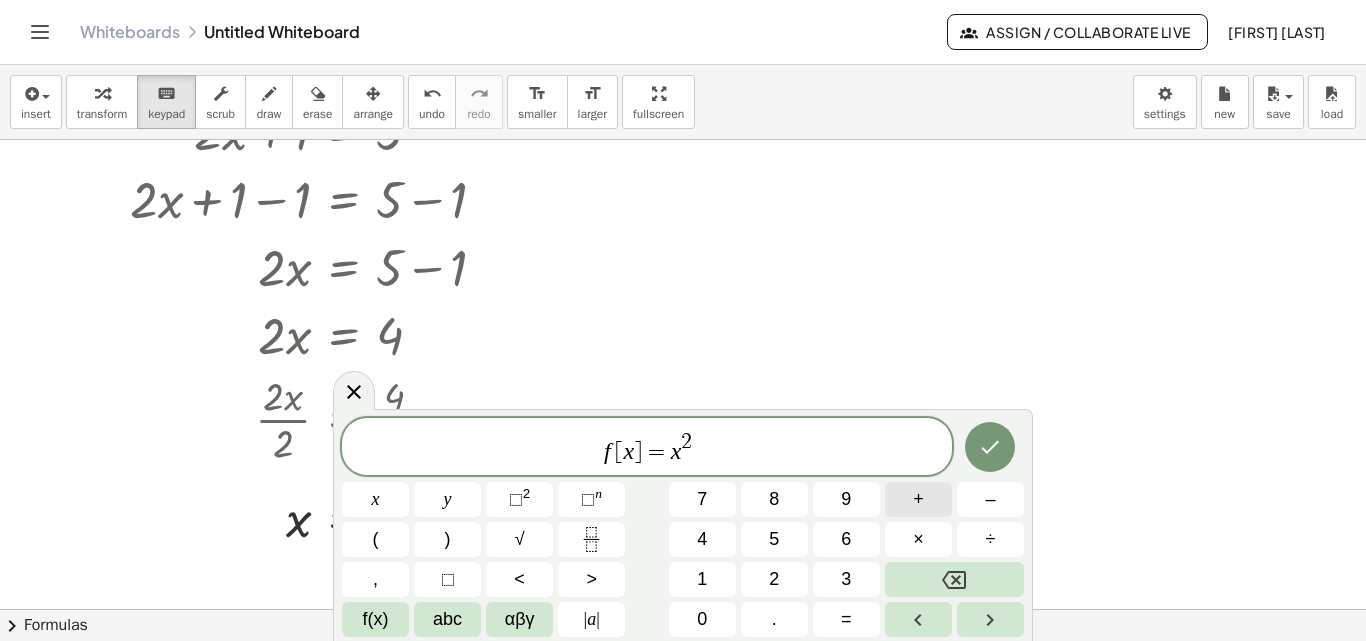 click on "+" at bounding box center (918, 499) 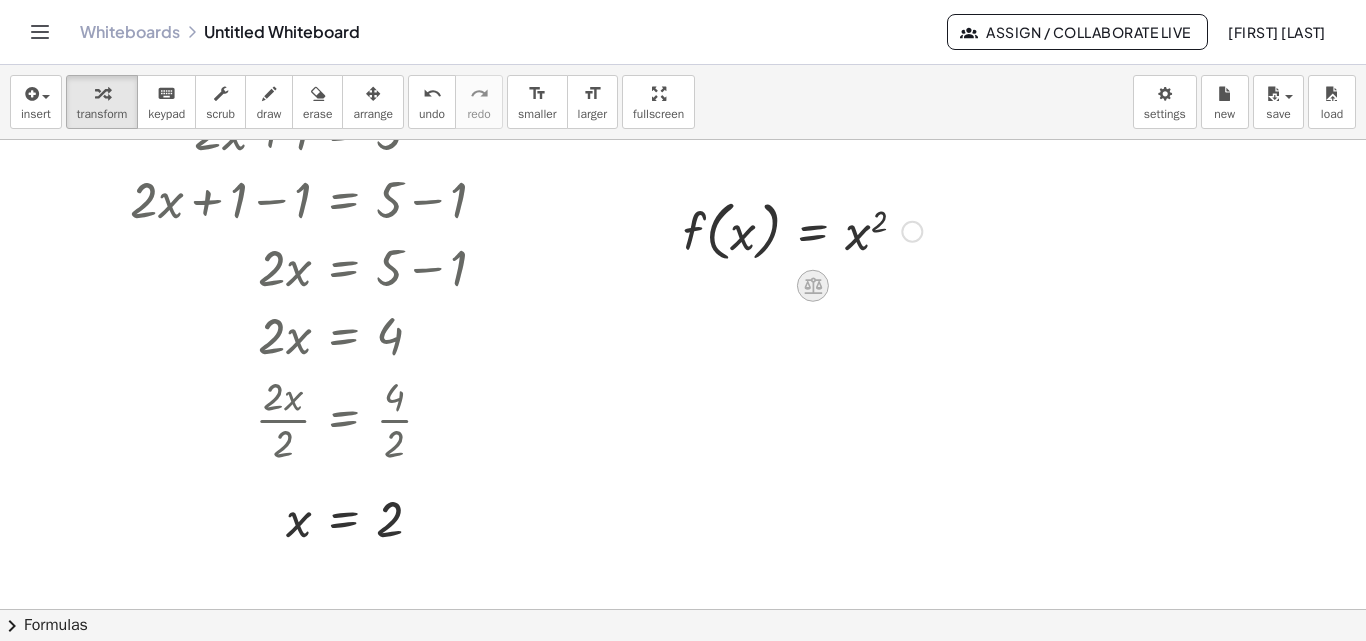 click 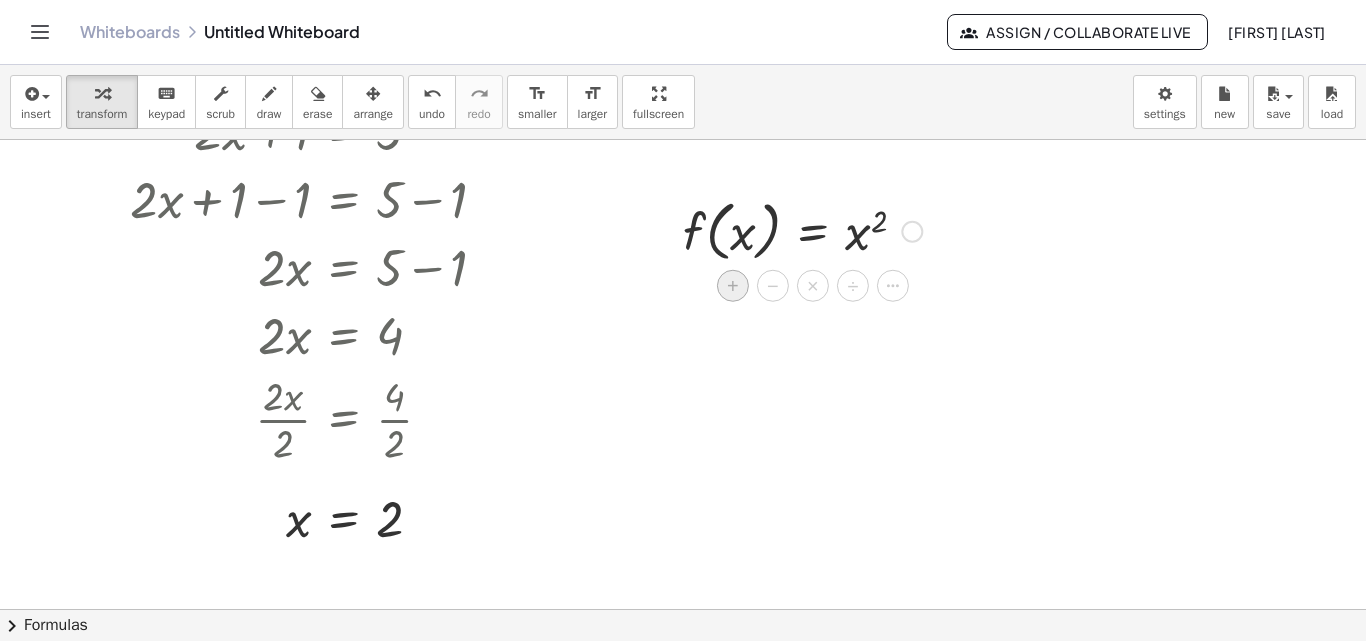 click on "+" at bounding box center [733, 286] 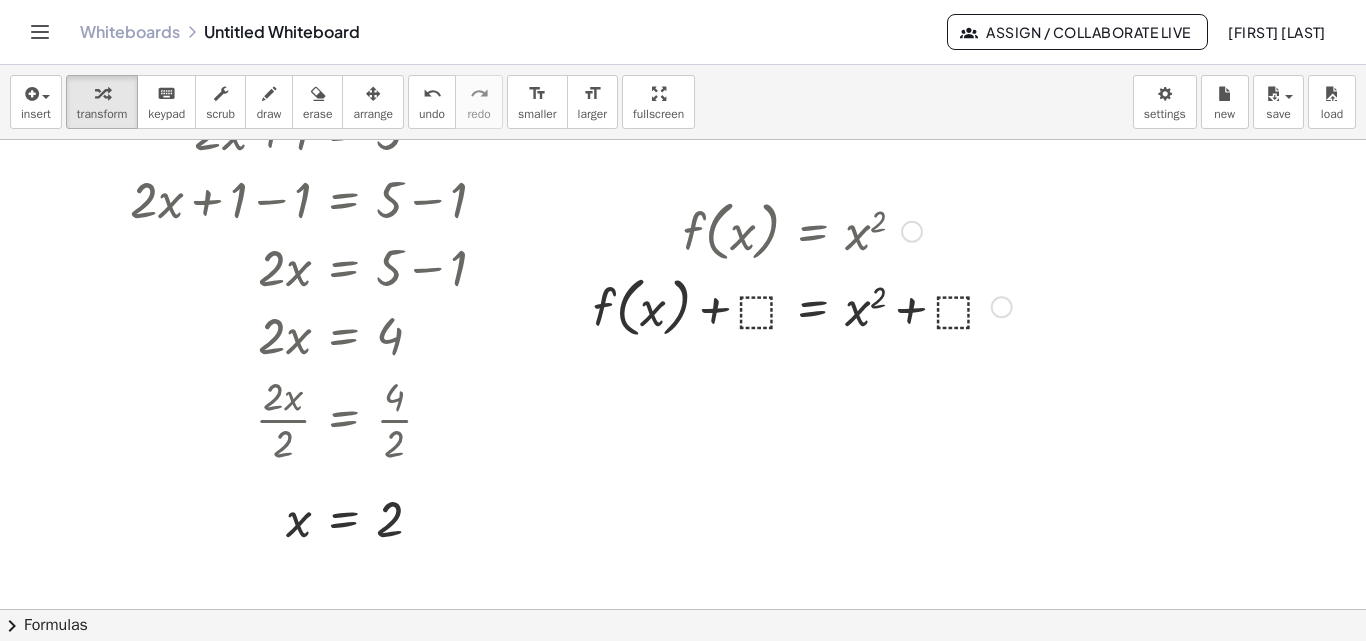 click at bounding box center (802, 306) 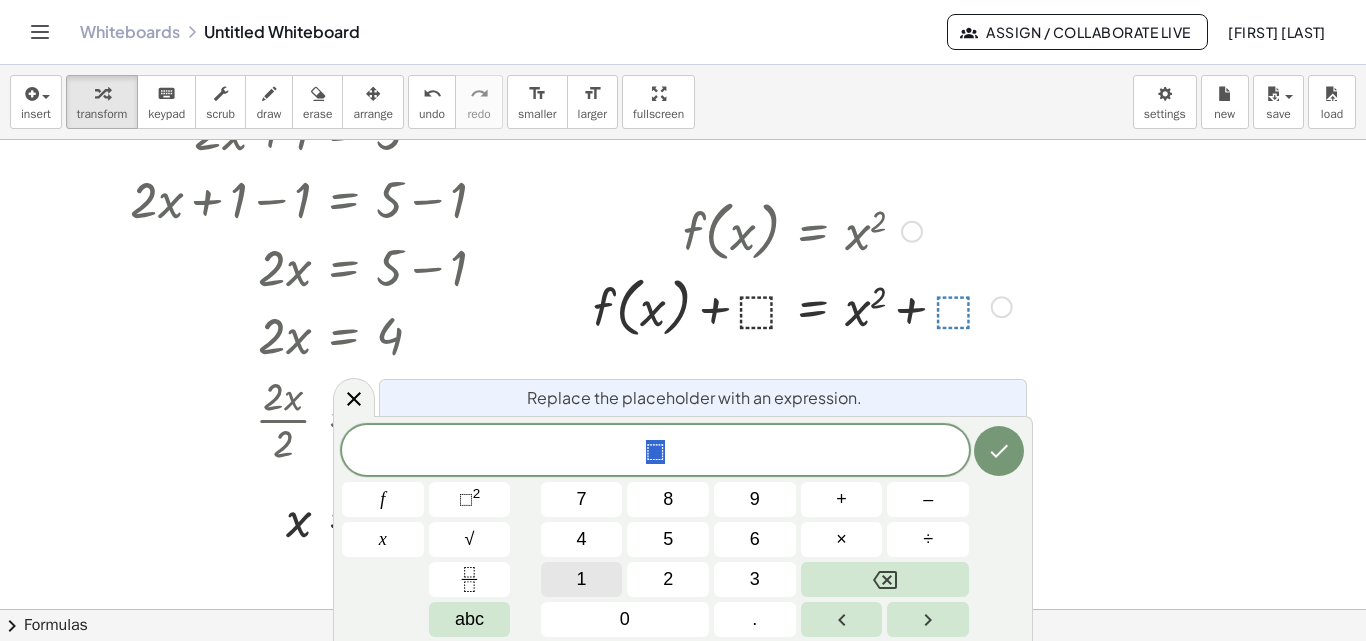 click on "1" at bounding box center [582, 579] 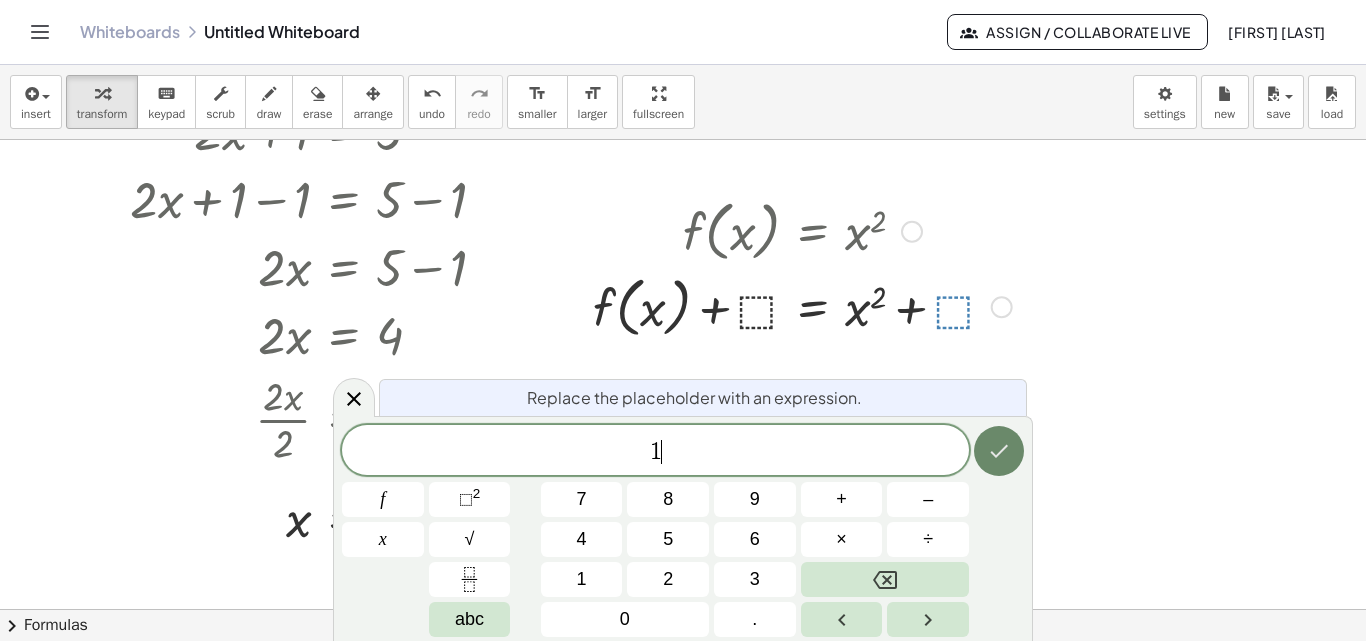 click 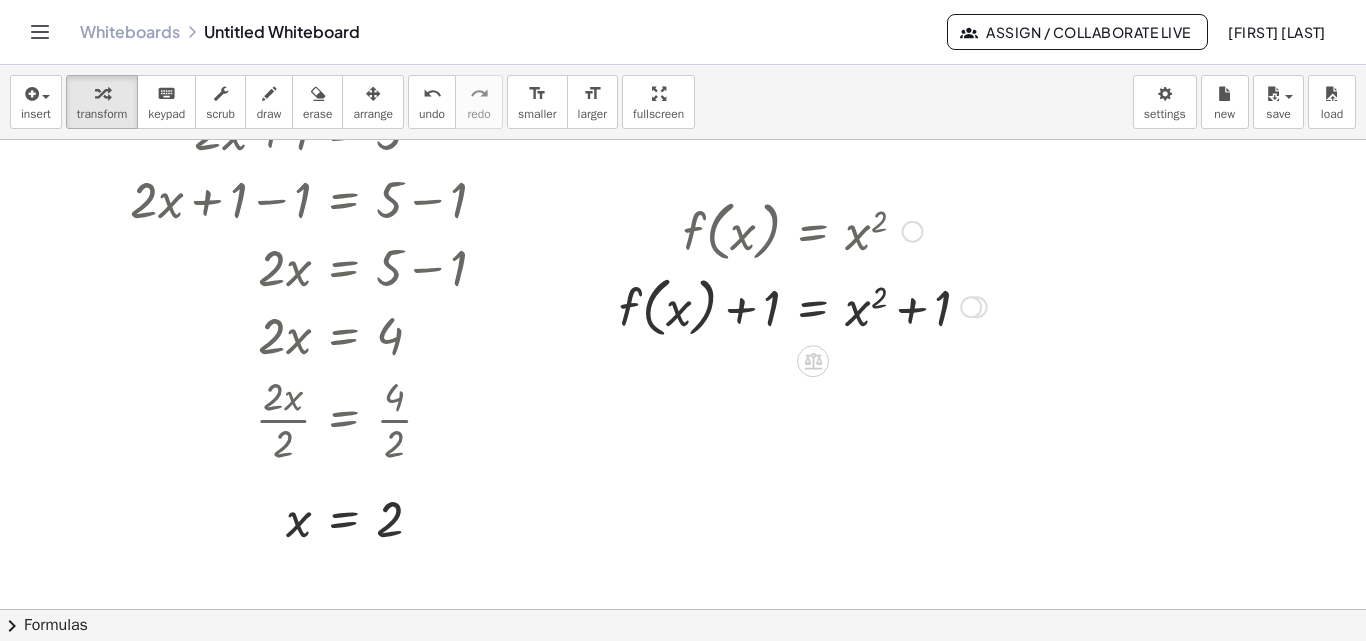 click at bounding box center (803, 306) 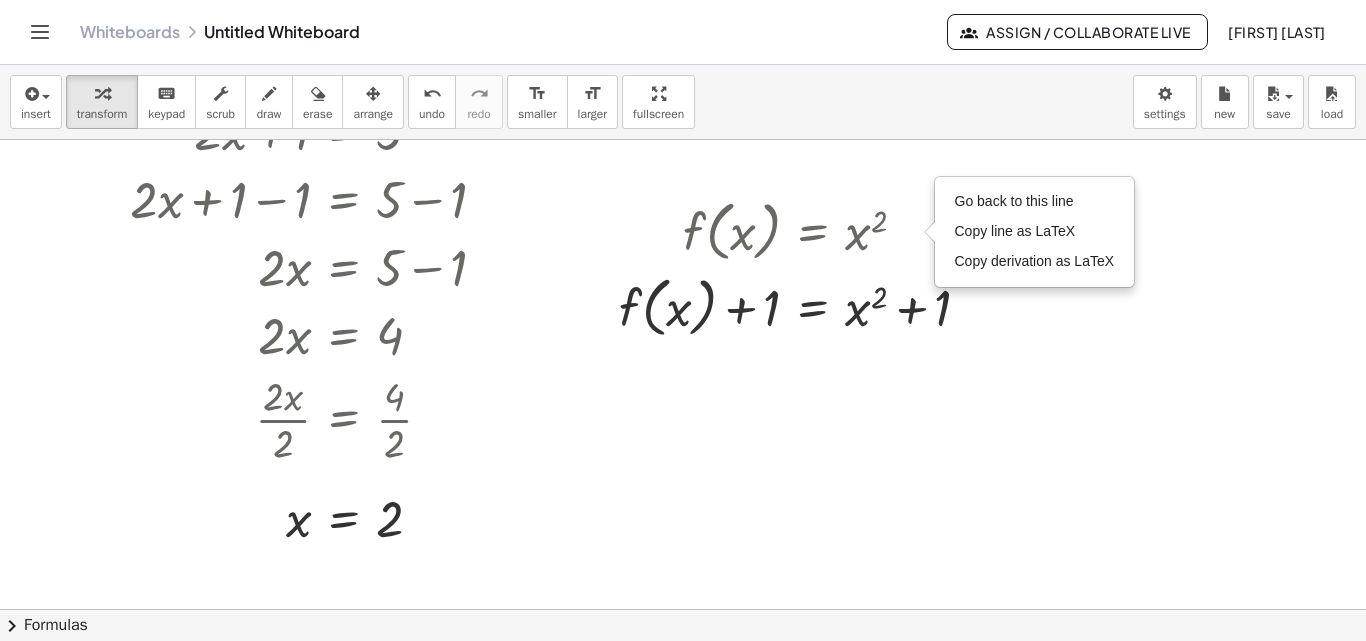 click 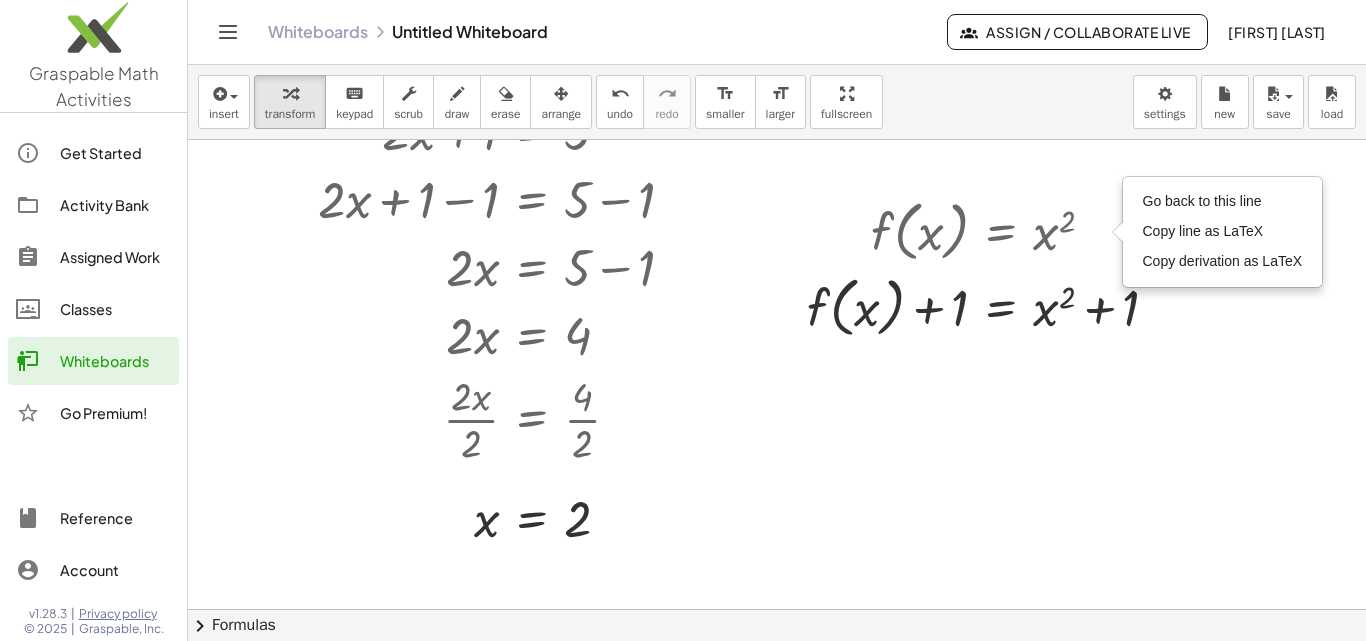click on "Get Started" 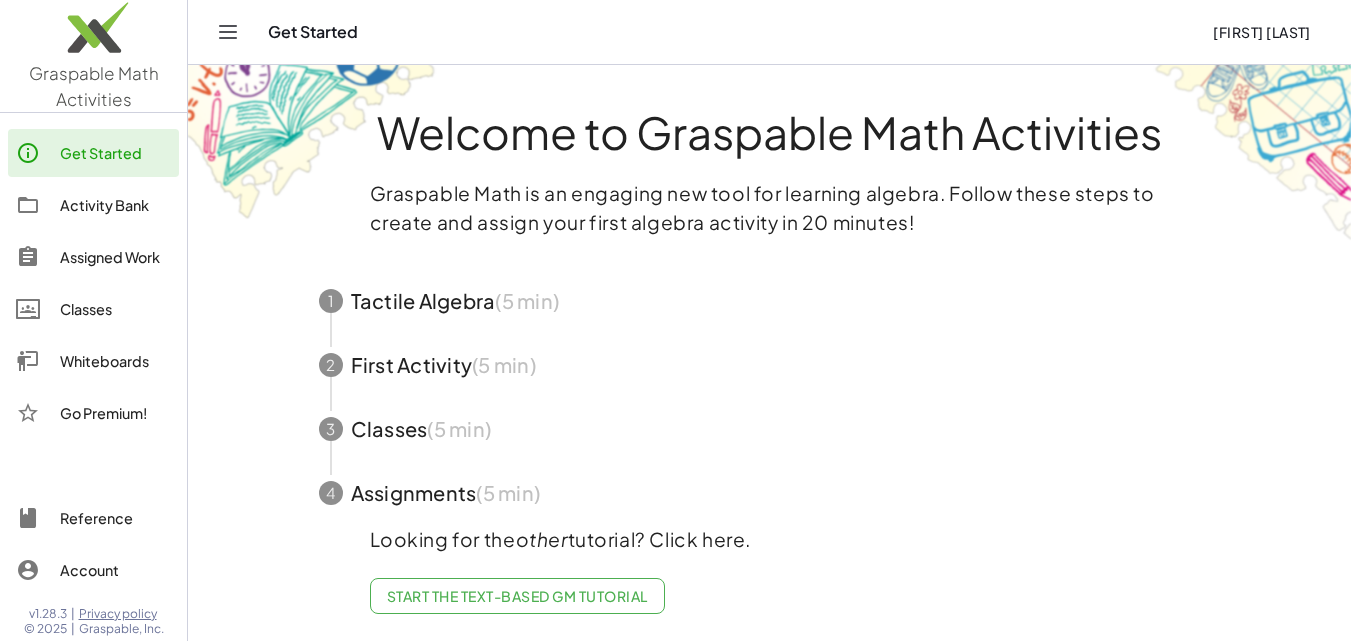 click on "1" 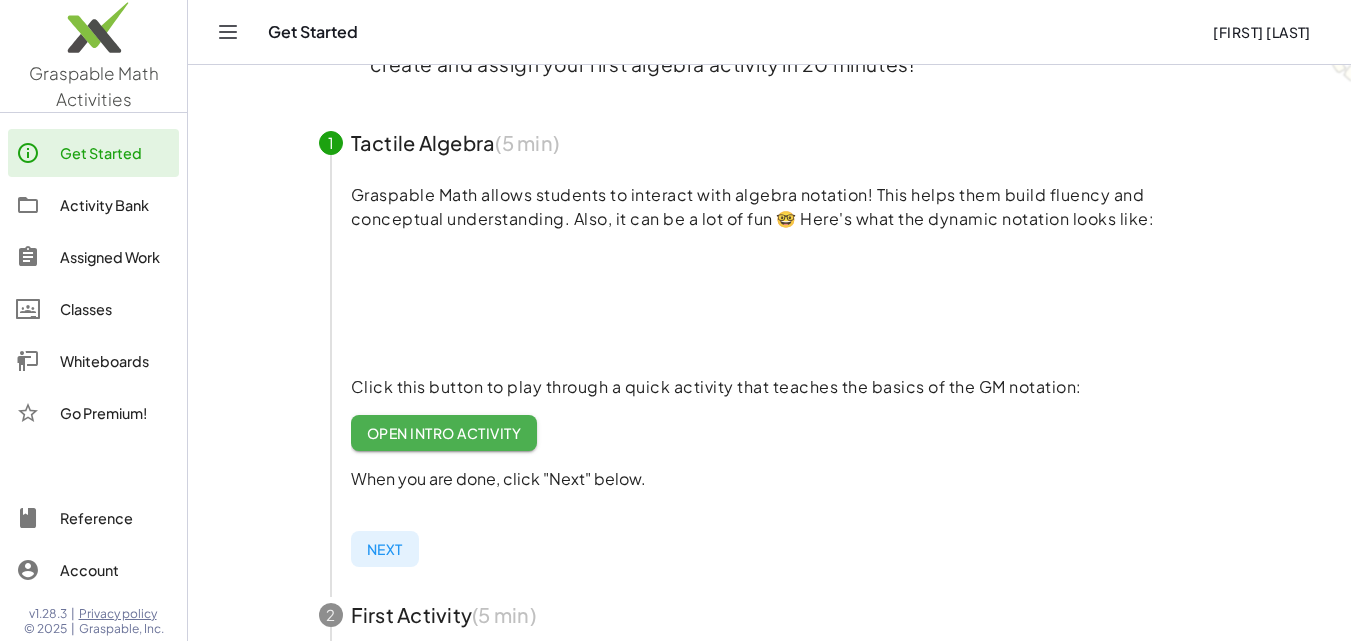 scroll, scrollTop: 162, scrollLeft: 0, axis: vertical 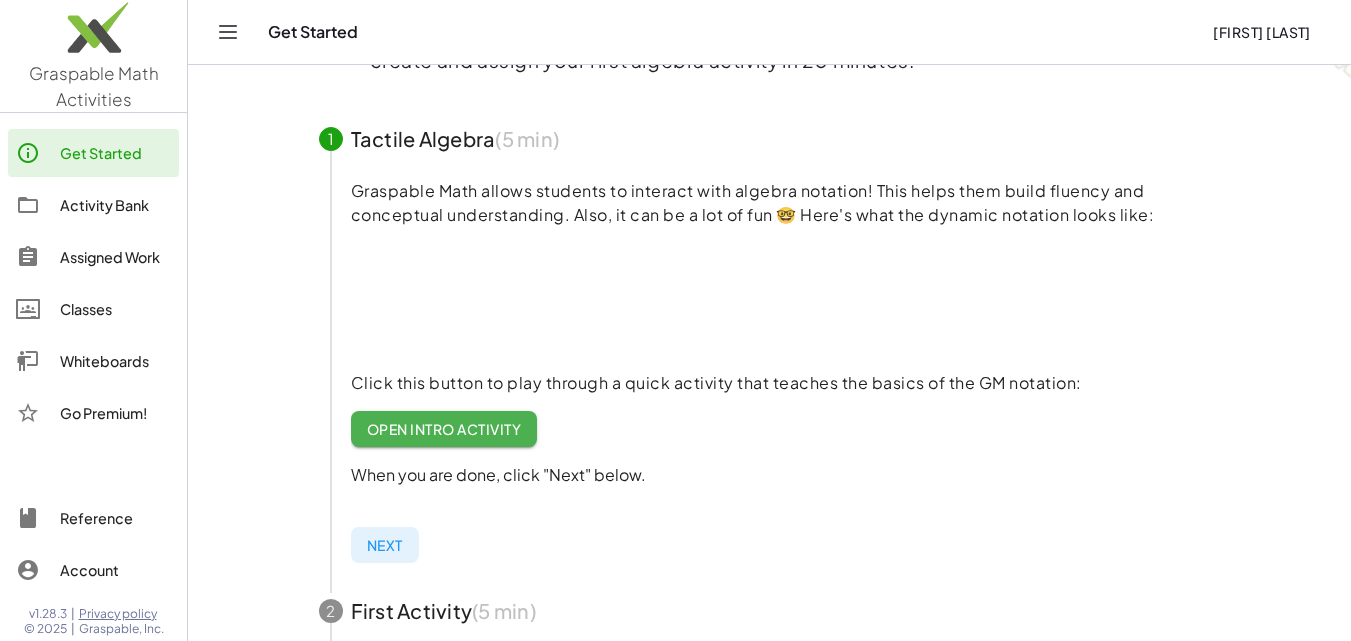 click on "Next" 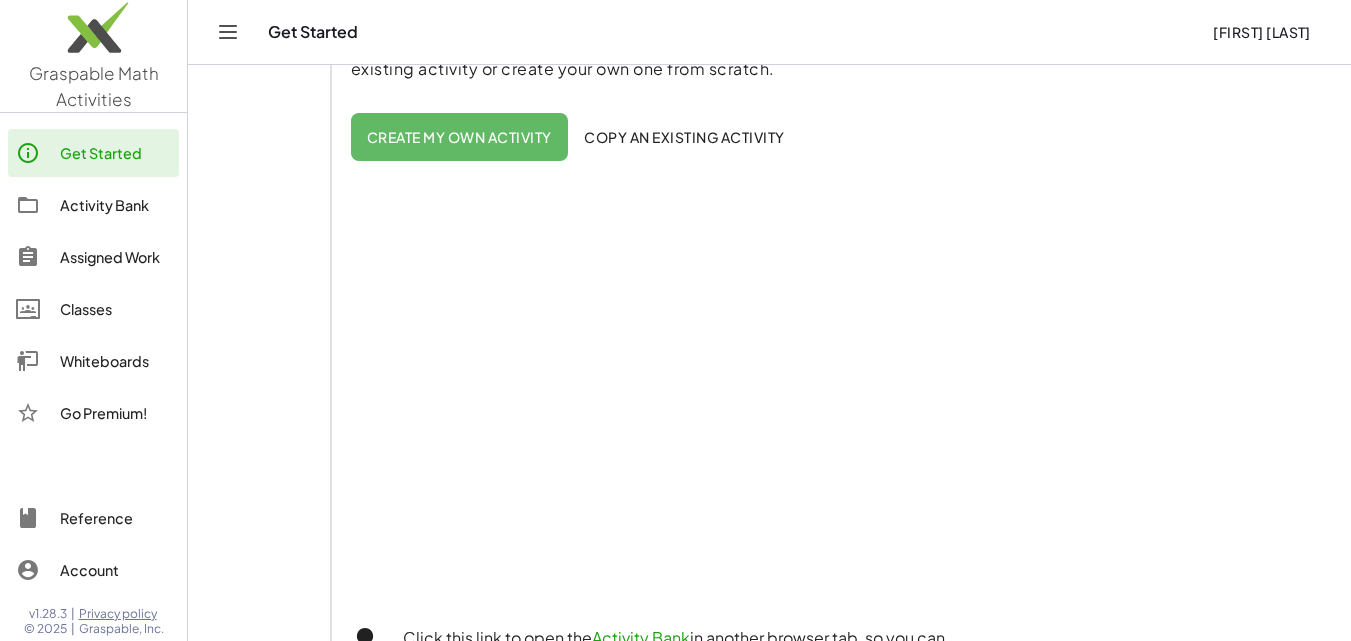 scroll, scrollTop: 379, scrollLeft: 0, axis: vertical 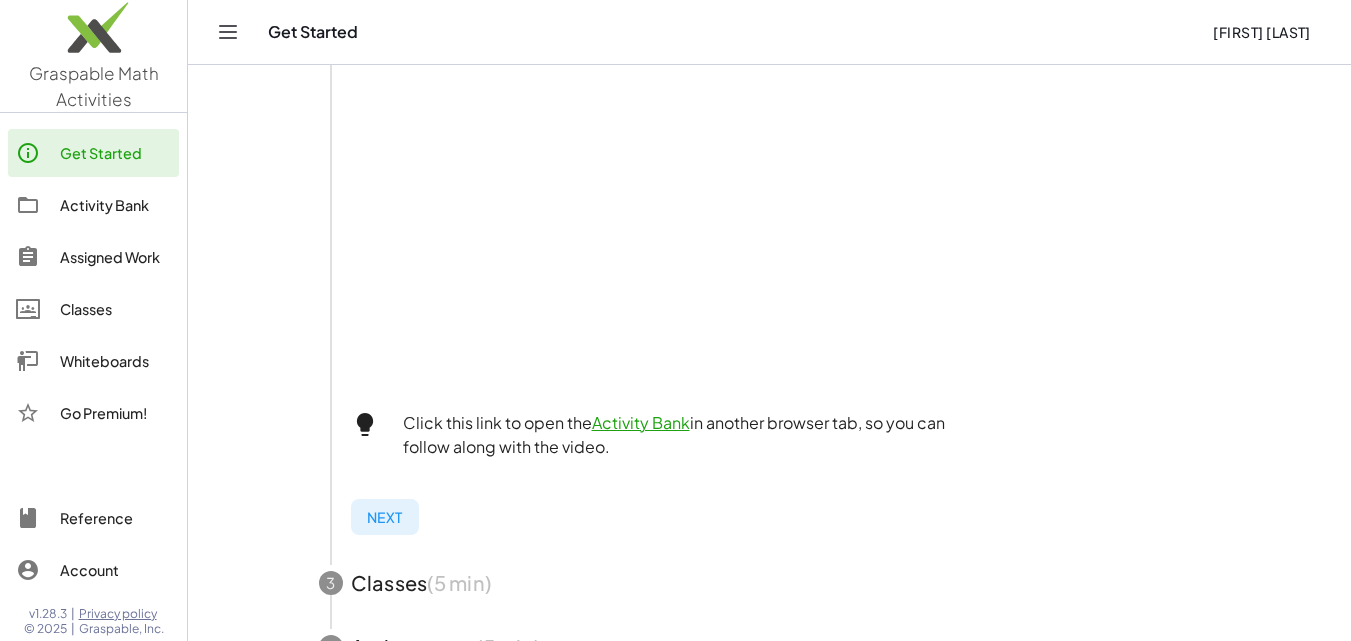click on "Next" 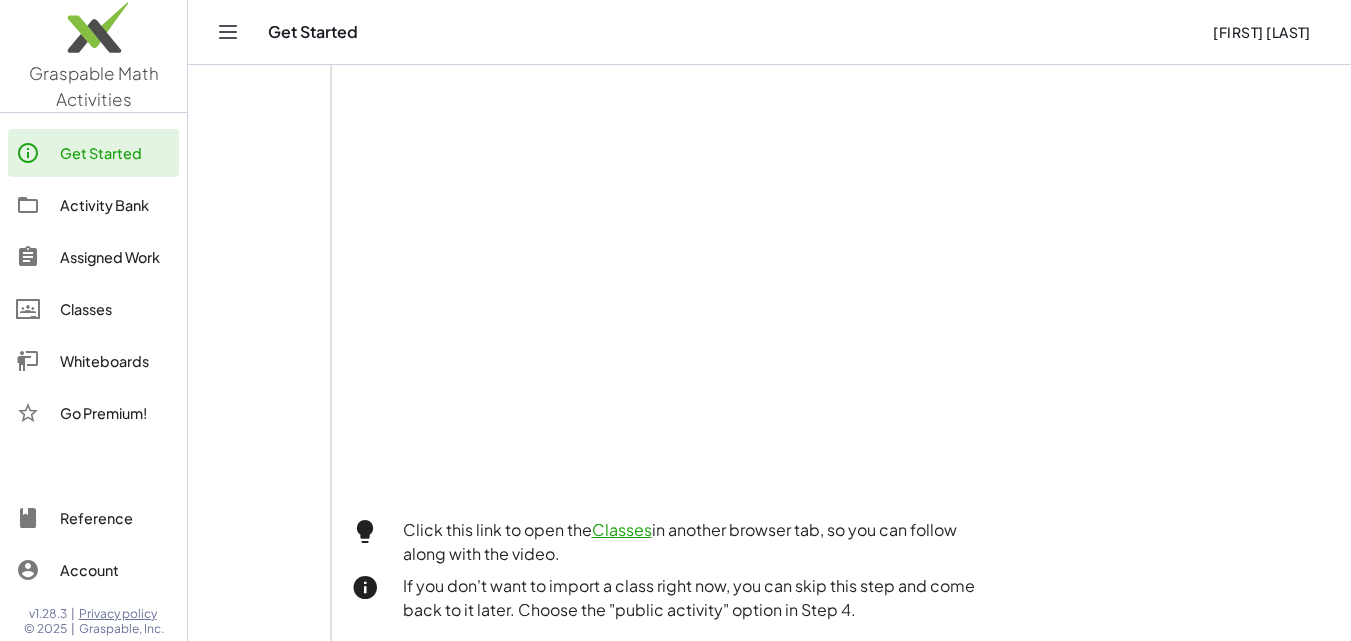 scroll, scrollTop: 468, scrollLeft: 0, axis: vertical 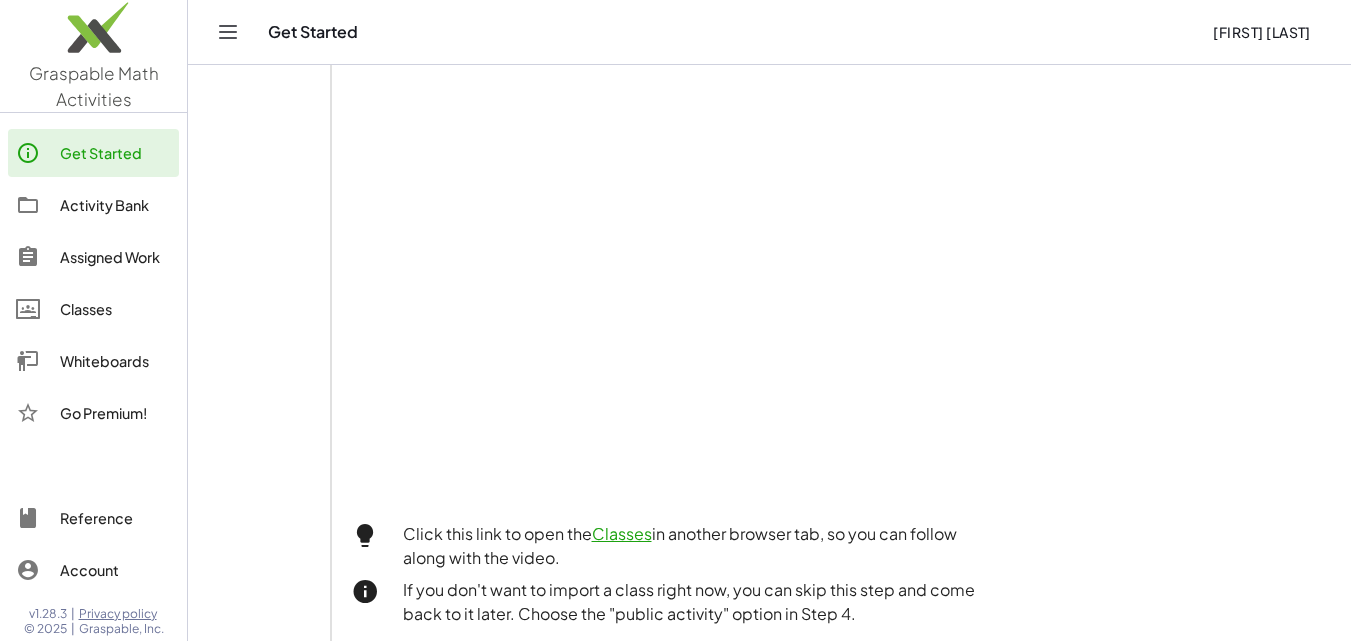 click on "Graspable Math Activities Get Started Activity Bank Assigned Work Classes Whiteboards Go Premium! Reference Account v1.28.3 | Privacy policy © 2025 | Graspable, Inc. Get Started [FIRST] [LAST] Welcome to Graspable Math Activities Graspable Math is an engaging new tool for learning algebra. Follow these steps to create and assign your first algebra activity in 20 minutes! 1 Tactile Algebra (5 min) 2 First Activity (5 min) 3 Classes (5 min) GM Activities lets you import a class from Google Classrooms, from a spreadsheet, or by entering student names. Here's how: Click this link to open the Classes in another browser tab, so you can follow along with the video. If you don't want to import a class right now, you can skip this step and come back to it later. Choose the "public activity" option in Step 4. Next 4 Assignments (5 min) Looking for the other tutorial? Click here. Start the Text-based GM Tutorial
f x 7 8 9 + – 4 5 6 × ÷ ⬚ 2 √ abc 1 2 3 0 . × Close" at bounding box center (675, 215) 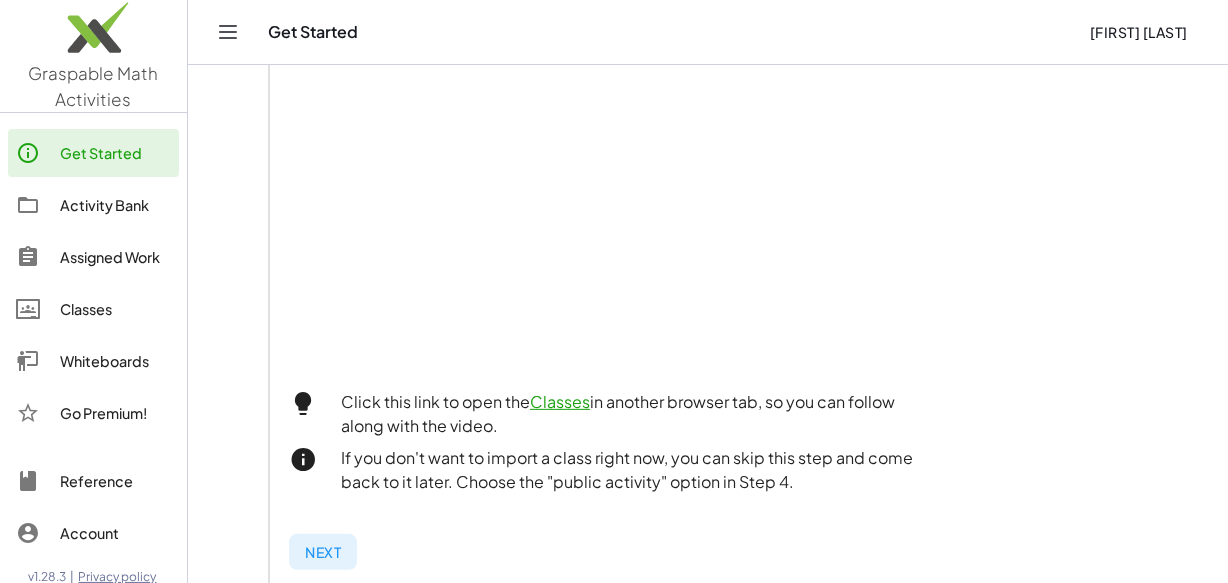 scroll, scrollTop: 780, scrollLeft: 0, axis: vertical 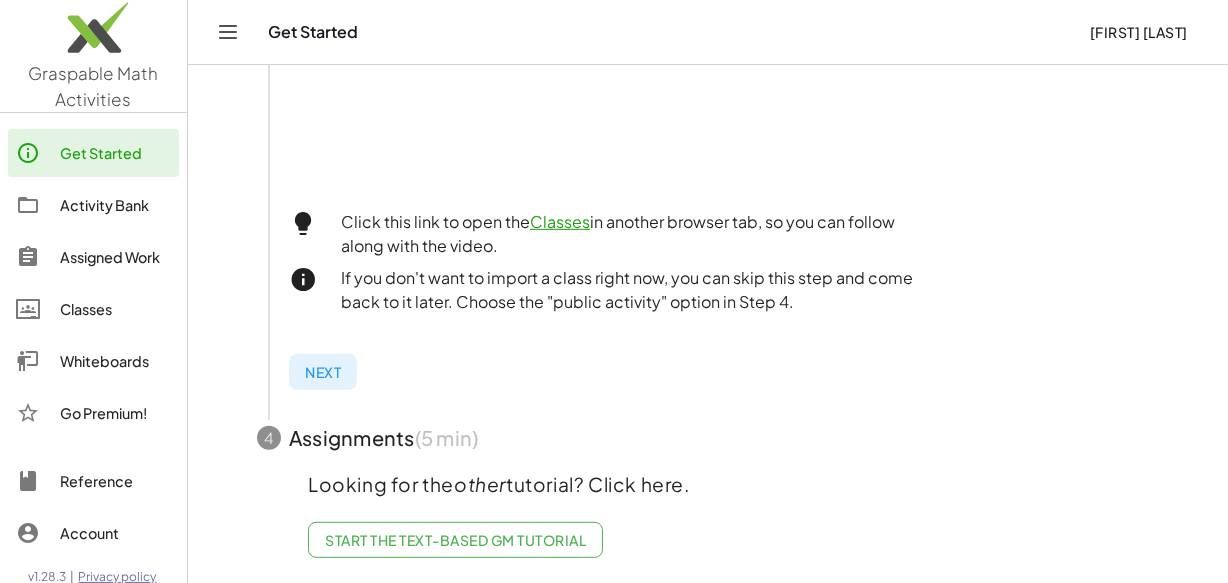 click on "Next" 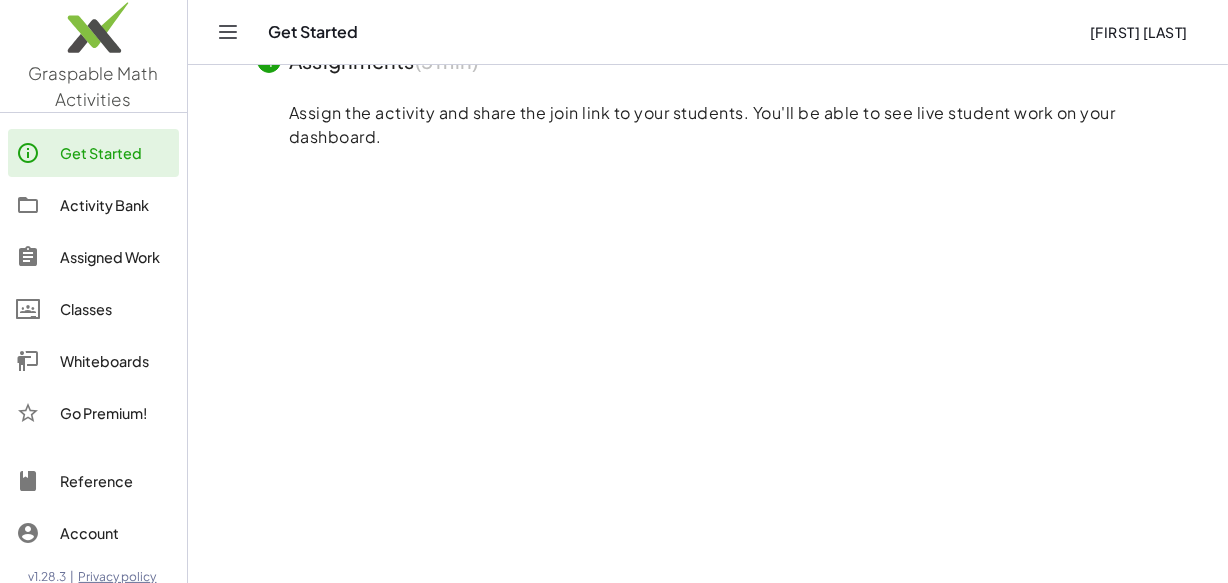 scroll, scrollTop: 454, scrollLeft: 0, axis: vertical 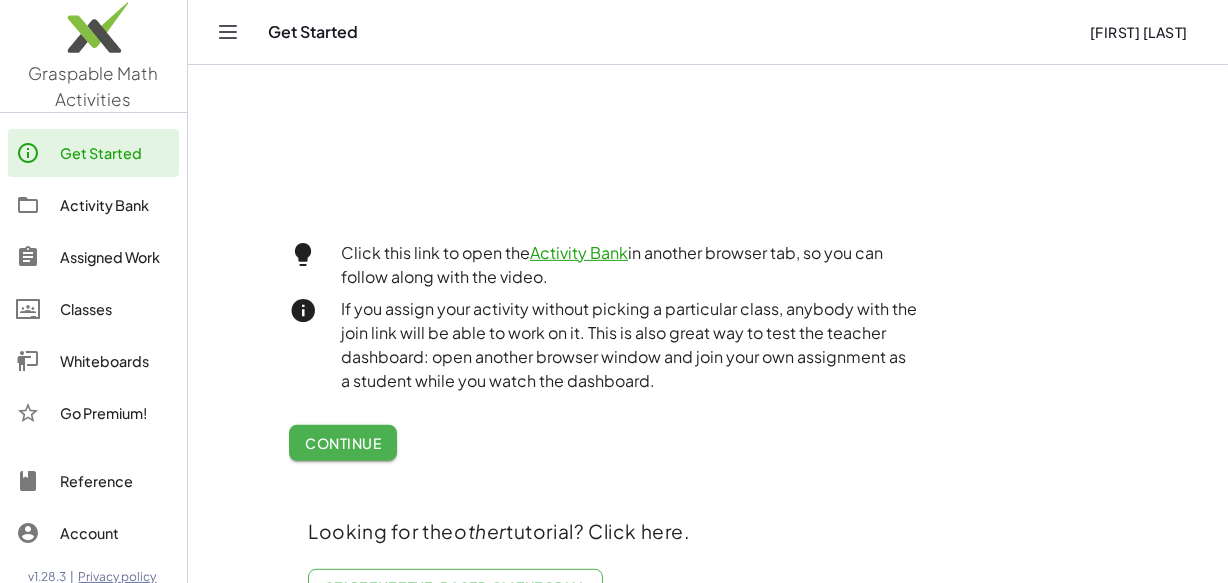 click on "Continue" 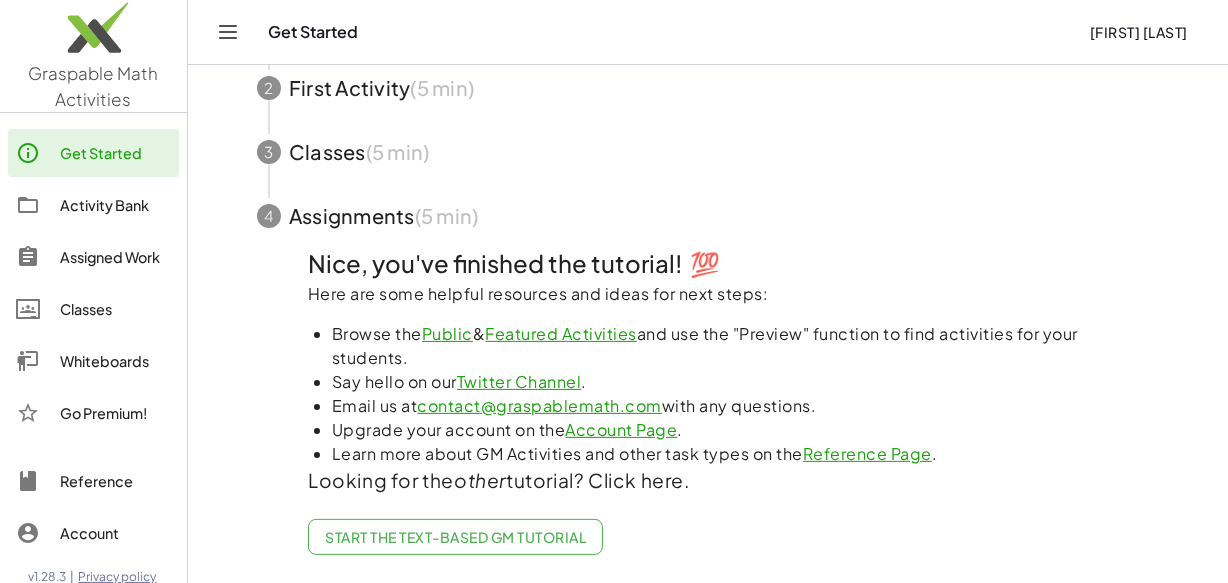 scroll, scrollTop: 366, scrollLeft: 0, axis: vertical 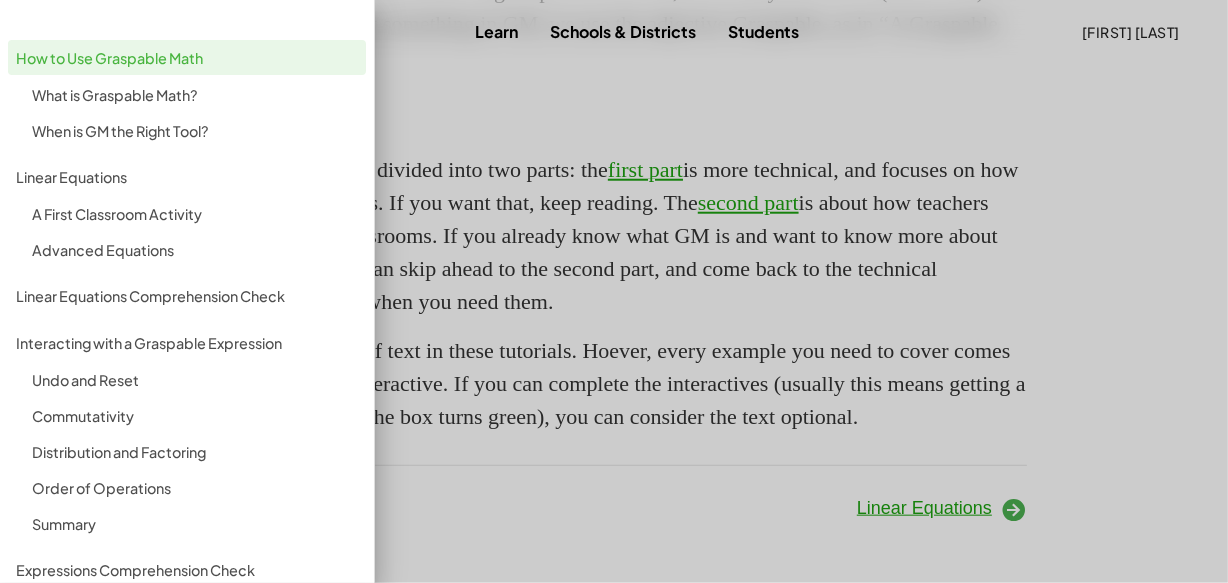 click 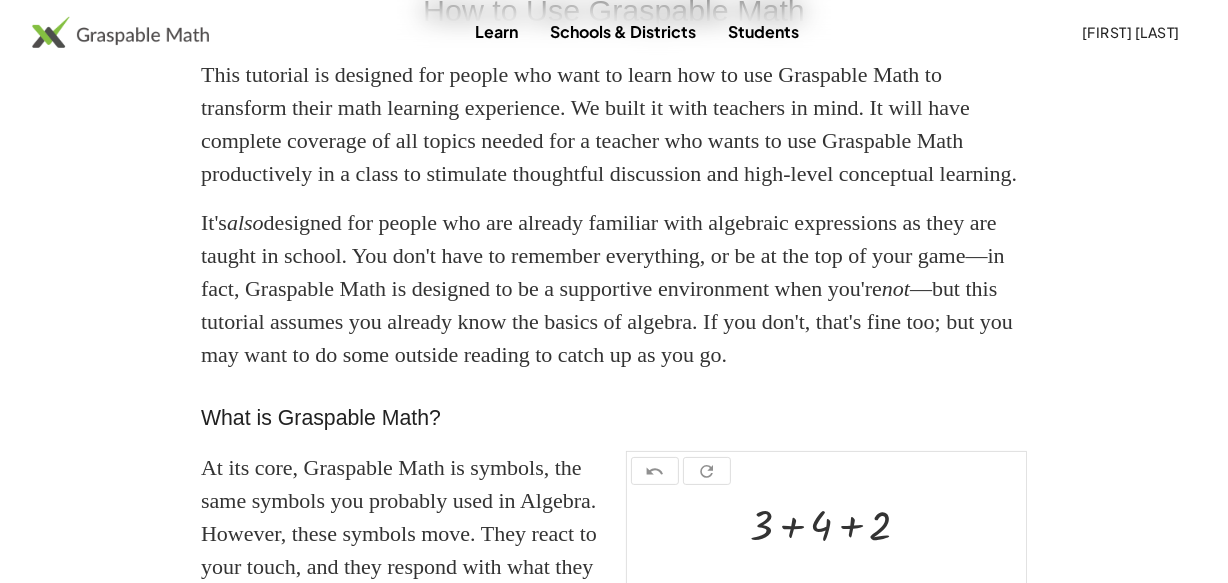 scroll, scrollTop: 0, scrollLeft: 0, axis: both 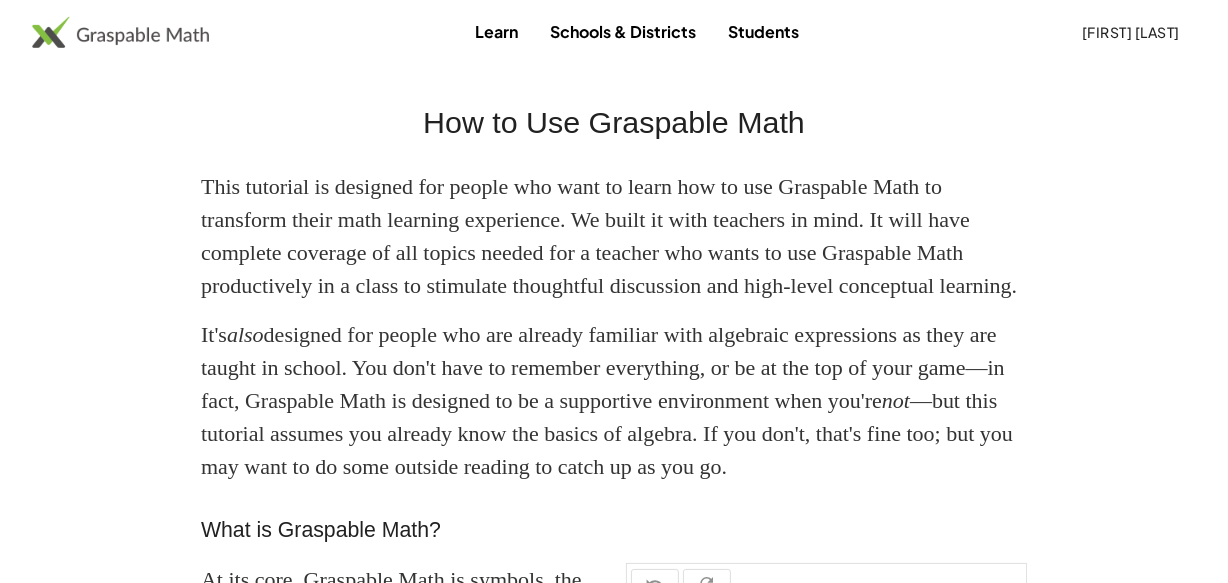 click on "Students" at bounding box center [763, 31] 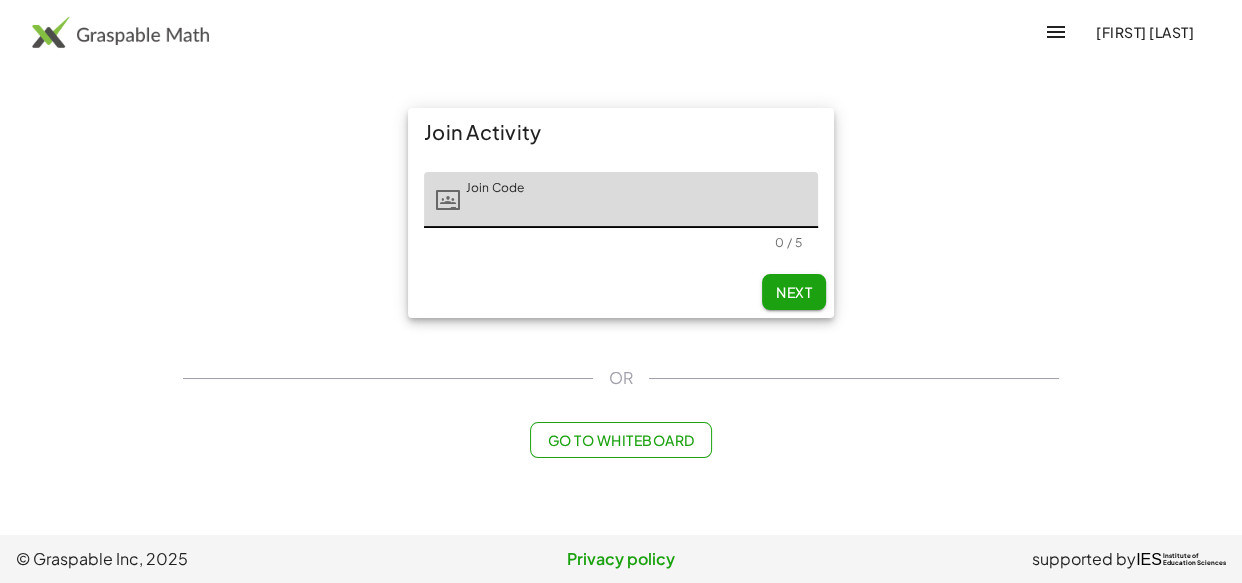 click on "Go to Whiteboard" 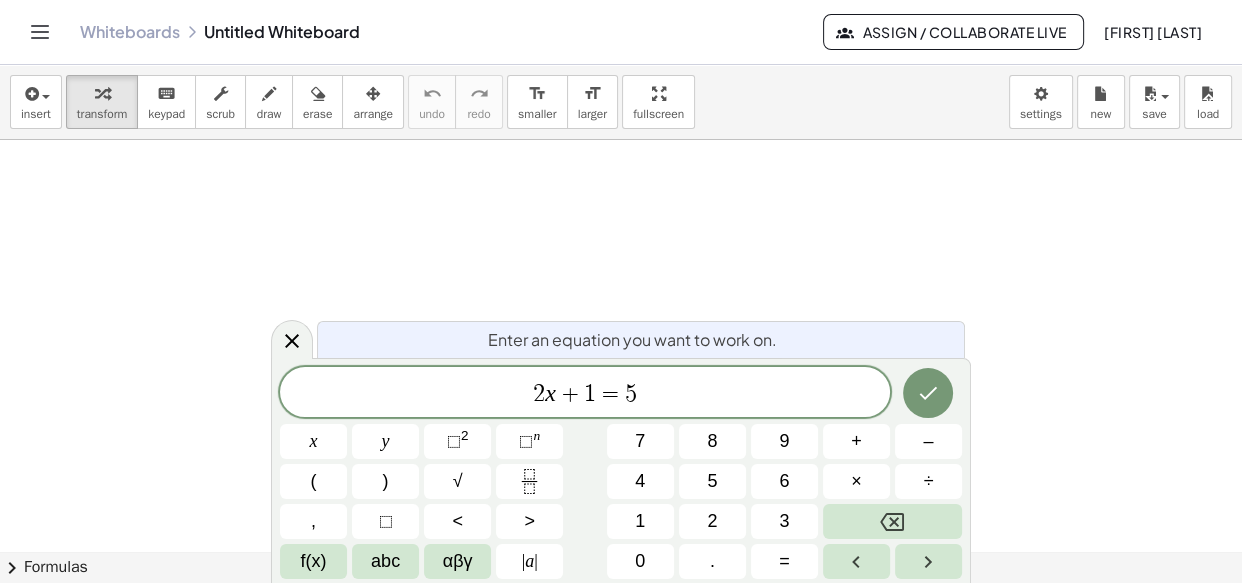 click 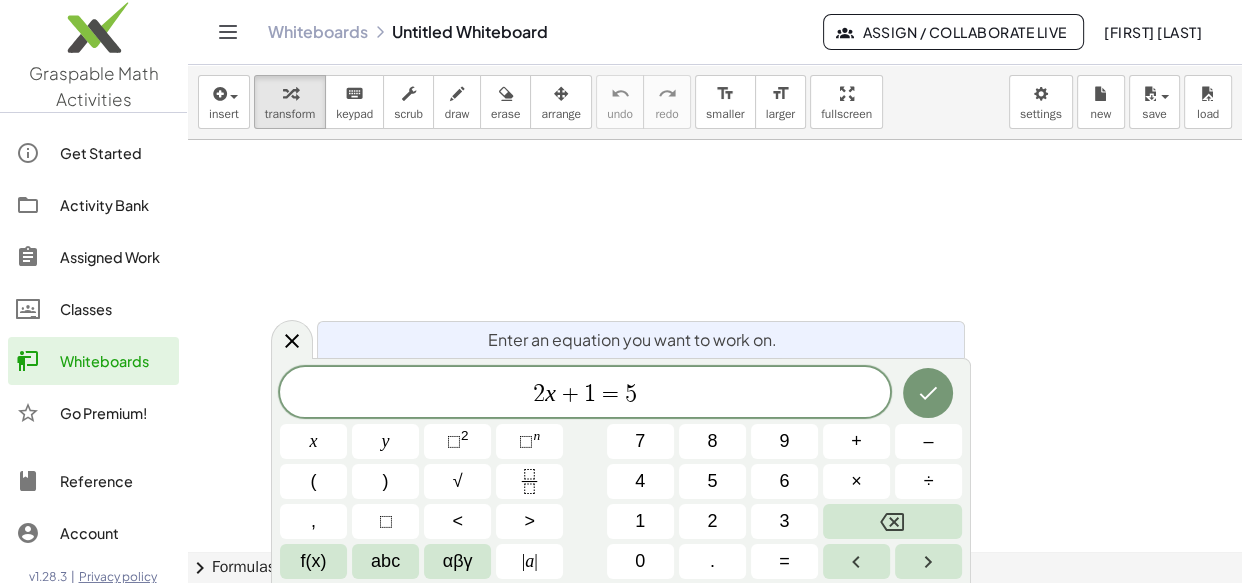 click on "Classes" 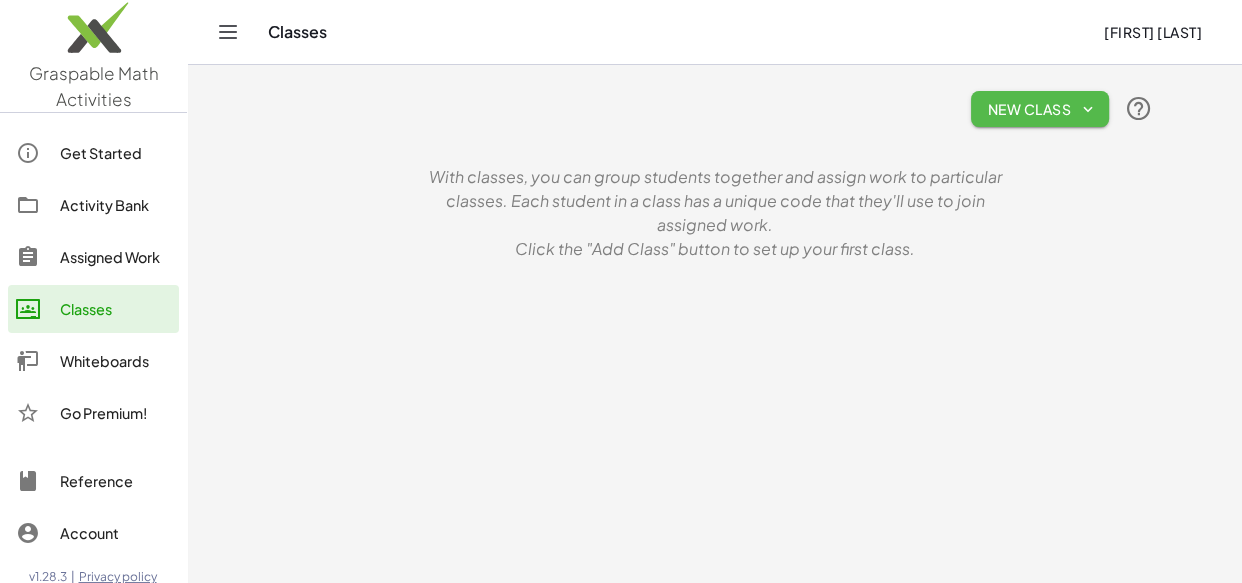 click on "New Class" 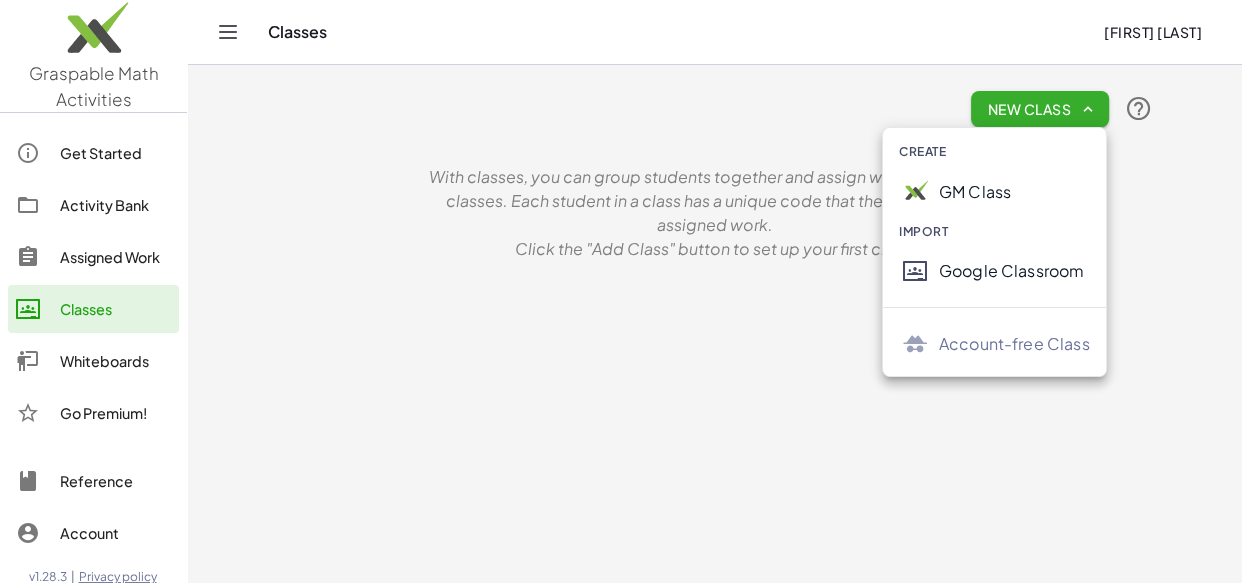 click on "GM Class" 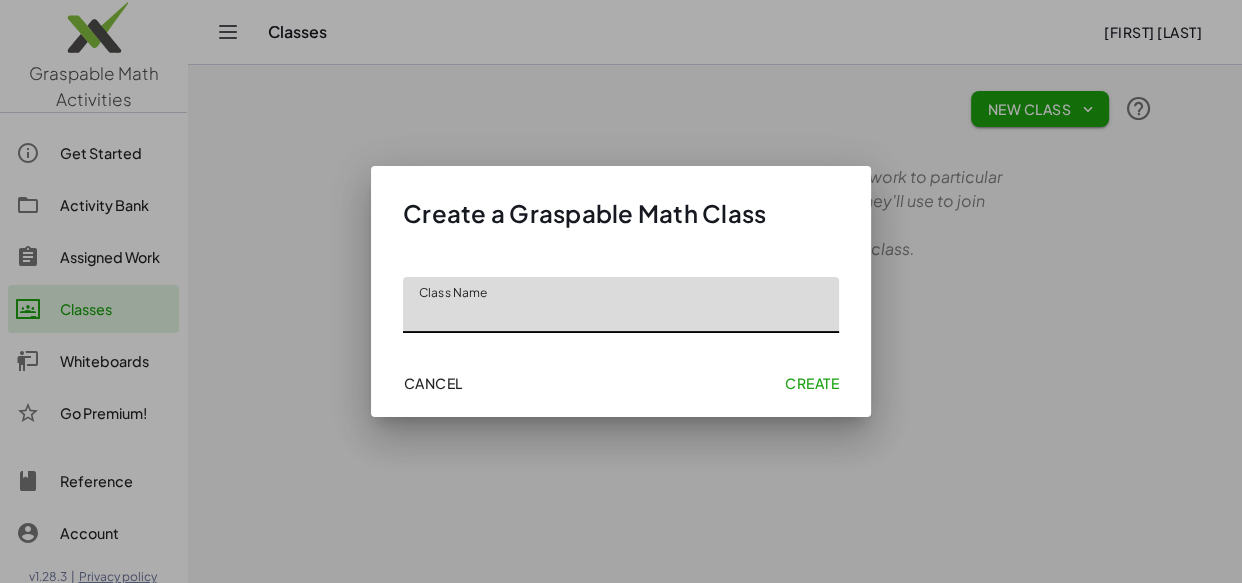 click on "Class Name" 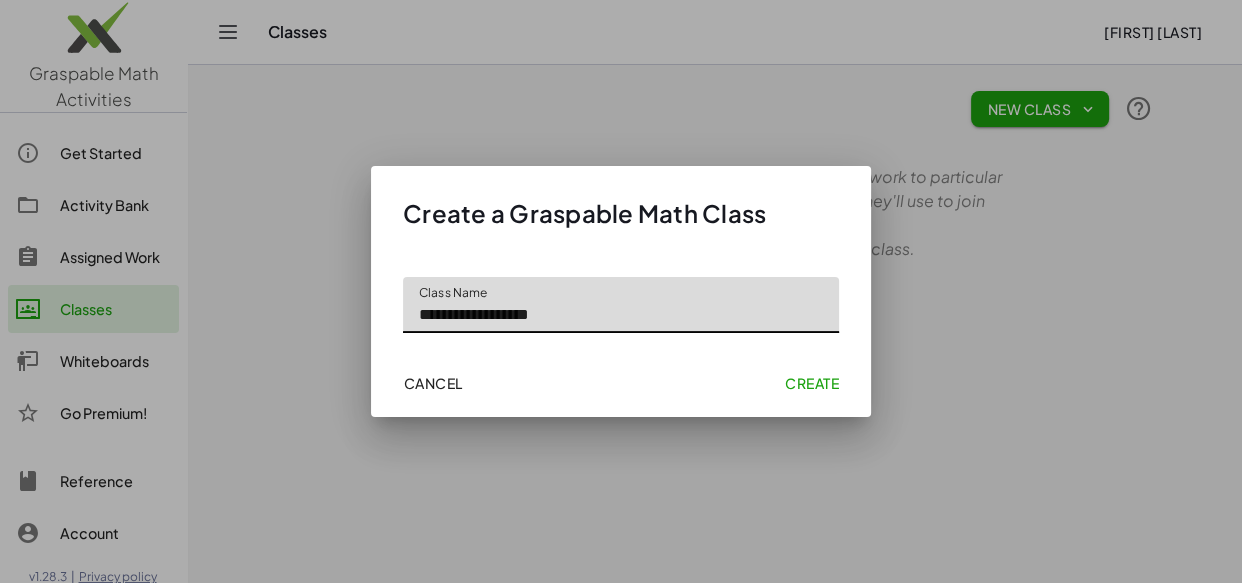 type on "**********" 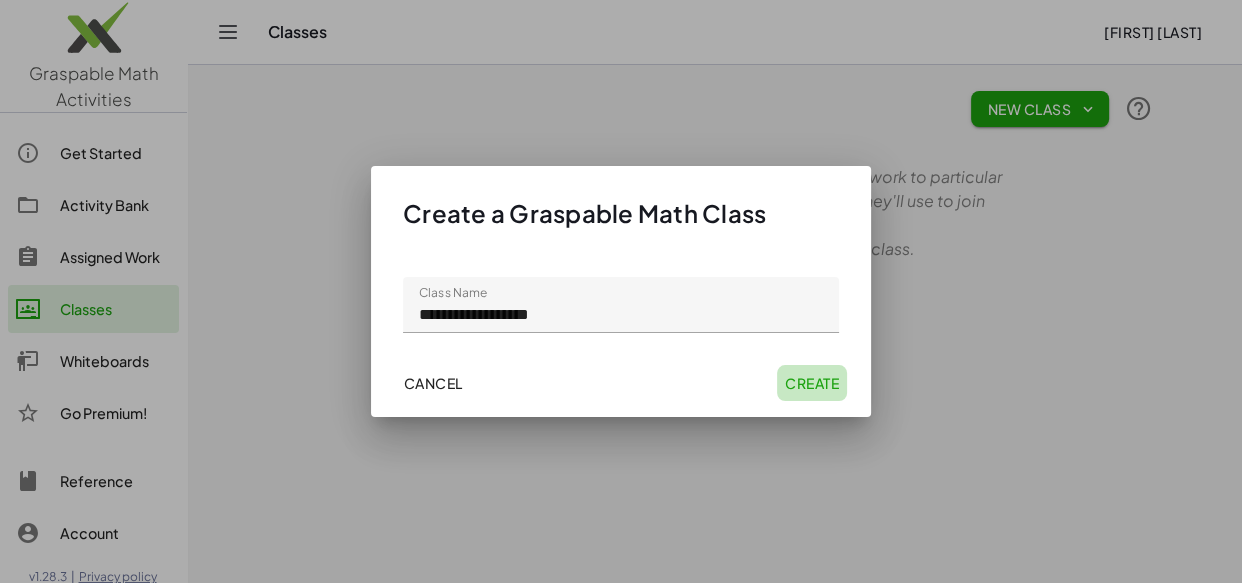 click on "Create" 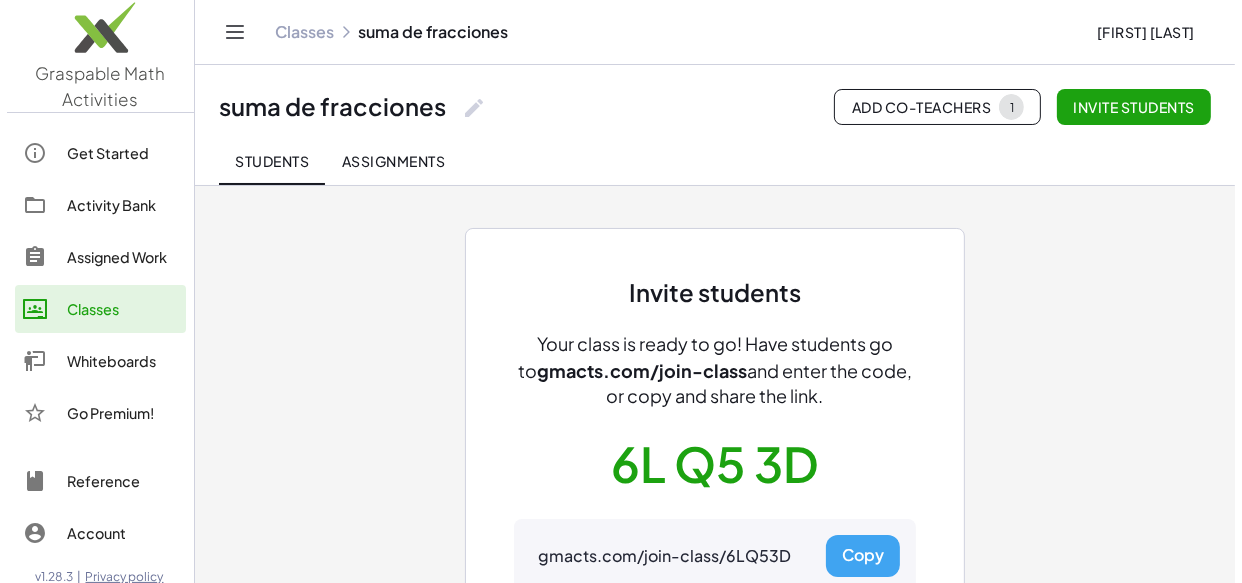 scroll, scrollTop: 0, scrollLeft: 0, axis: both 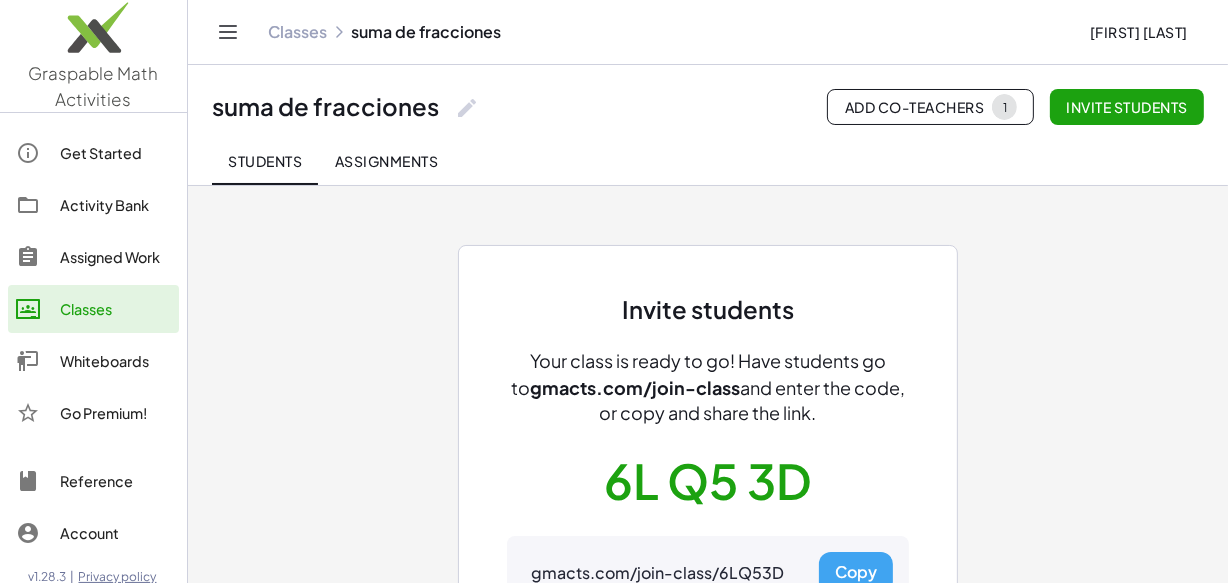 click on "Assigned Work" 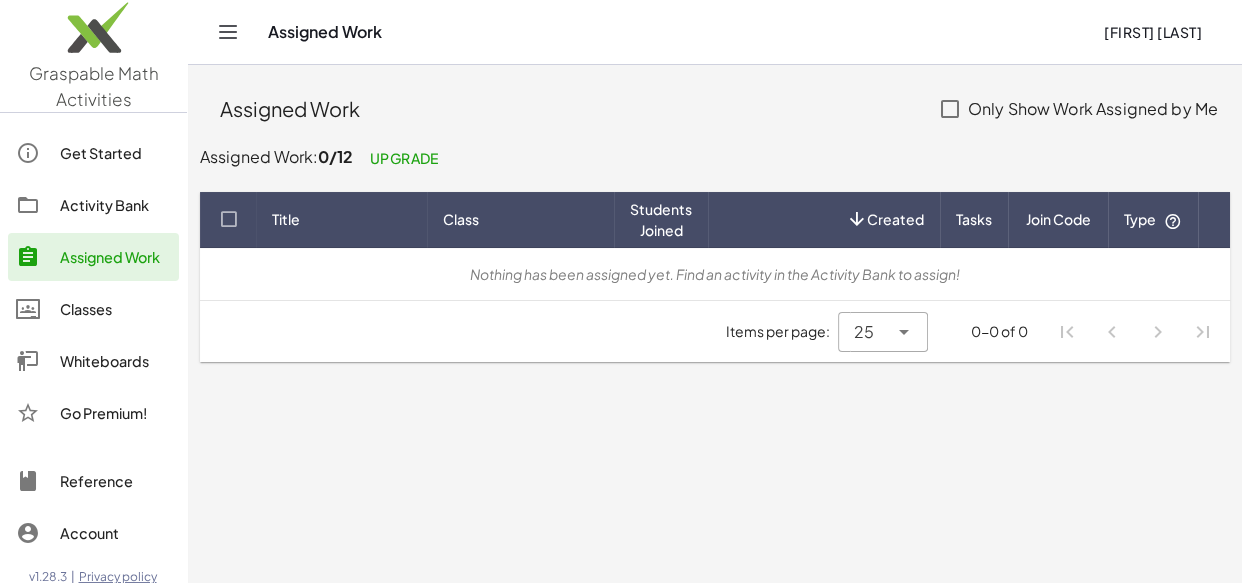 click 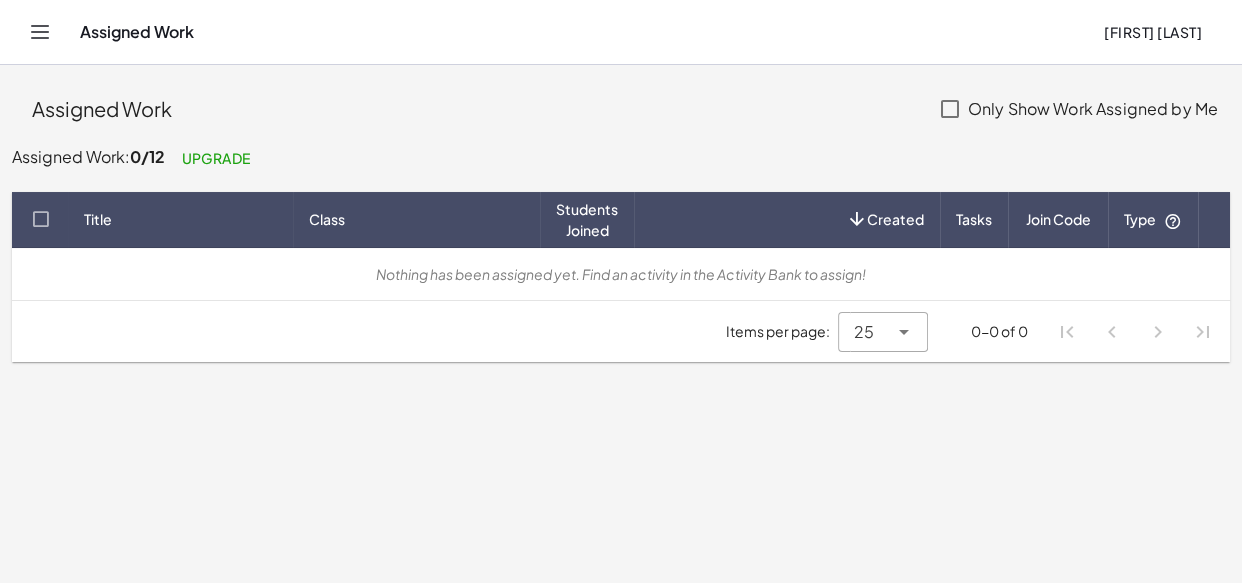 click 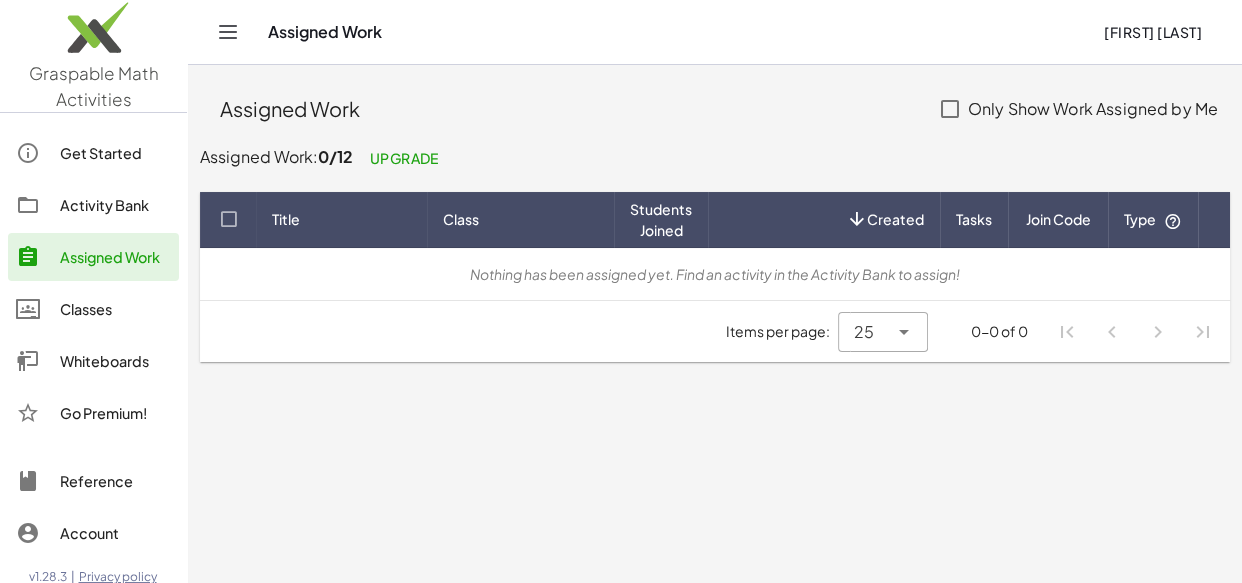 click on "Activity Bank" 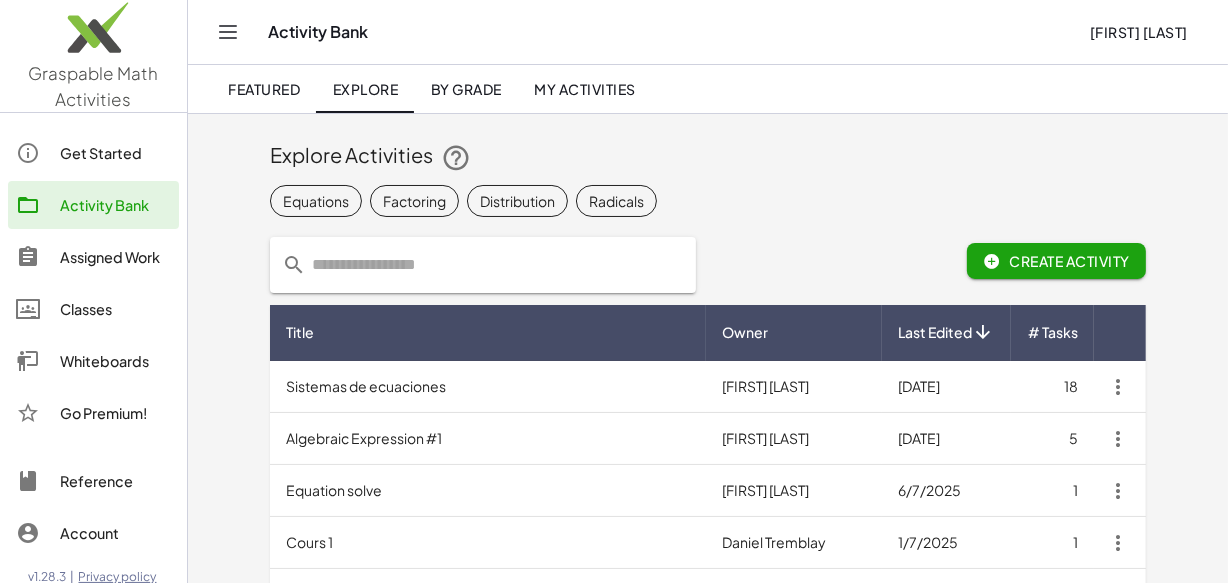 click on "Sistemas de ecuaciones" at bounding box center (488, 387) 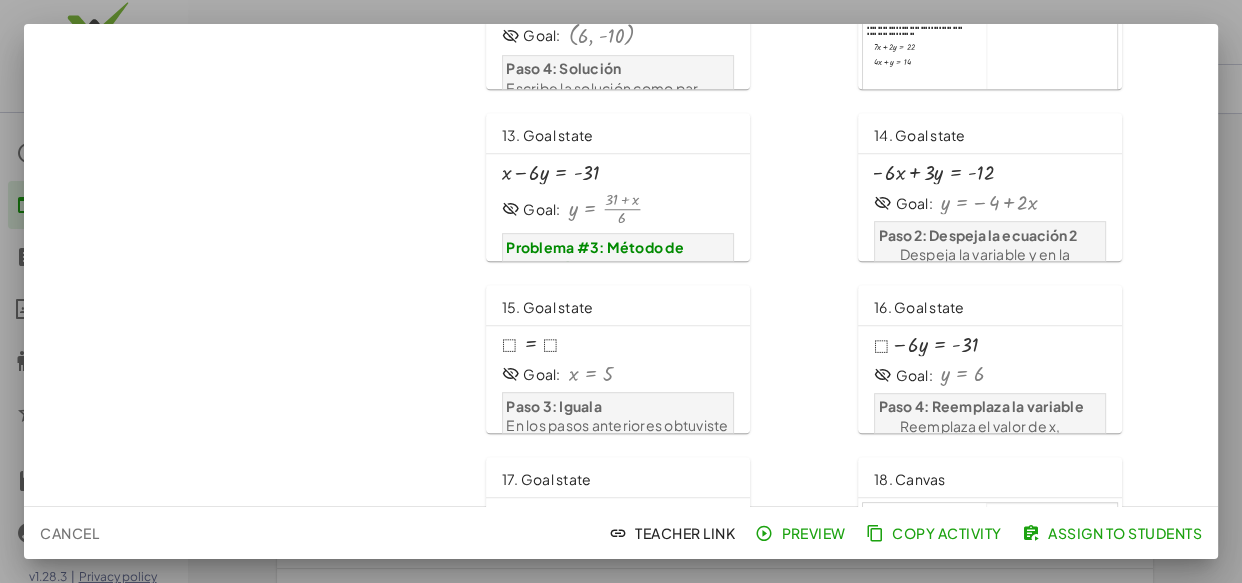 scroll, scrollTop: 1022, scrollLeft: 0, axis: vertical 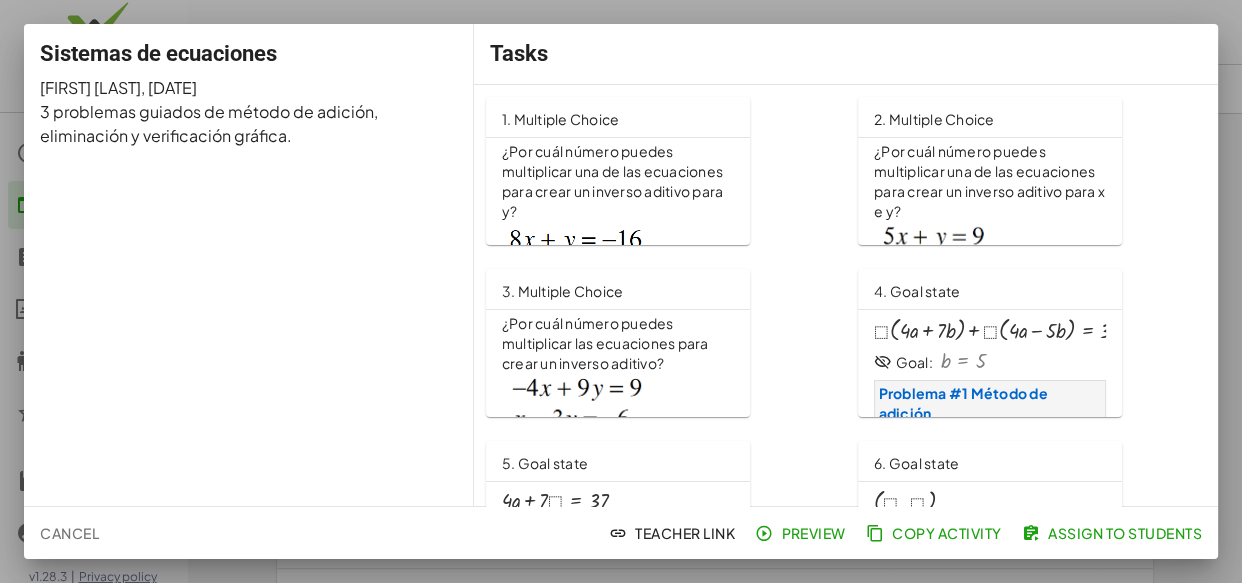 click on "Cancel" 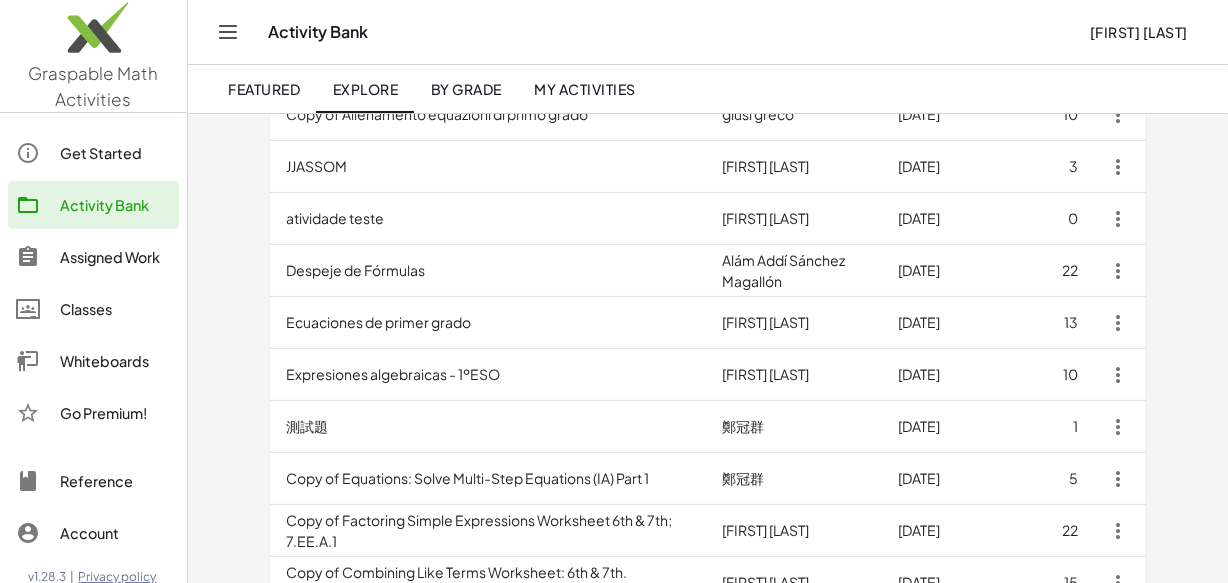 scroll, scrollTop: 539, scrollLeft: 0, axis: vertical 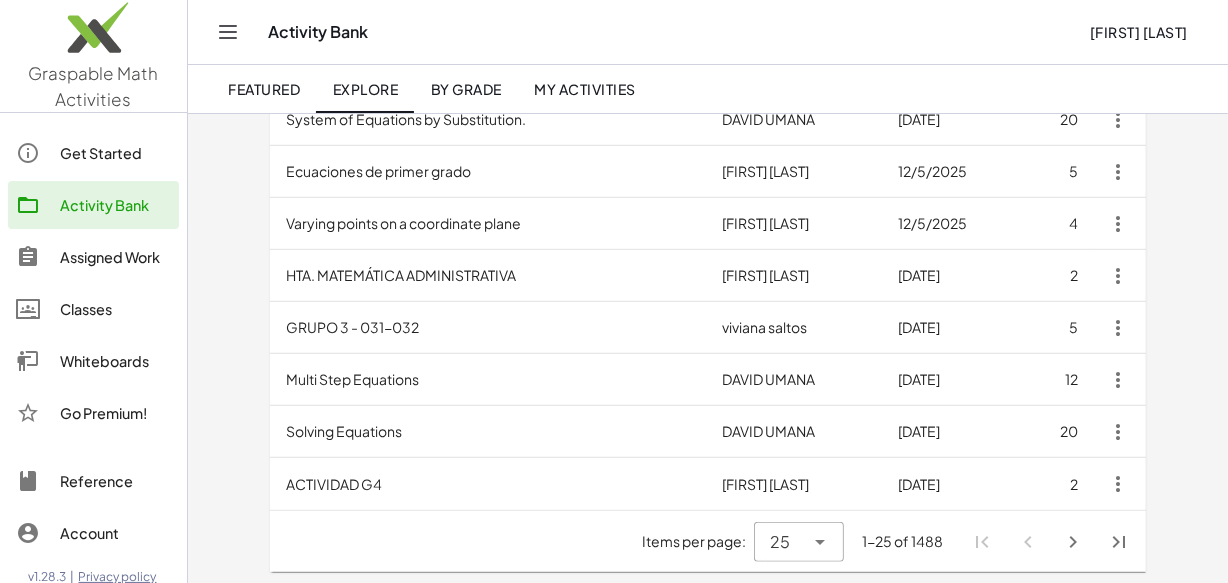 click on "20" at bounding box center (1052, 432) 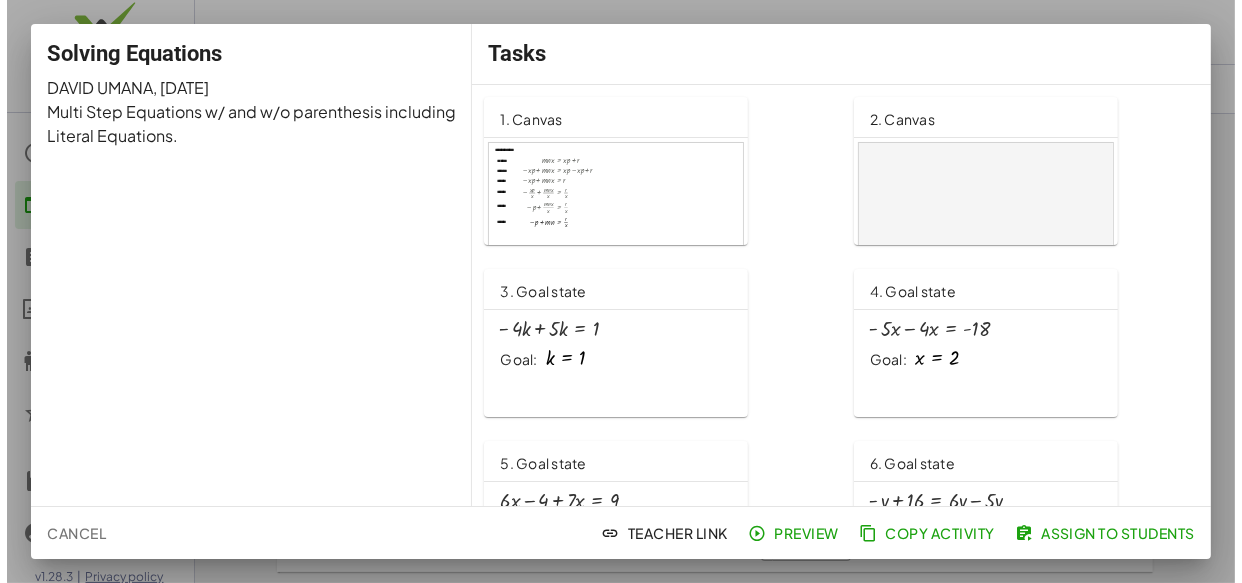 scroll, scrollTop: 0, scrollLeft: 0, axis: both 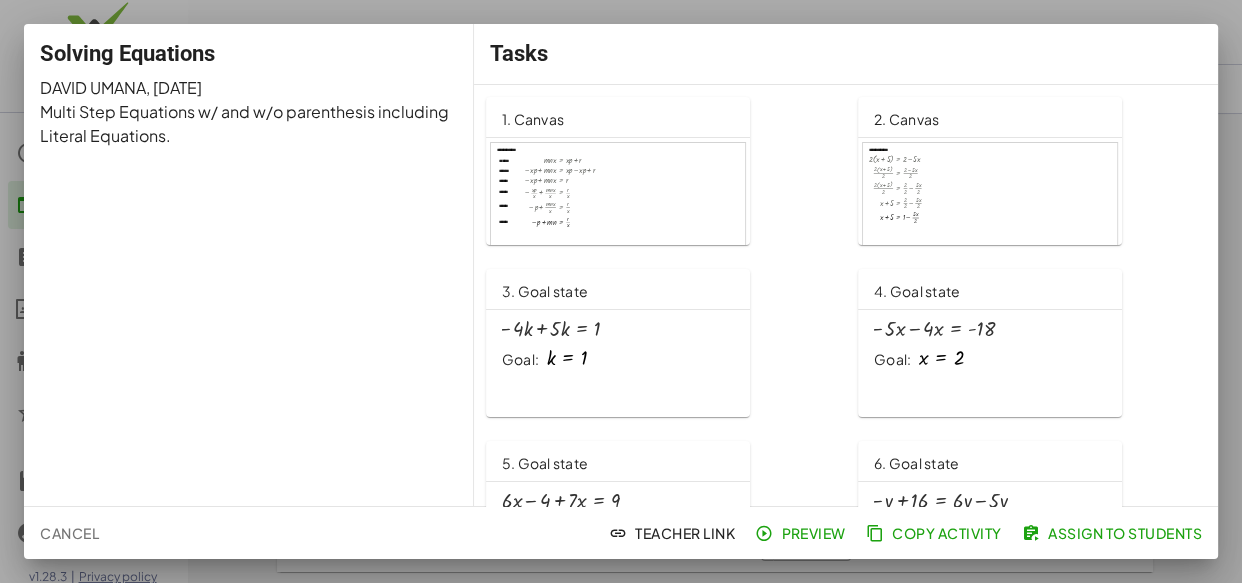click at bounding box center [618, 215] 